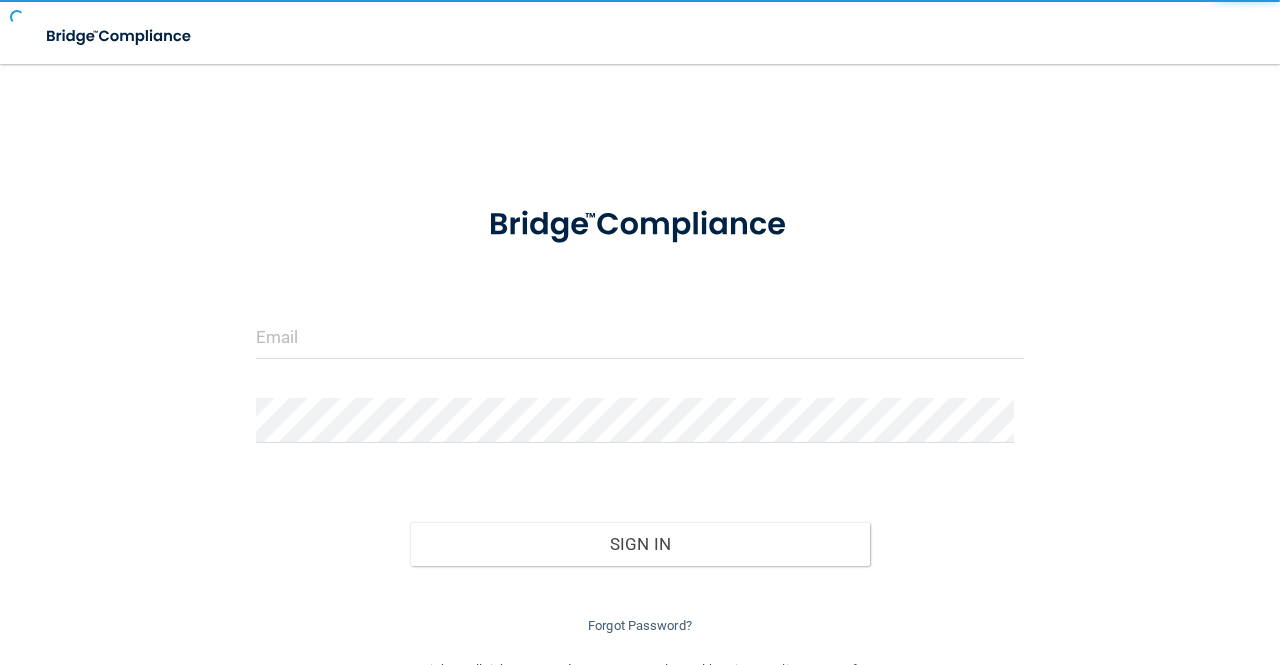 scroll, scrollTop: 0, scrollLeft: 0, axis: both 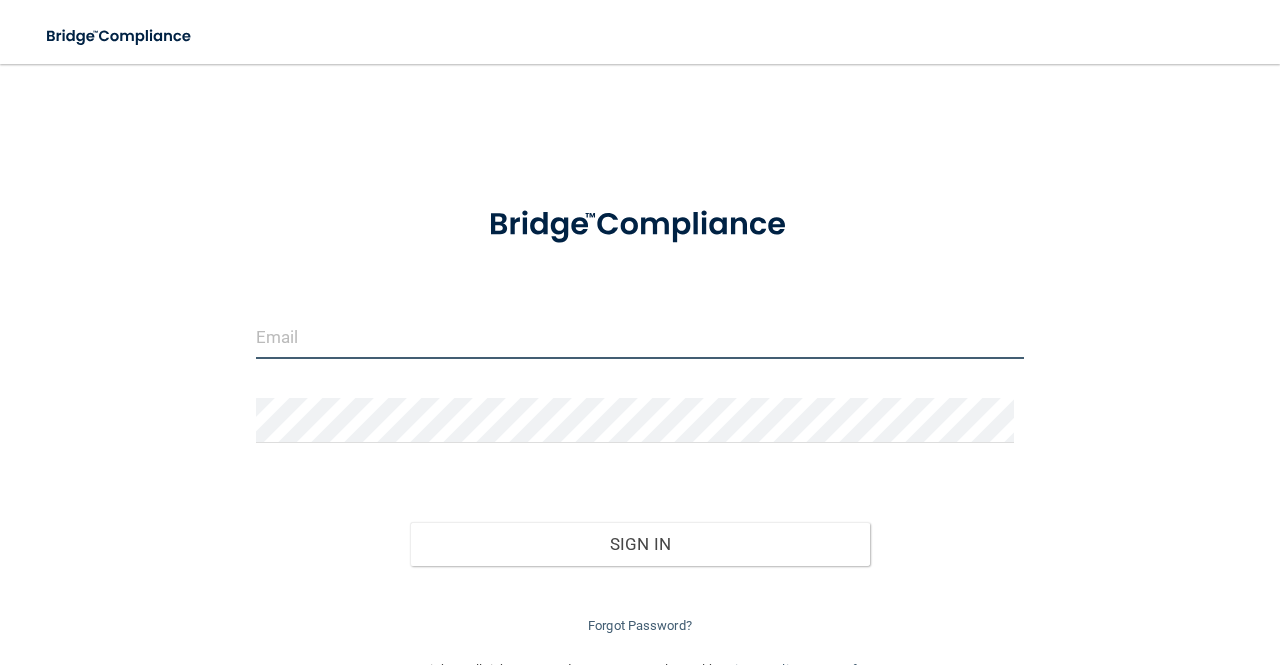 click at bounding box center [640, 336] 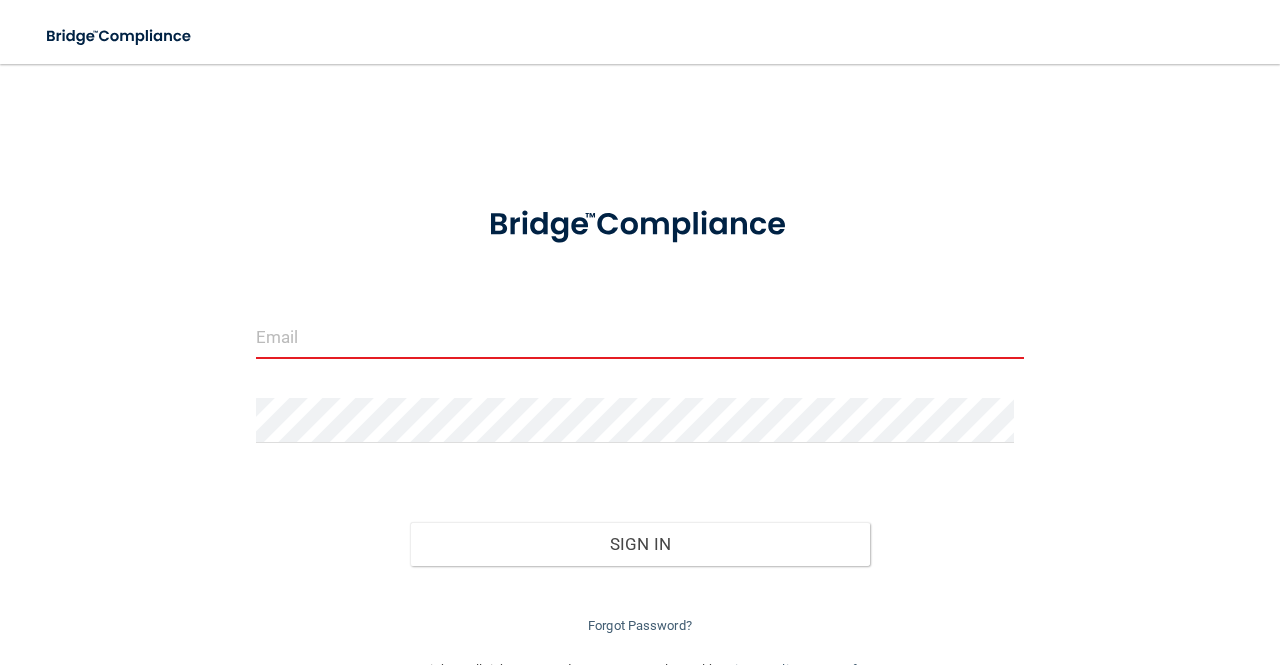 click at bounding box center (640, 336) 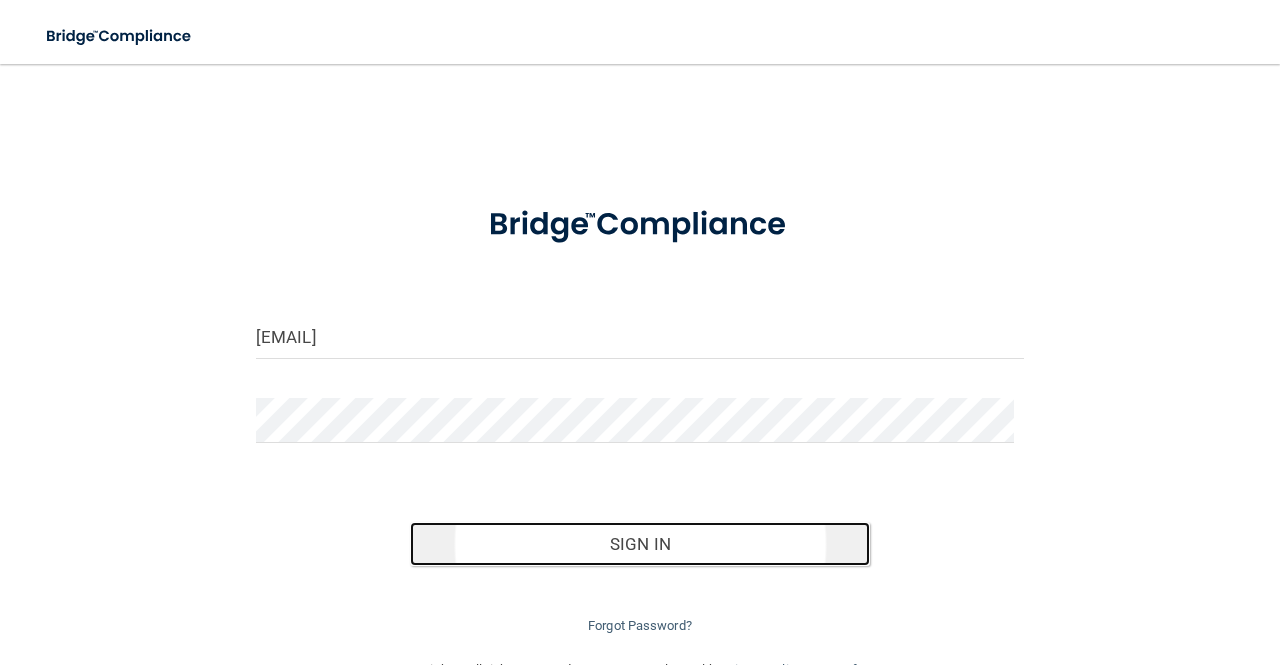 click on "Sign In" at bounding box center [640, 544] 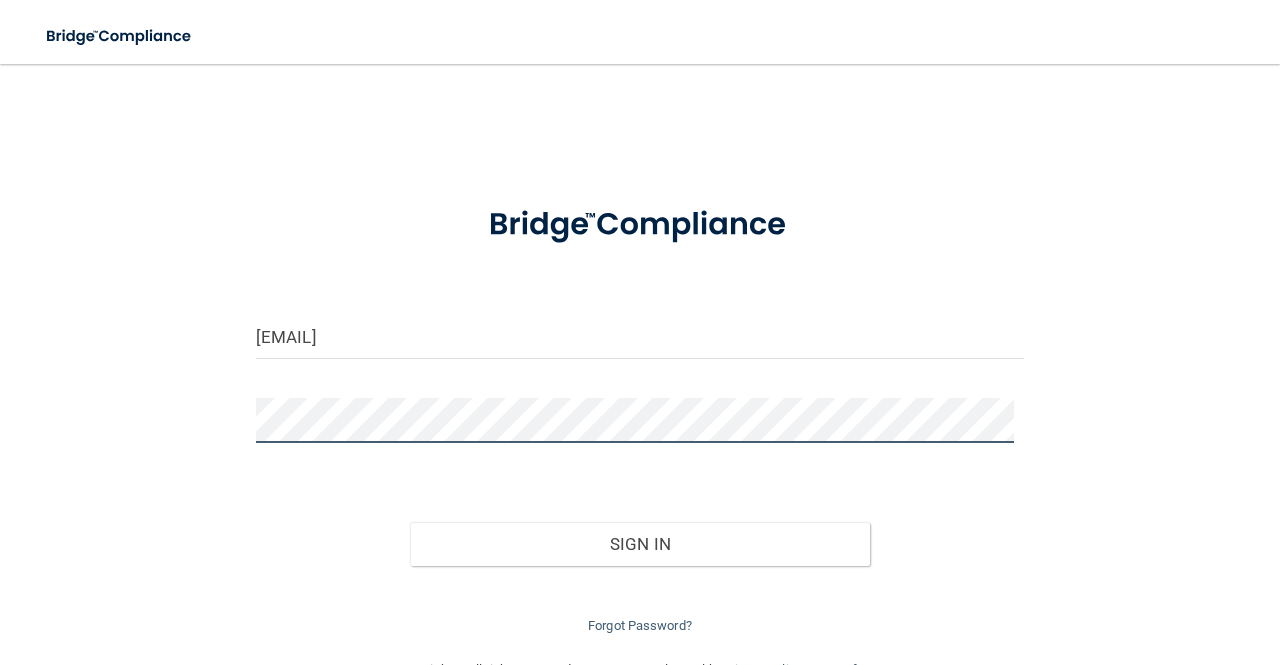 click on "Sign In" at bounding box center (640, 544) 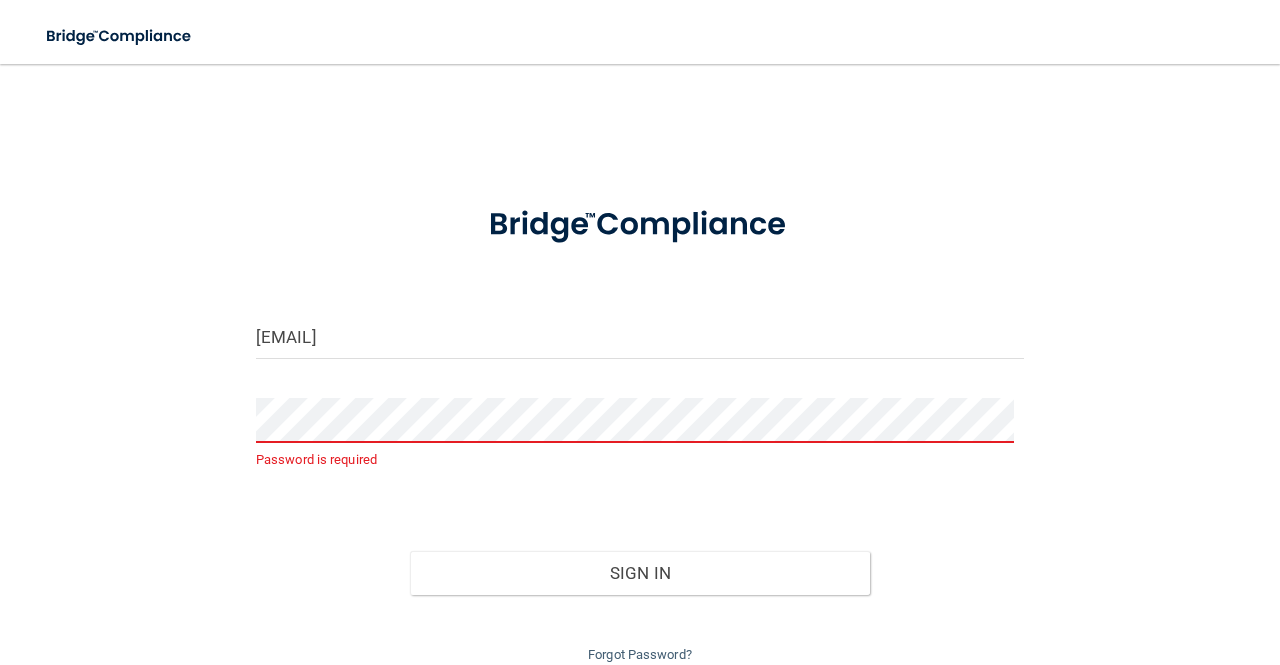 click on "egpoindexter@meredith.edu                        Password is required               Invalid email/password.     You don't have permission to access that page.       Sign In            Forgot Password?                          Copyright © All rights reserved  2025 @ Rectangle Health |  Privacy Policy  |  Terms of Use" at bounding box center [640, 364] 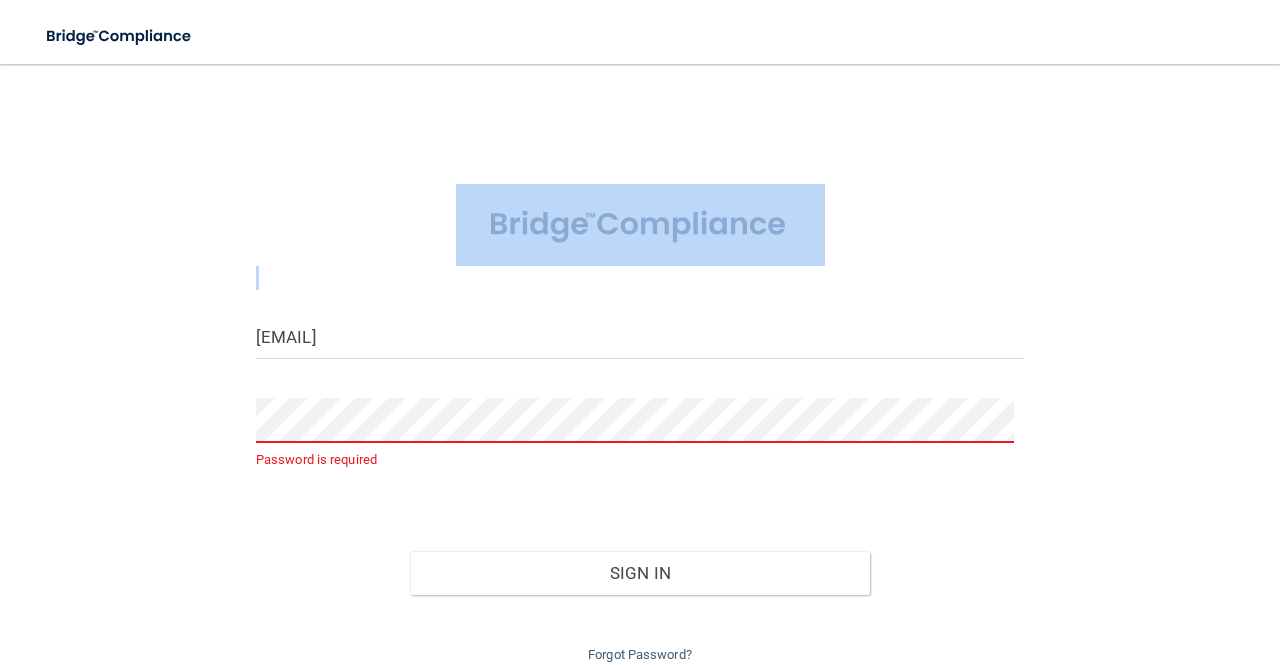 click on "egpoindexter@meredith.edu                        Password is required               Invalid email/password.     You don't have permission to access that page.       Sign In            Forgot Password?                          Copyright © All rights reserved  2025 @ Rectangle Health |  Privacy Policy  |  Terms of Use" at bounding box center [640, 364] 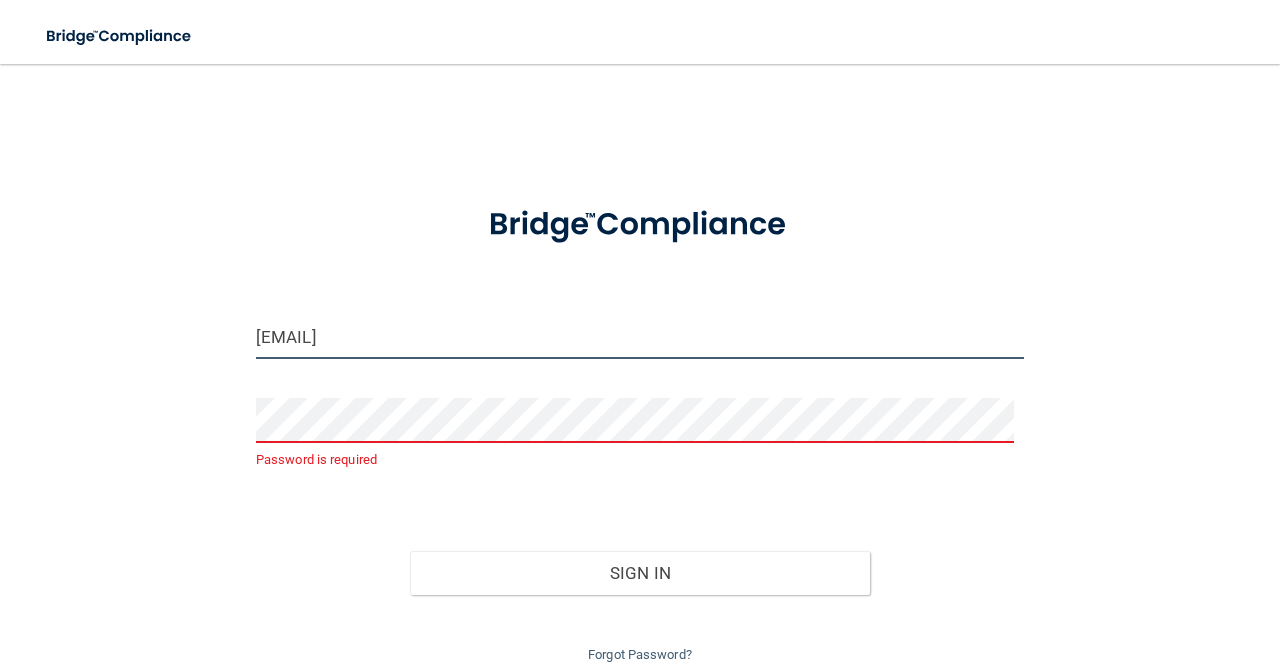 click on "[EMAIL]" at bounding box center [640, 336] 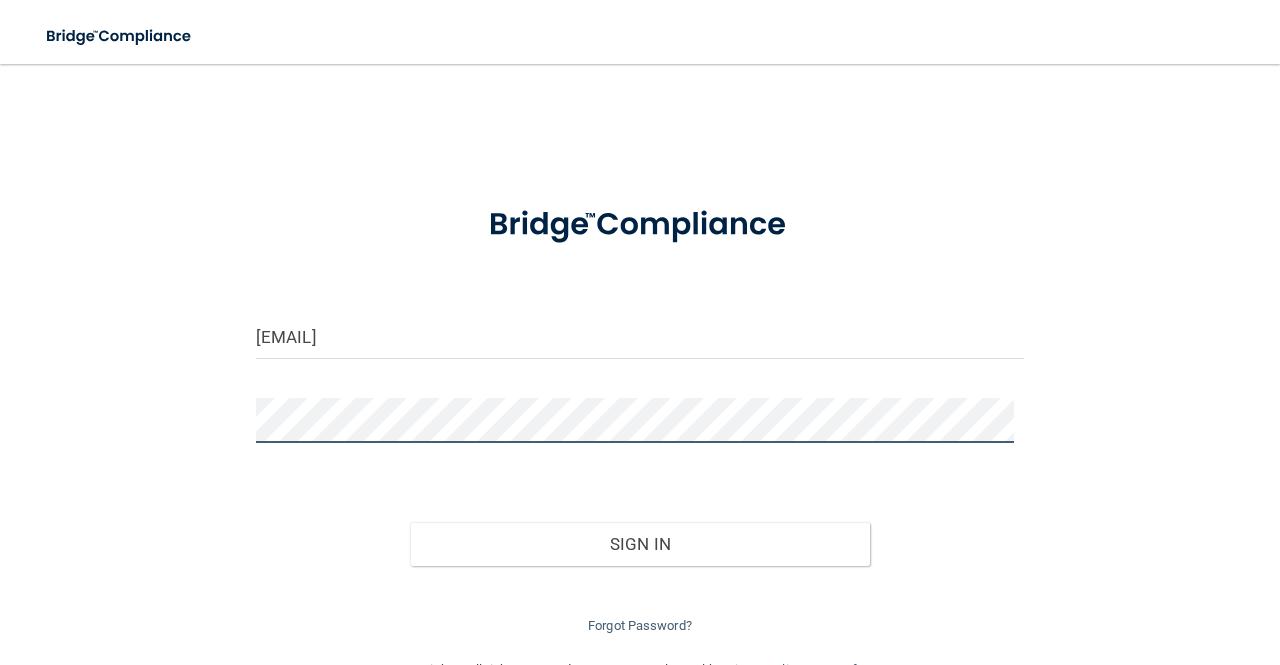 click on "Sign In" at bounding box center [640, 544] 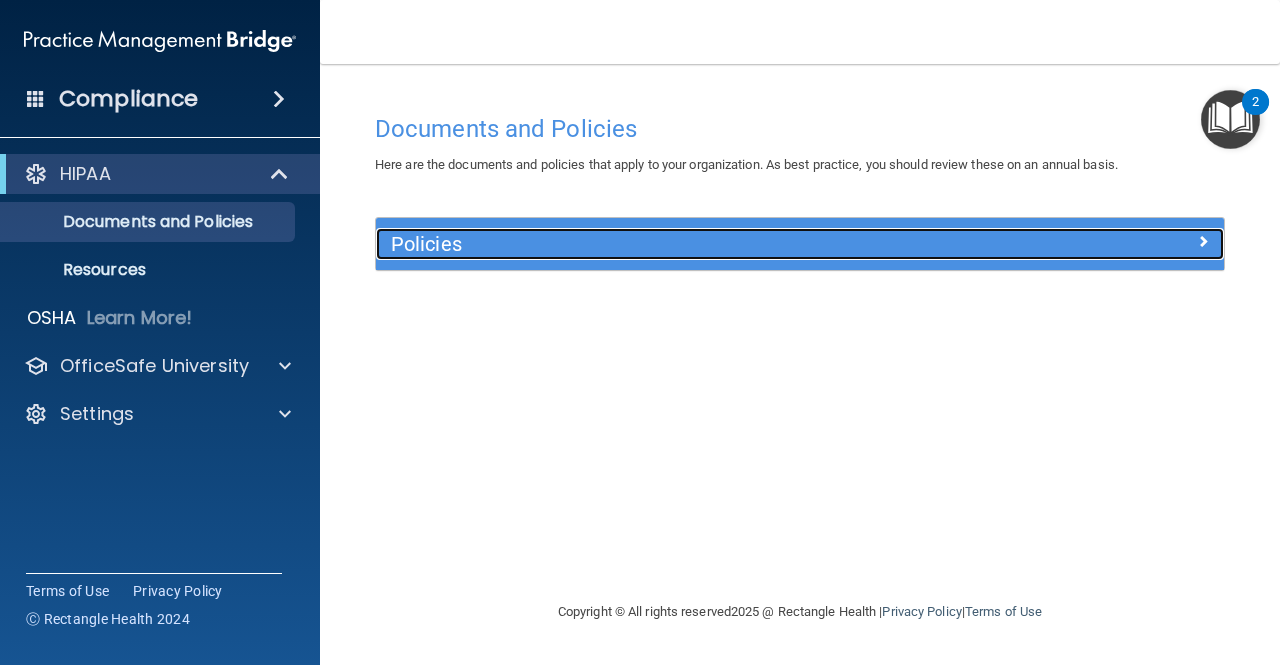 click on "Policies" at bounding box center (694, 244) 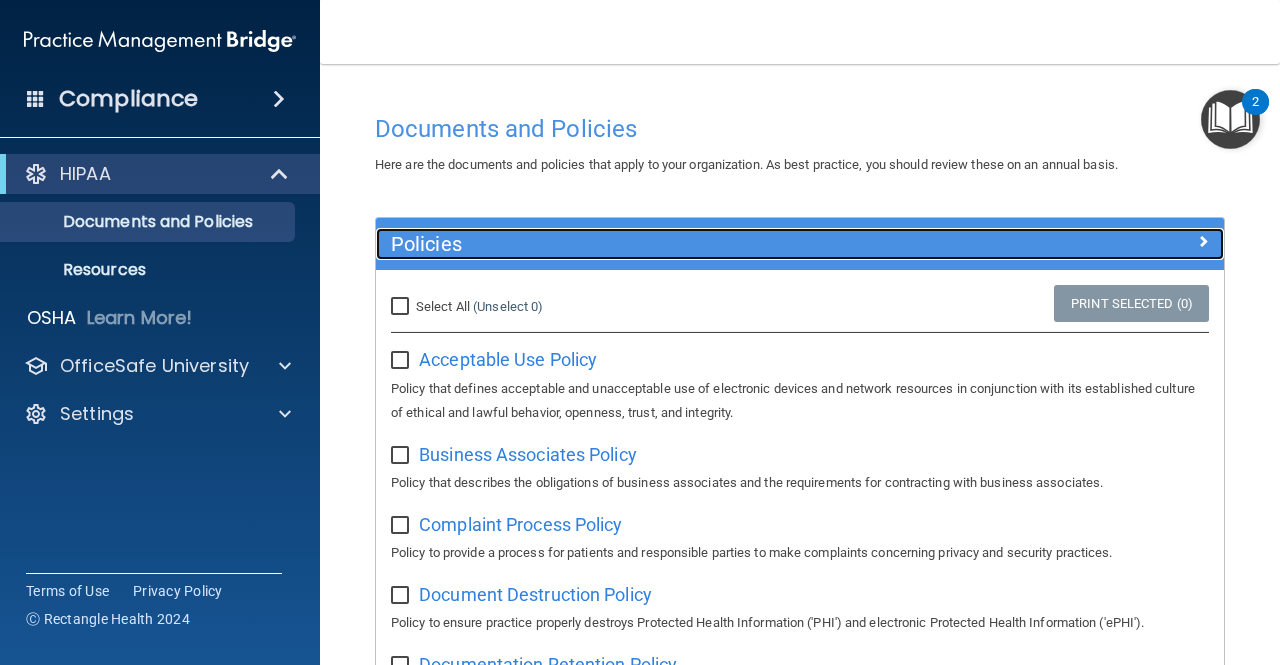 click on "Policies" at bounding box center [694, 244] 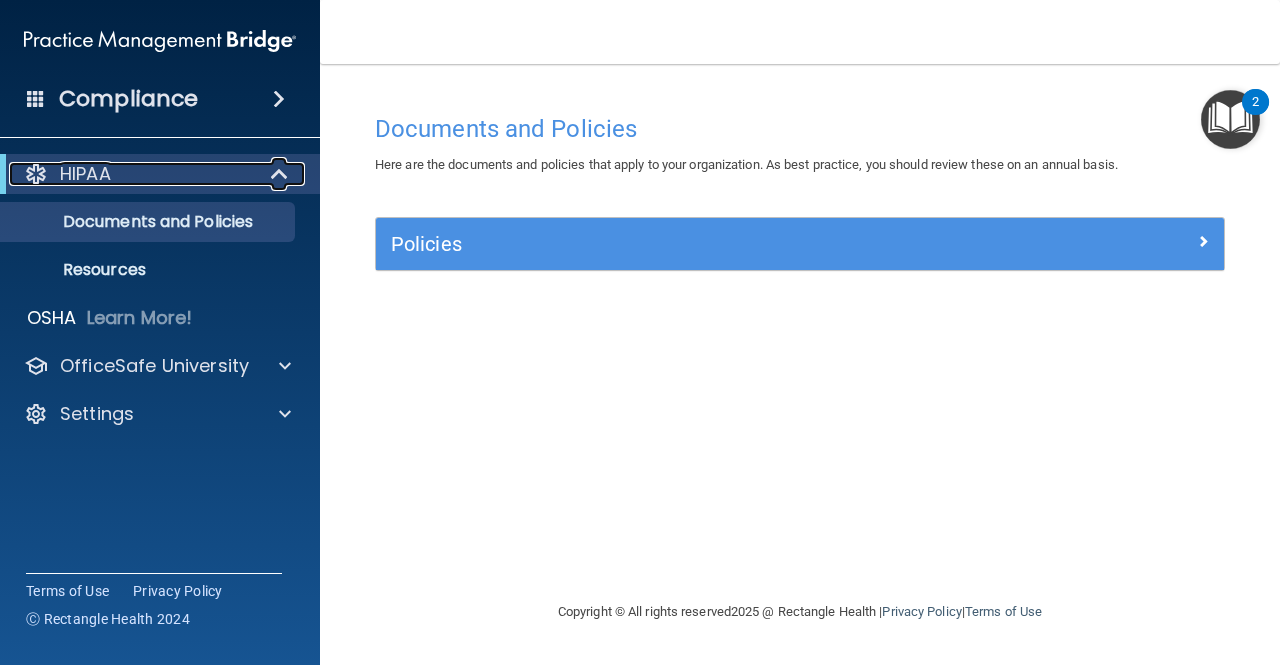 click at bounding box center [280, 174] 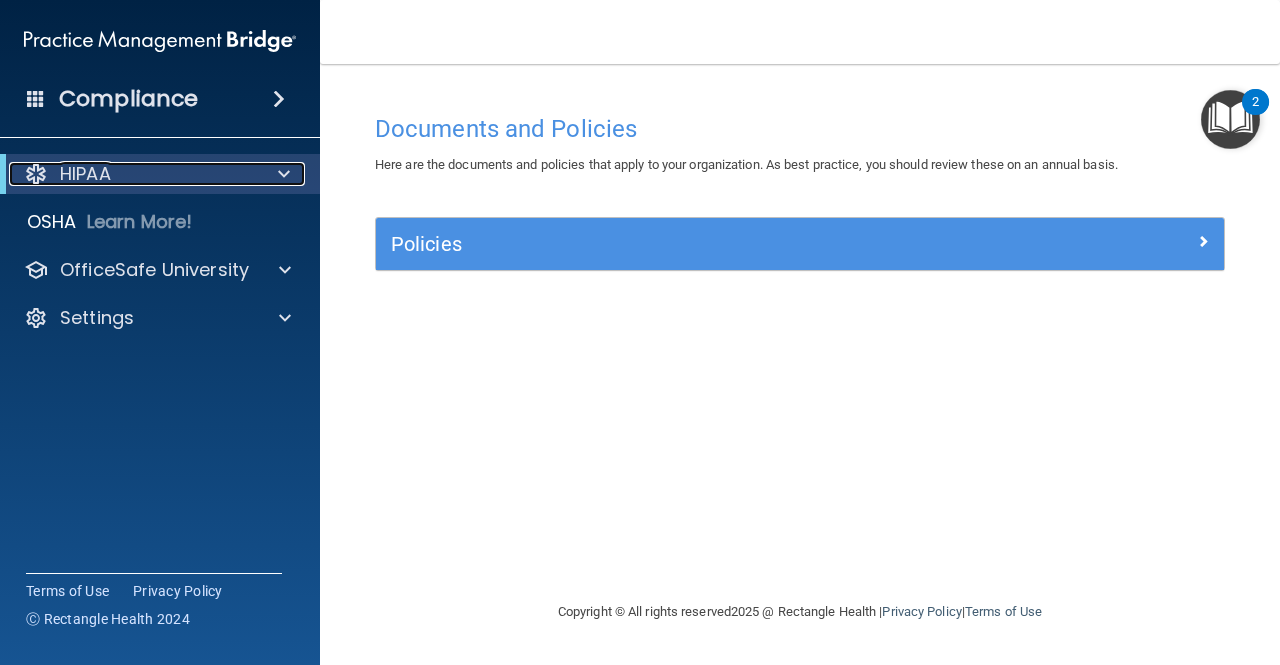click at bounding box center [280, 174] 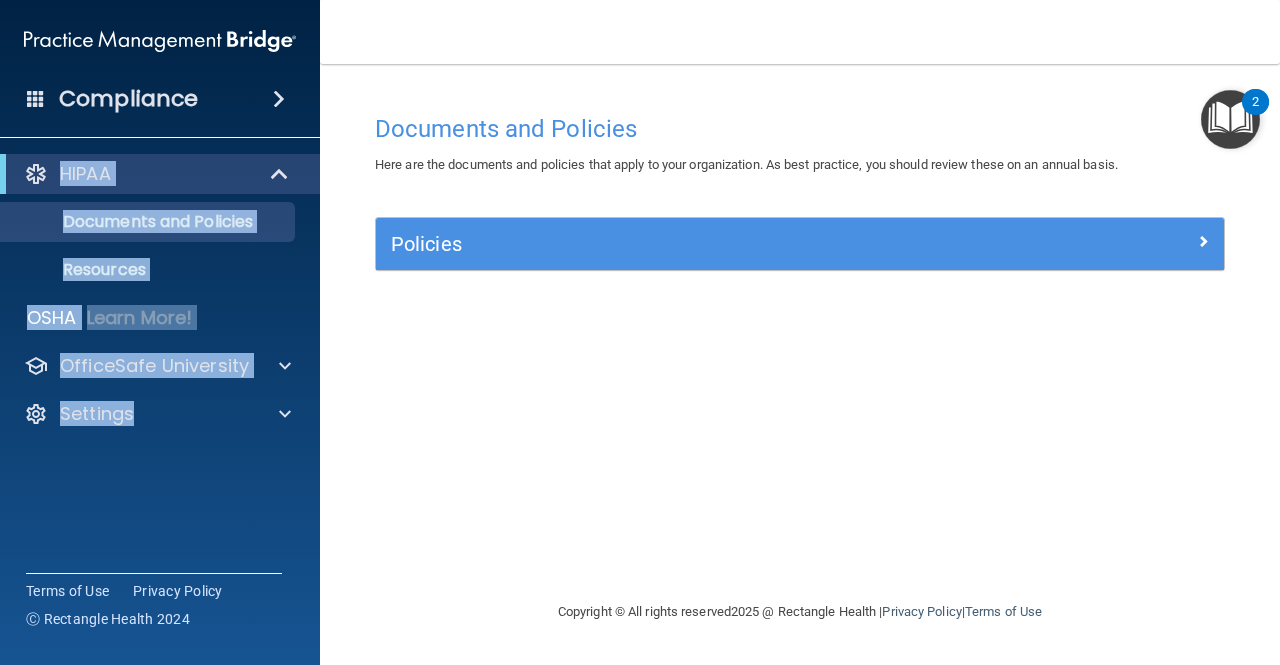 click on "HIPAA
Documents and Policies                 Report an Incident               Business Associates               Emergency Planning               Resources                 HIPAA Risk Assessment
OSHA   Learn More!
PCI
PCI Compliance                Merchant Savings Calculator
OfficeSafe University
HIPAA Training                   OSHA Training                   Continuing Education
Settings
My Account               My Users               Services                 Sign Out" at bounding box center [160, 298] 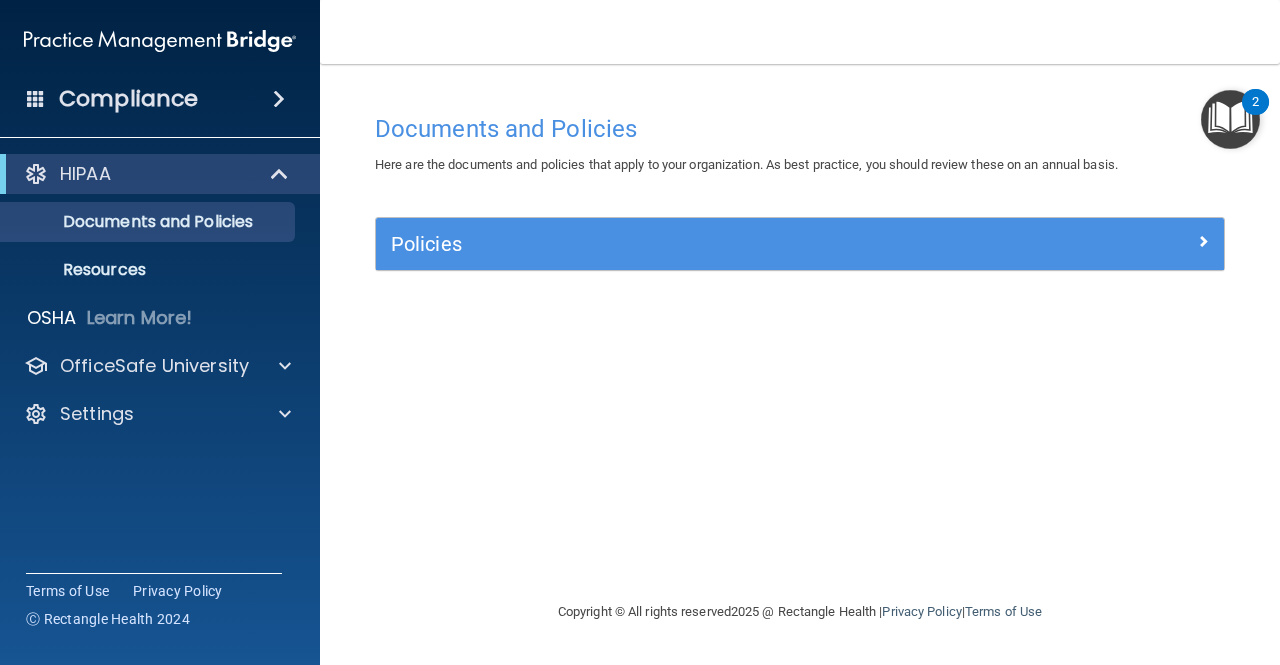 click on "Documents and Policies       Here are the documents and policies that apply to your organization. As best practice, you should review these on an annual basis.             There are no documents selected                Search Documents:                      Search Results            Name  Description        Acceptable Use Policy   Acceptable Use Policy     Policy that defines acceptable and unacceptable use of electronic devices and network resources in conjunction with its established culture of ethical and lawful behavior, openness, trust, and integrity.        Business Associates Policy   Business Associates Policy     Policy that describes the obligations of business associates and the requirements for contracting with business associates.        Complaint Process Policy   Complaint Process Policy     Policy to provide a process for patients and responsible parties to make complaints concerning privacy and security practices.        Document Destruction Policy   Document Destruction Policy" at bounding box center [800, 352] 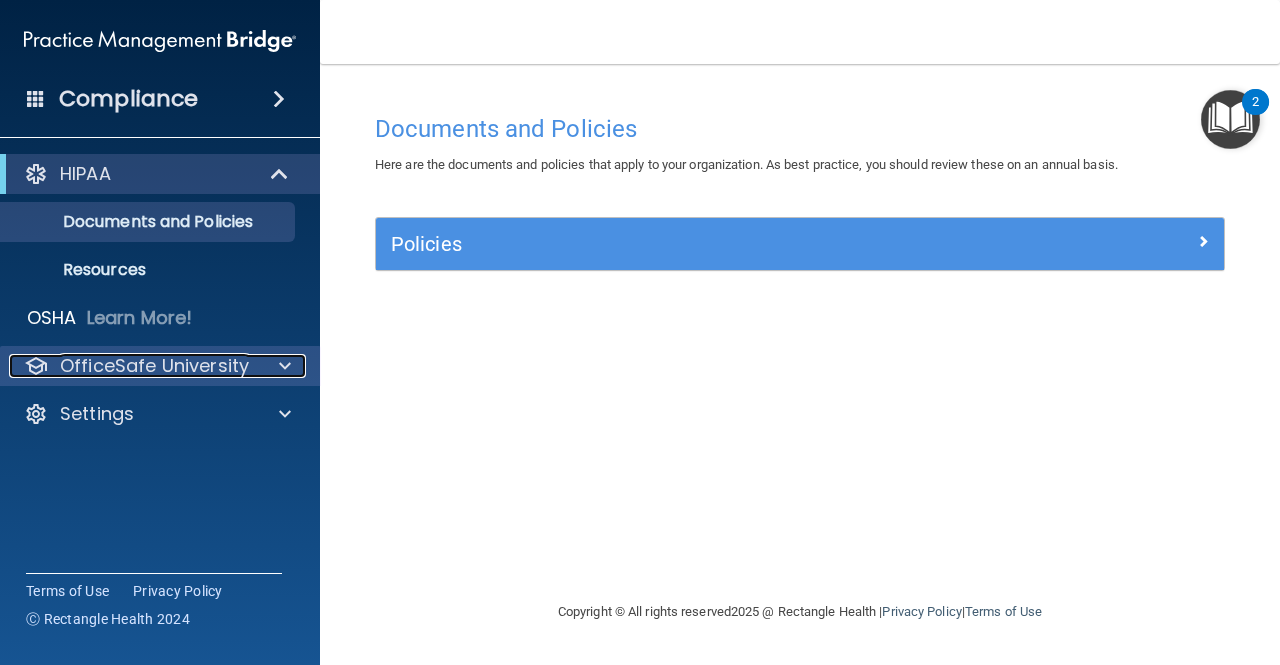 click at bounding box center [282, 366] 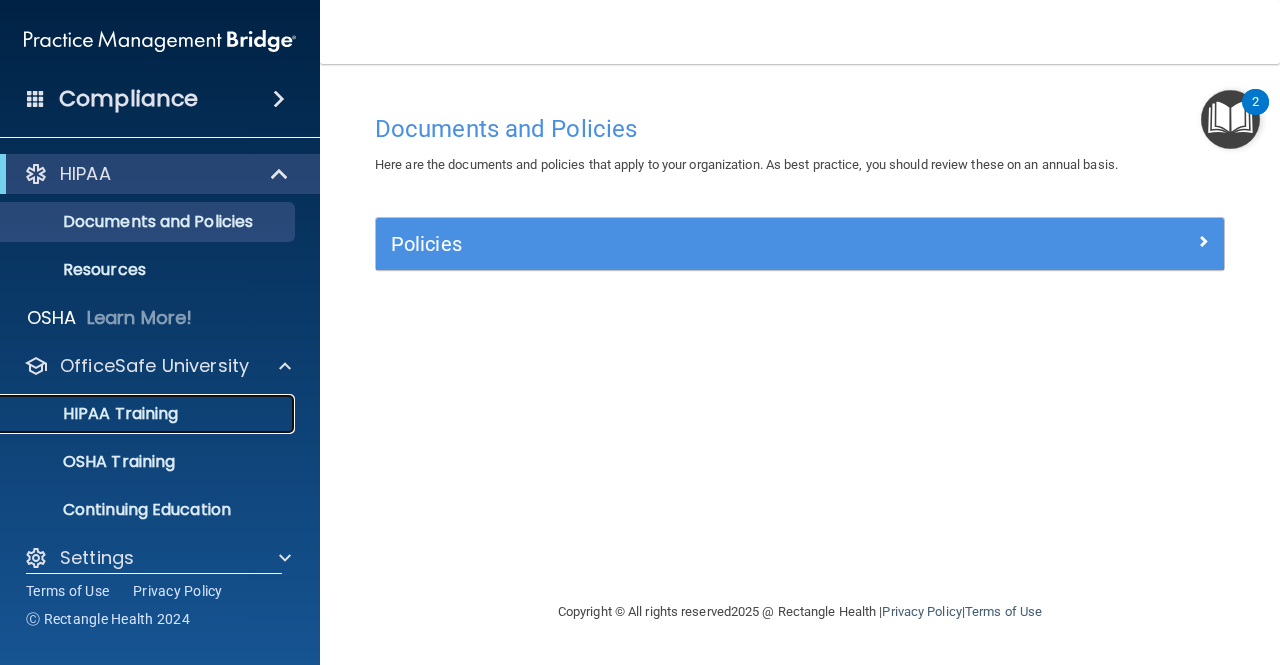 click on "HIPAA Training" at bounding box center [95, 414] 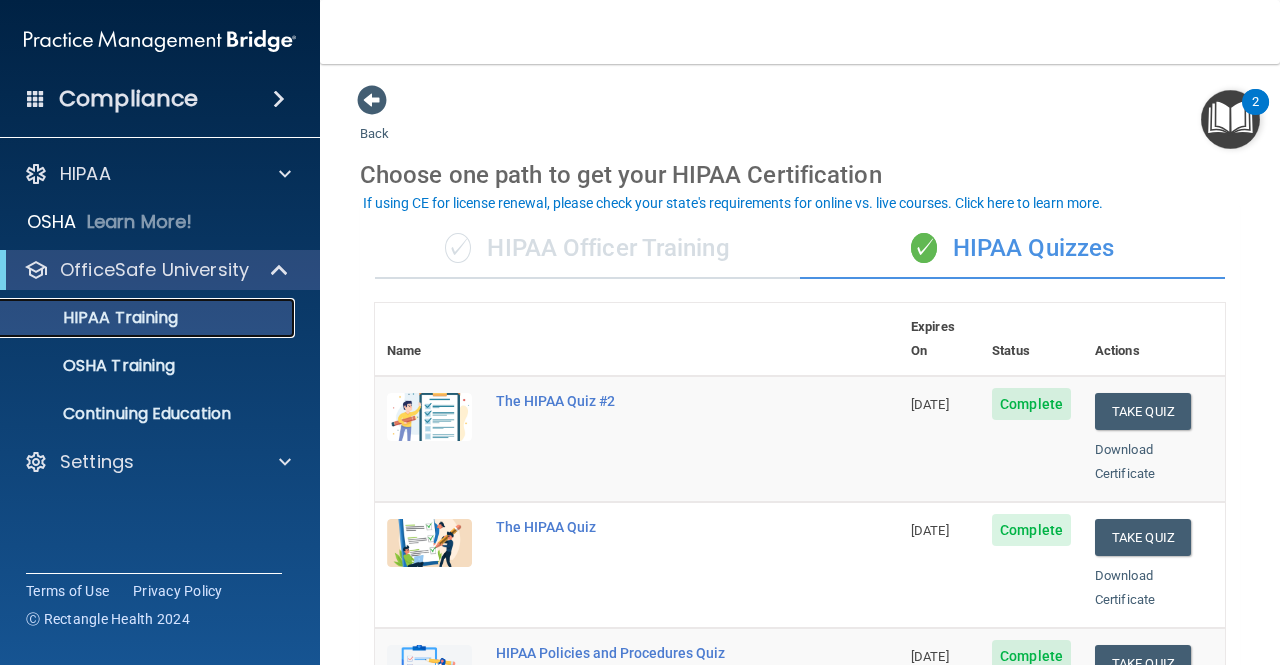 scroll, scrollTop: 112, scrollLeft: 0, axis: vertical 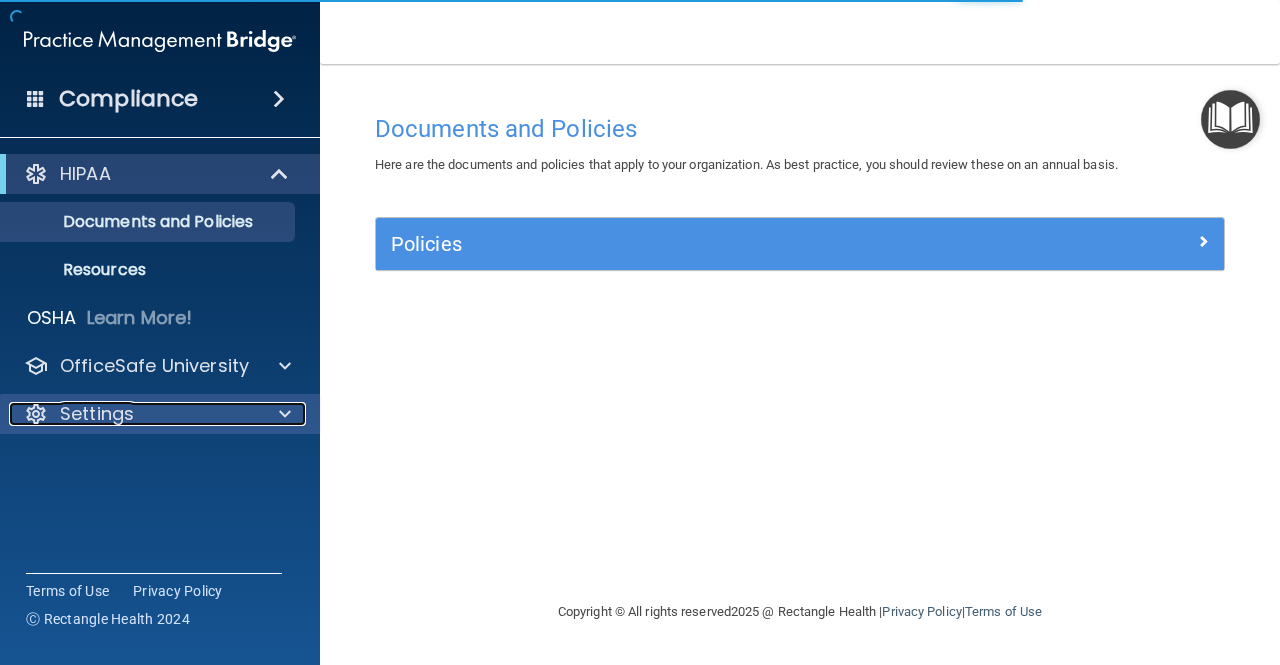 click on "Settings" at bounding box center (133, 414) 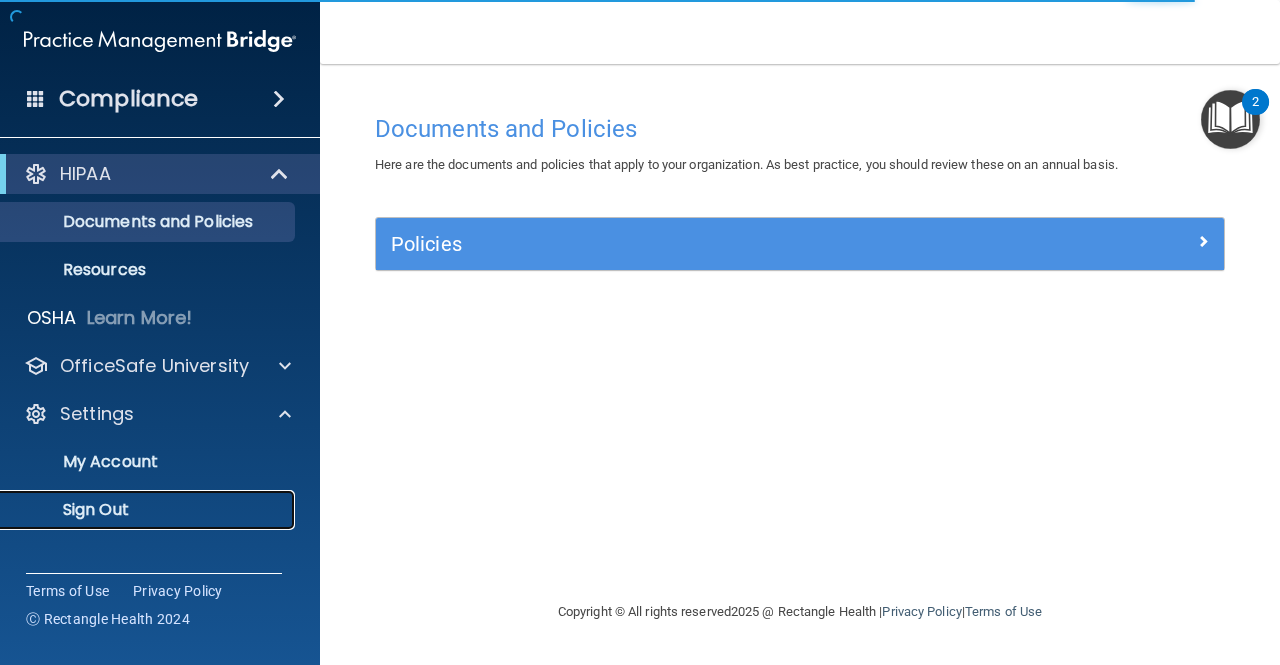 click on "Sign Out" at bounding box center [149, 510] 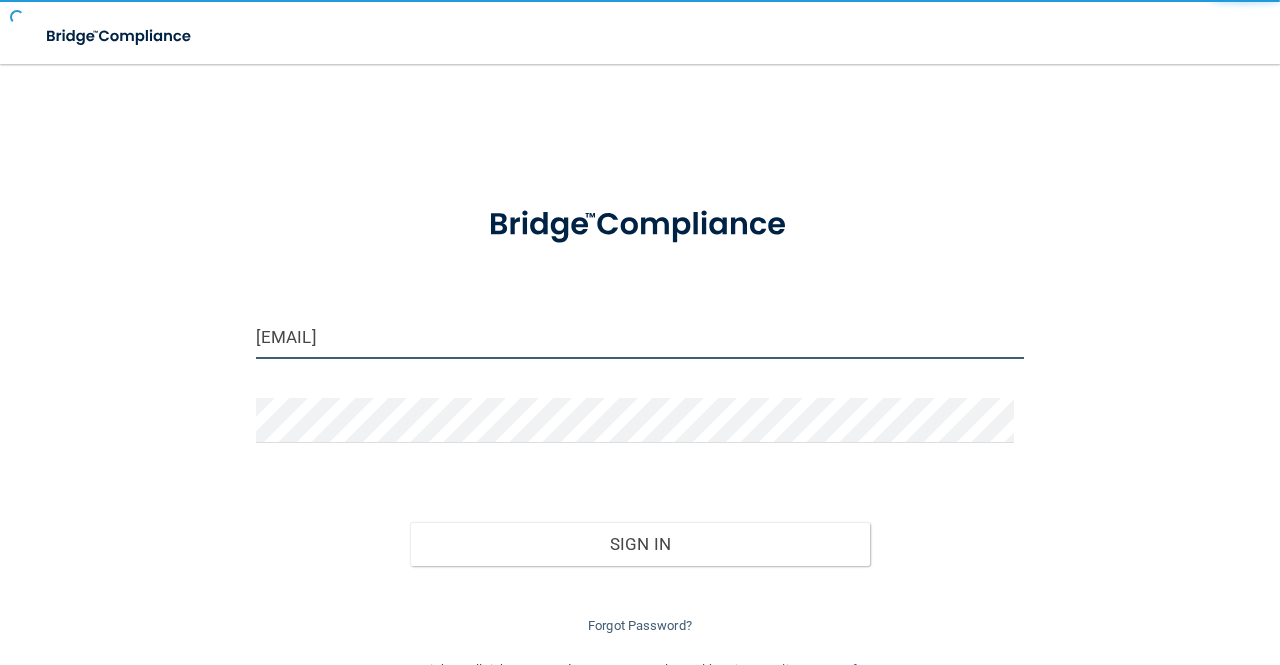 click on "[EMAIL]" at bounding box center [640, 336] 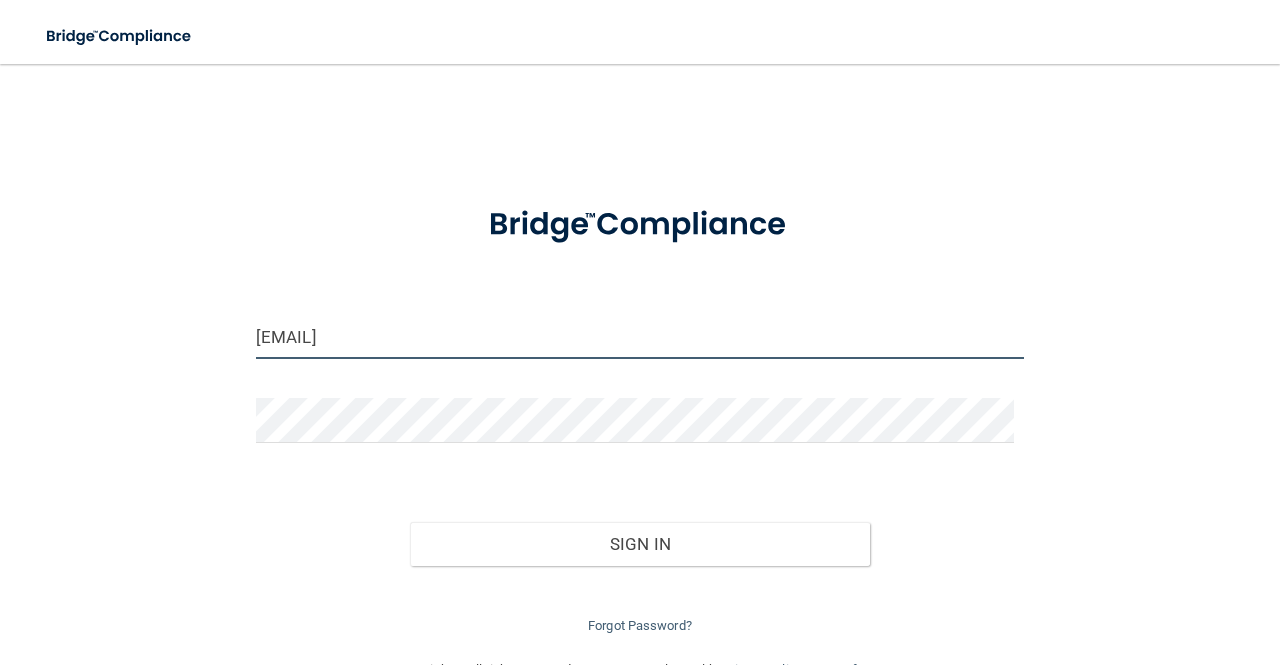 click on "[EMAIL]" at bounding box center [640, 336] 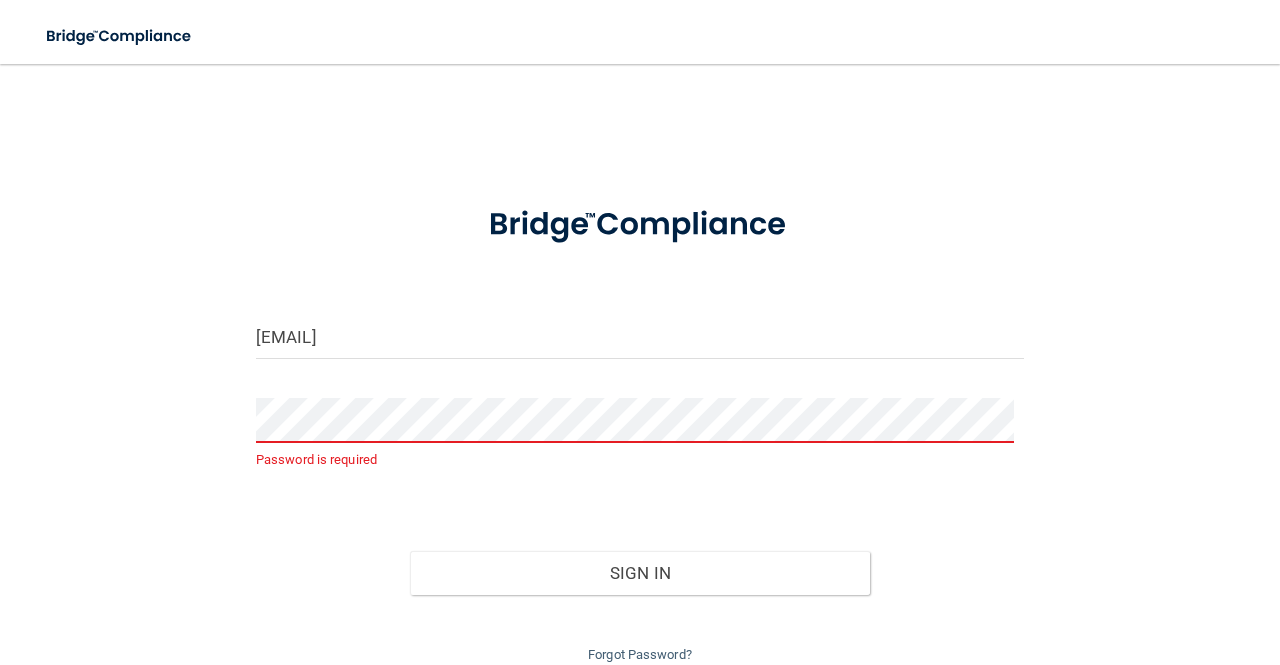 click on "egpoindexter@[EXAMPLE.COM] Password is required Invalid email/password. You don't have permission to access that page. Sign In Forgot Password?" at bounding box center (640, 375) 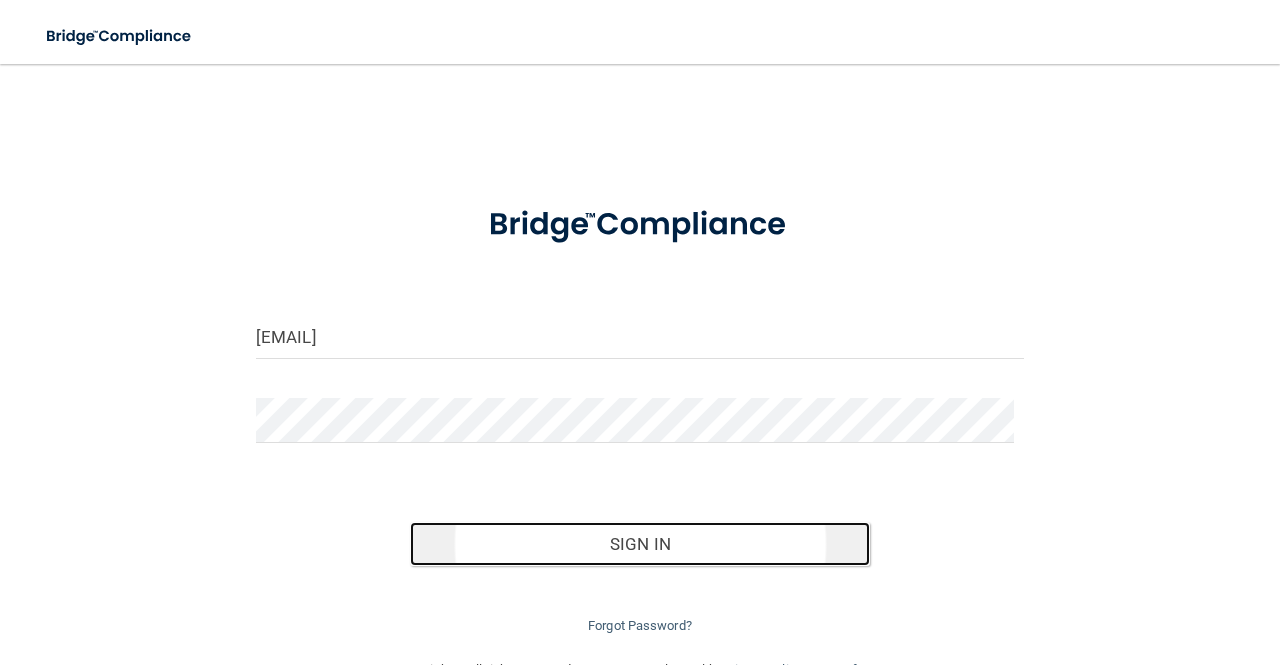 click on "Sign In" at bounding box center [640, 544] 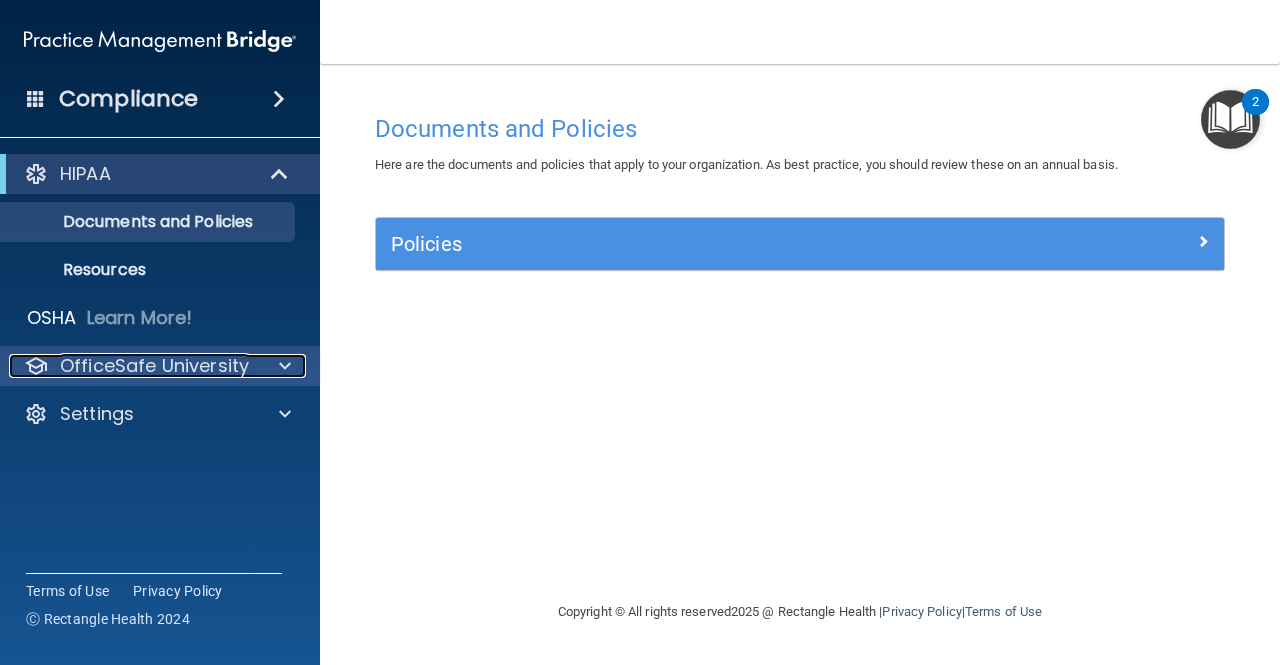 click on "OfficeSafe University" at bounding box center [154, 366] 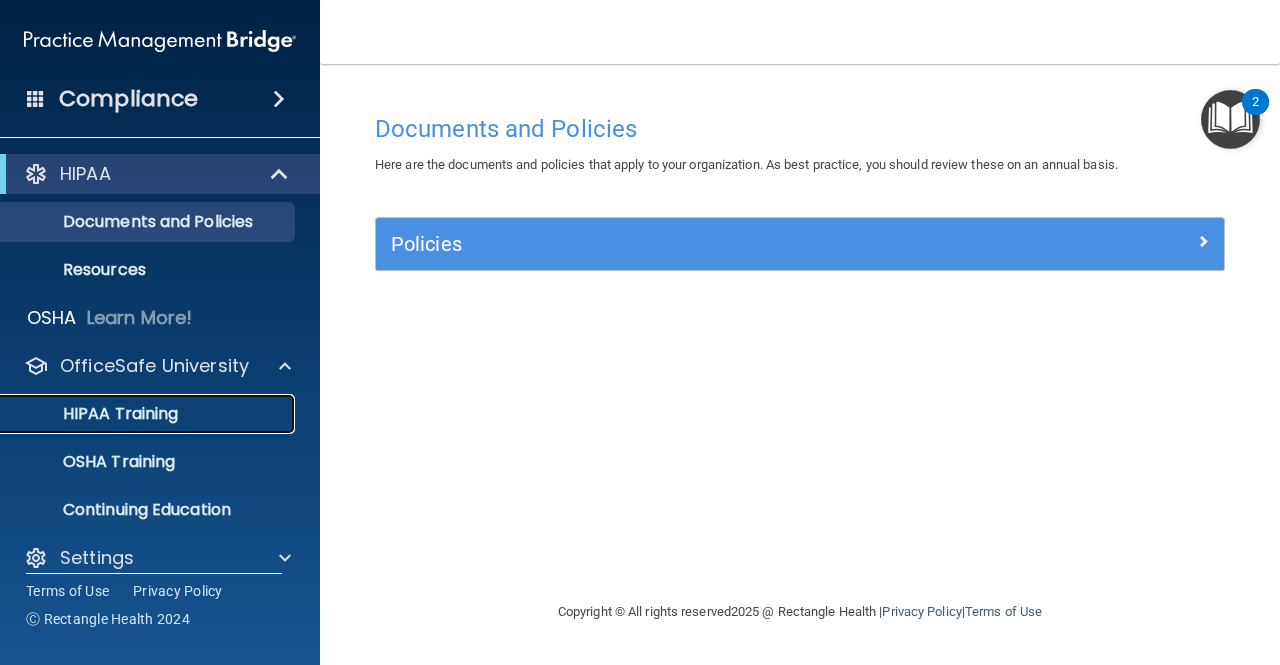 click on "HIPAA Training" at bounding box center (95, 414) 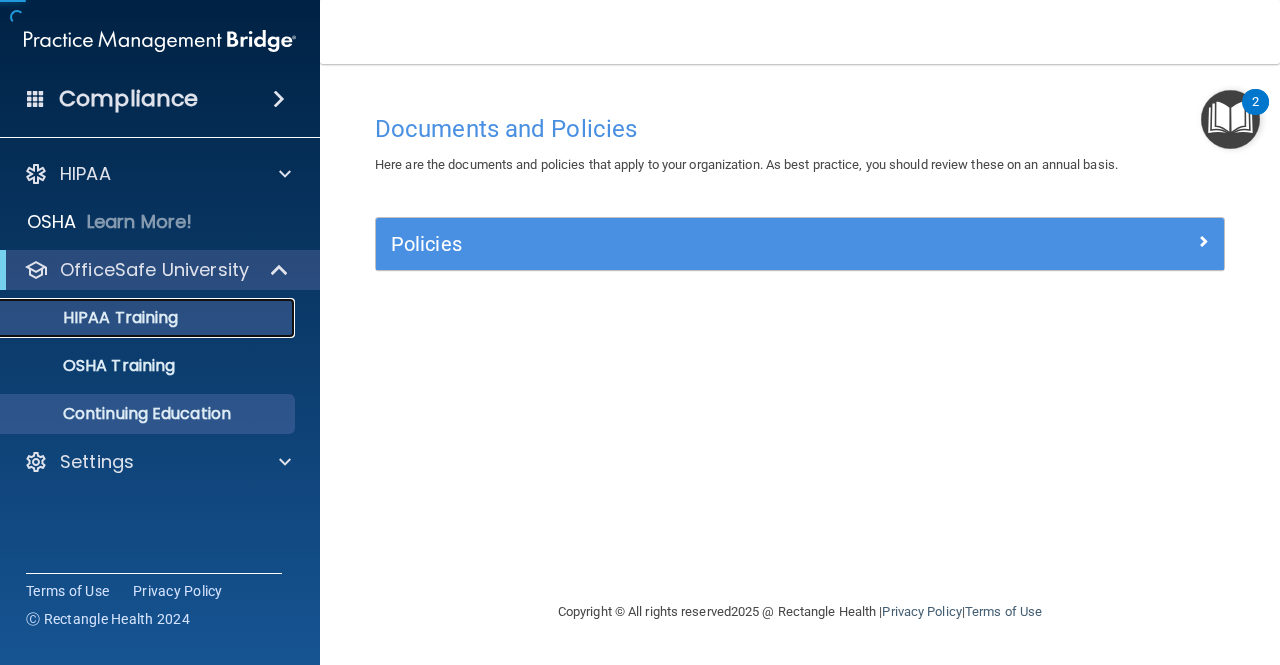 click on "HIPAA Training                   OSHA Training                   Continuing Education" at bounding box center (161, 362) 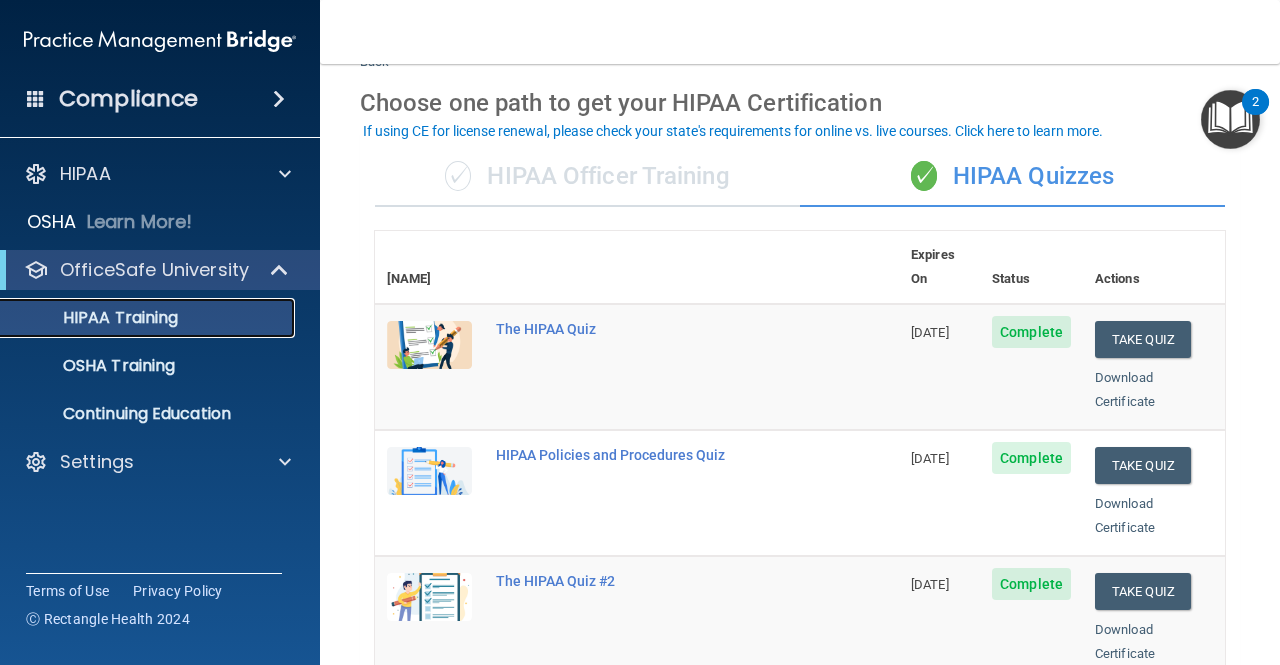 scroll, scrollTop: 0, scrollLeft: 0, axis: both 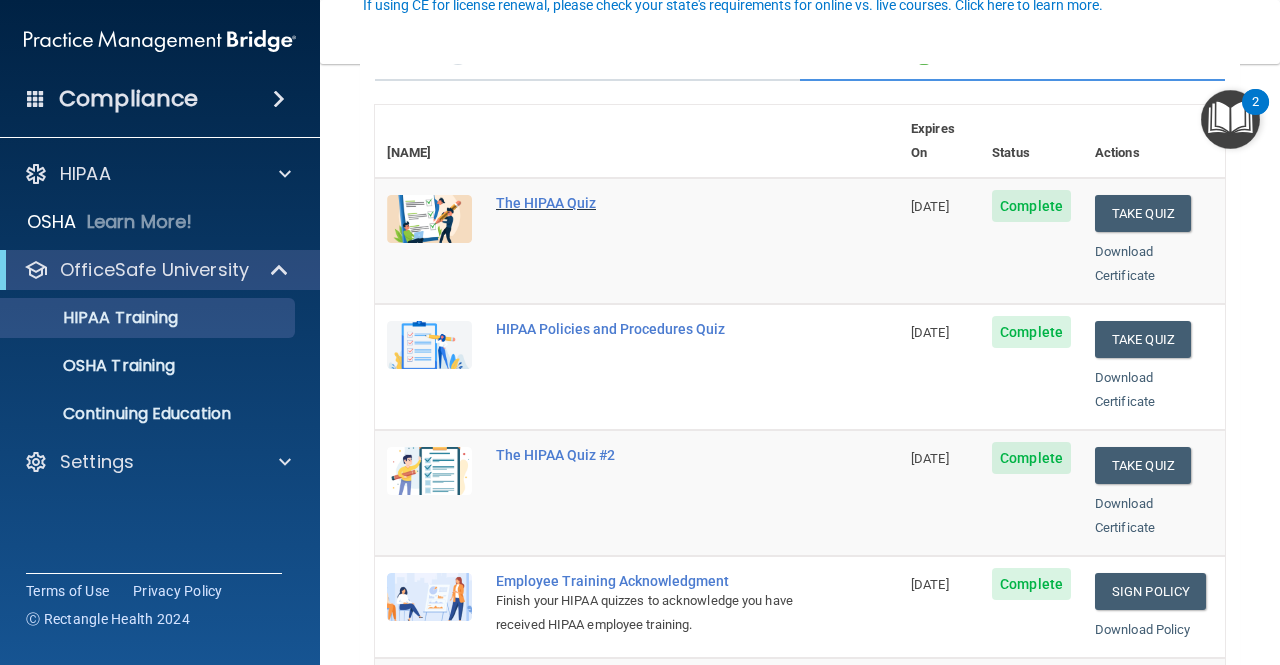 click on "The HIPAA Quiz" at bounding box center (647, 203) 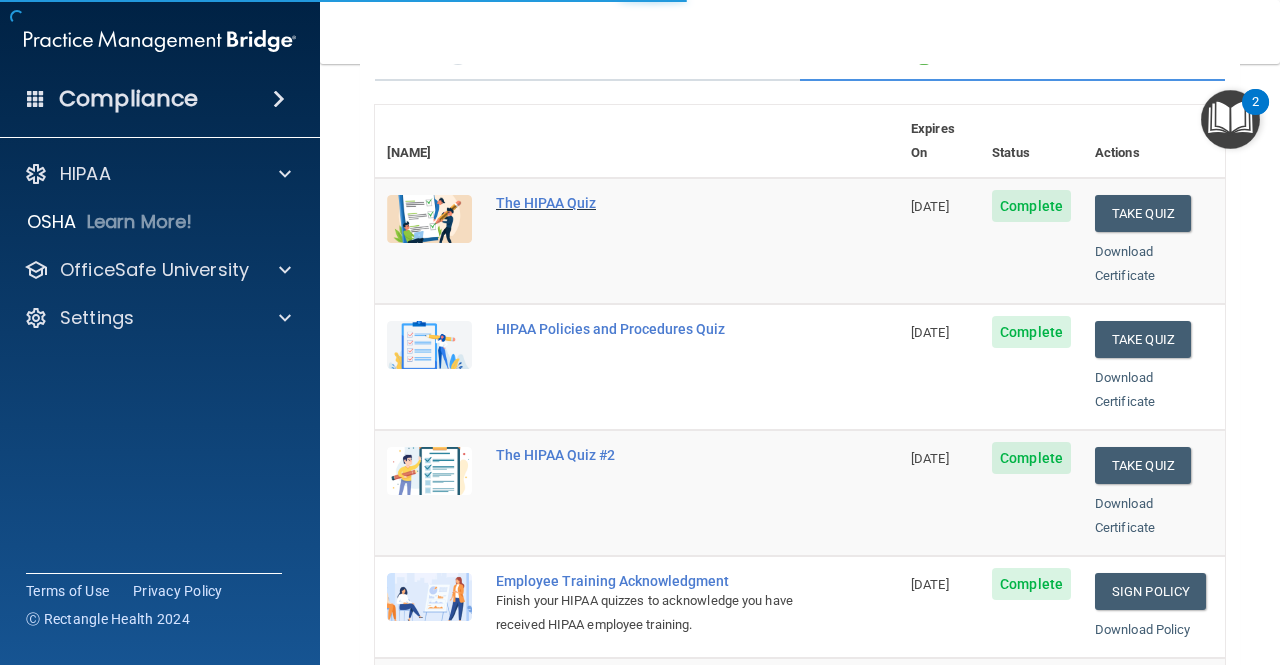 scroll, scrollTop: 0, scrollLeft: 0, axis: both 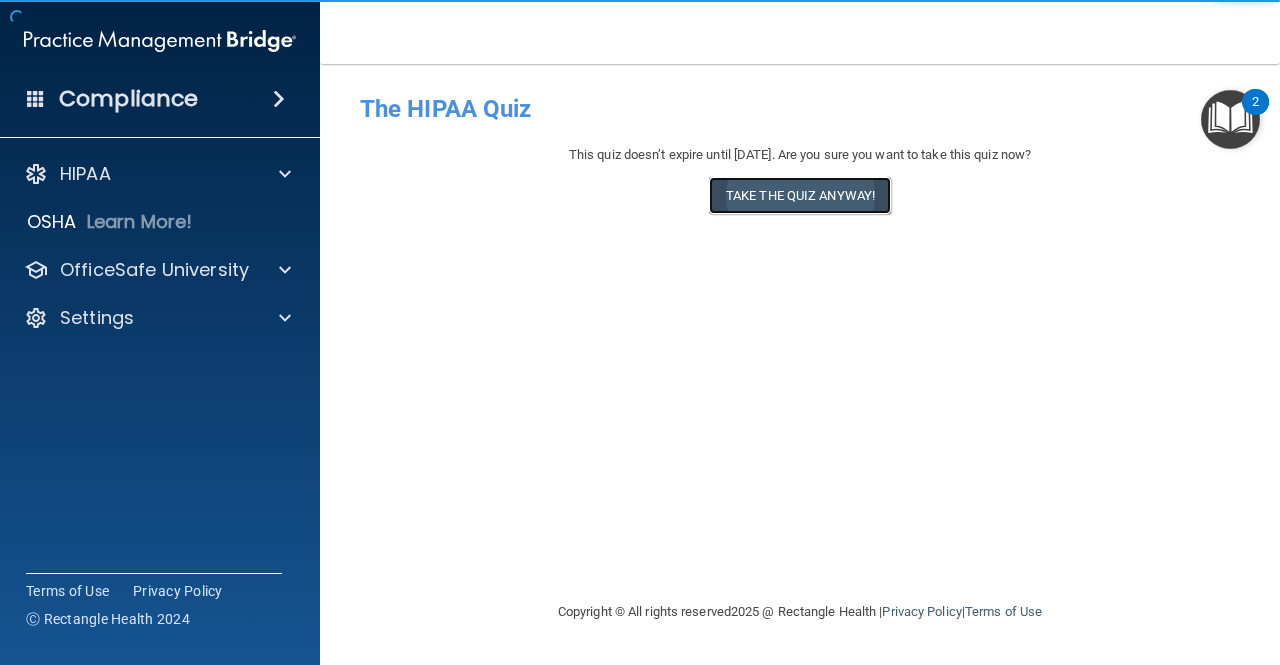 click on "Take the quiz anyway!" at bounding box center [800, 195] 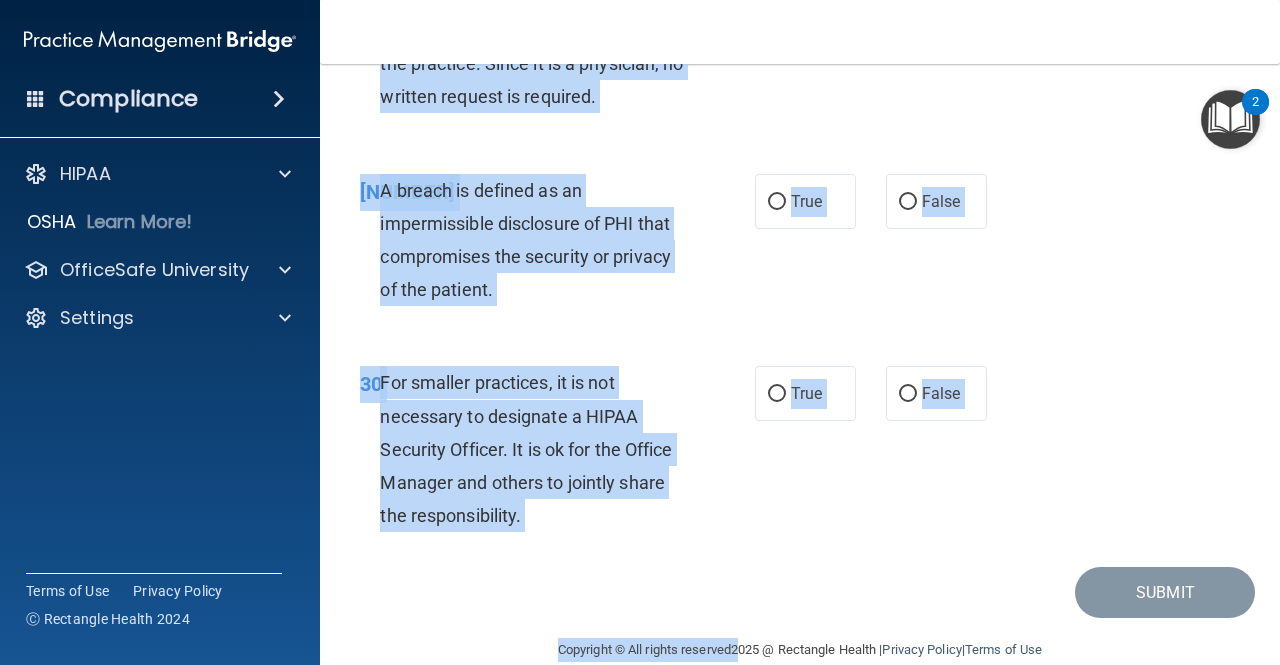 scroll, scrollTop: 5916, scrollLeft: 0, axis: vertical 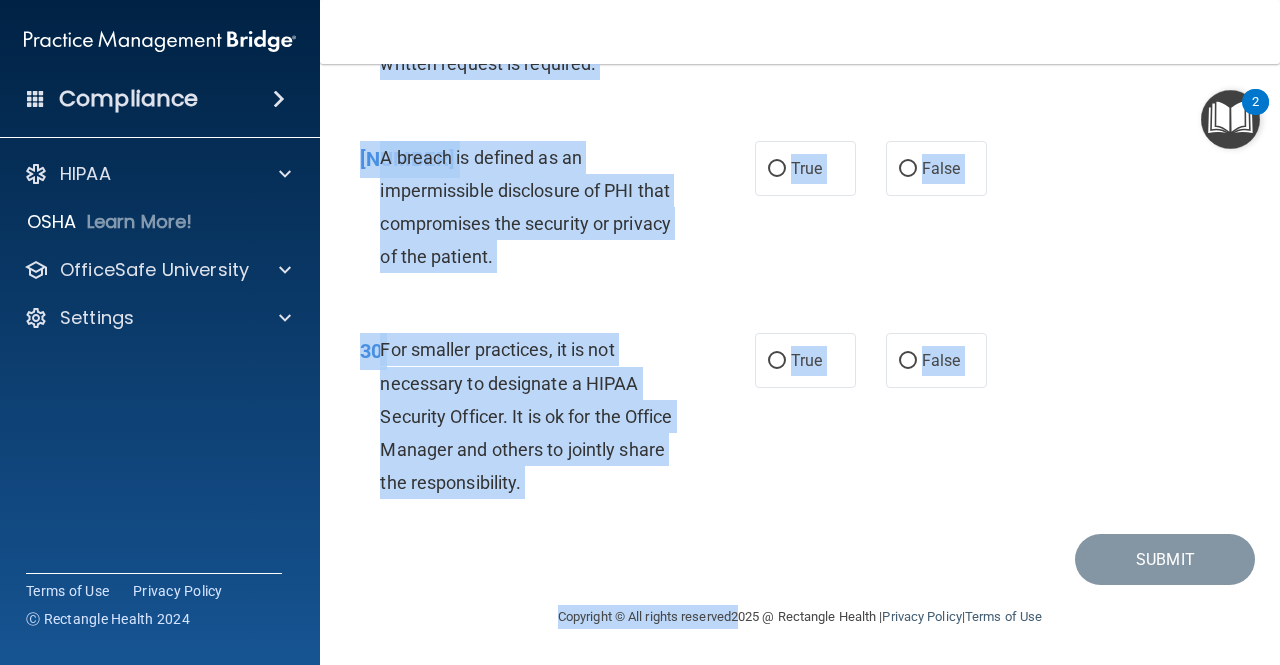 drag, startPoint x: 376, startPoint y: 165, endPoint x: 730, endPoint y: 712, distance: 651.55585 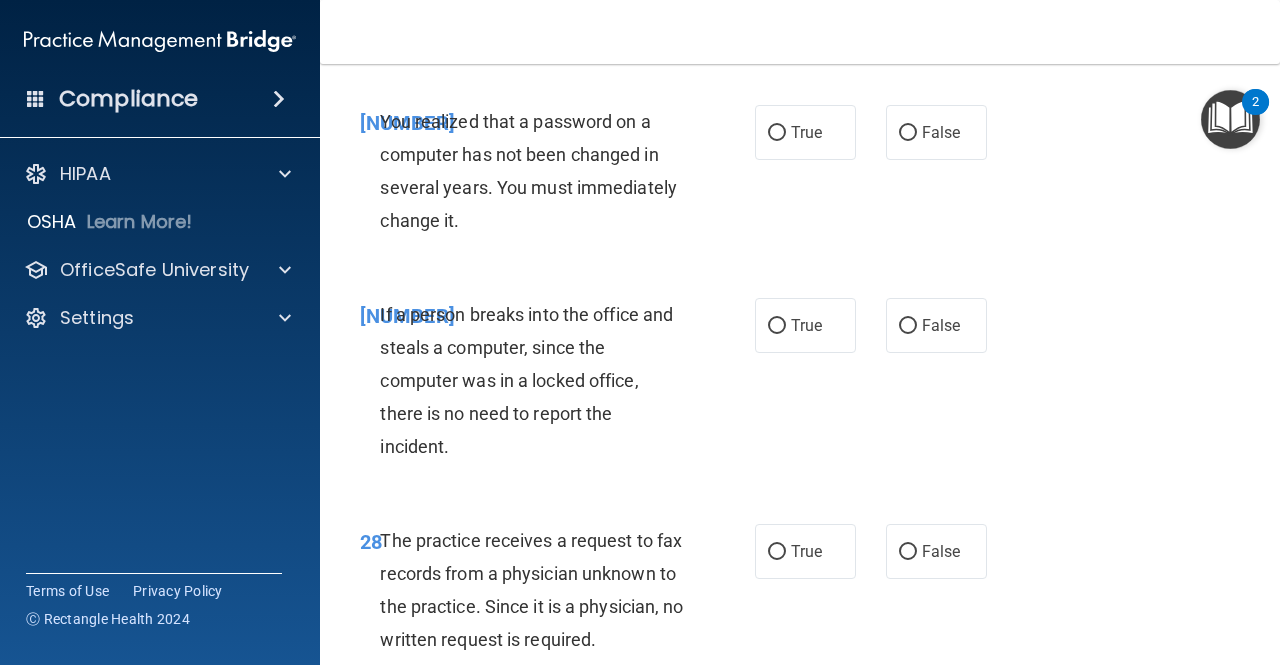 scroll, scrollTop: 4705, scrollLeft: 0, axis: vertical 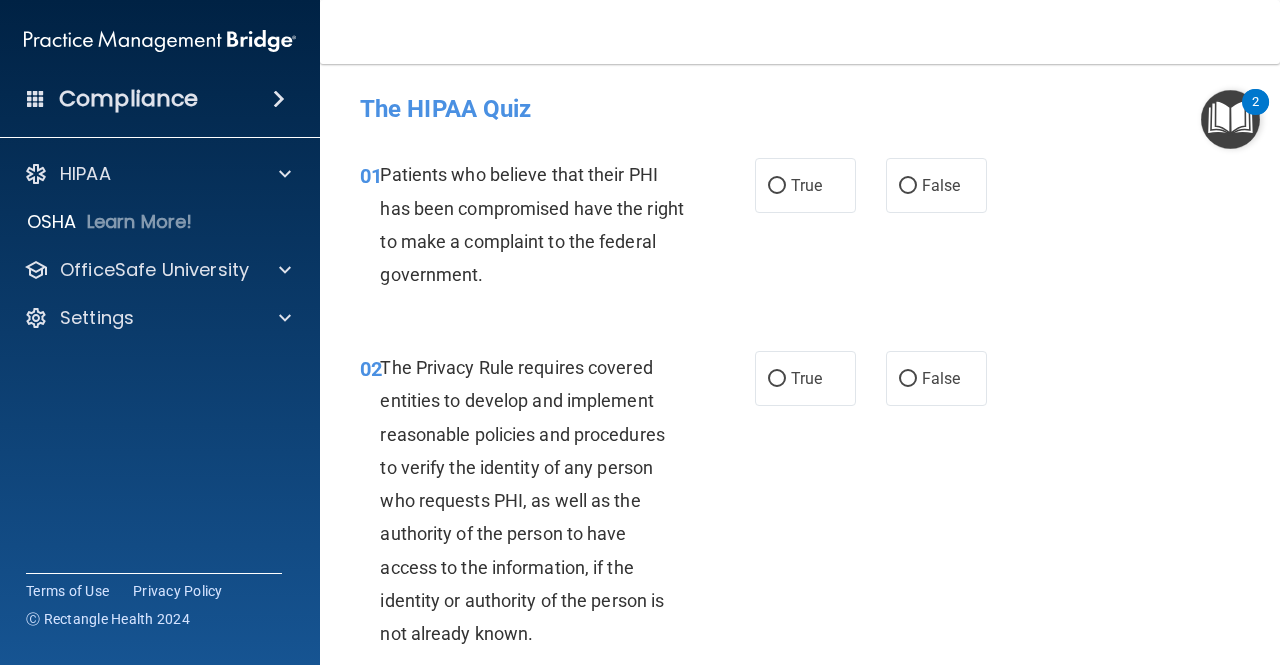 click on "Patients who believe that their PHI has been compromised have the right to make a complaint to the federal government." at bounding box center (532, 224) 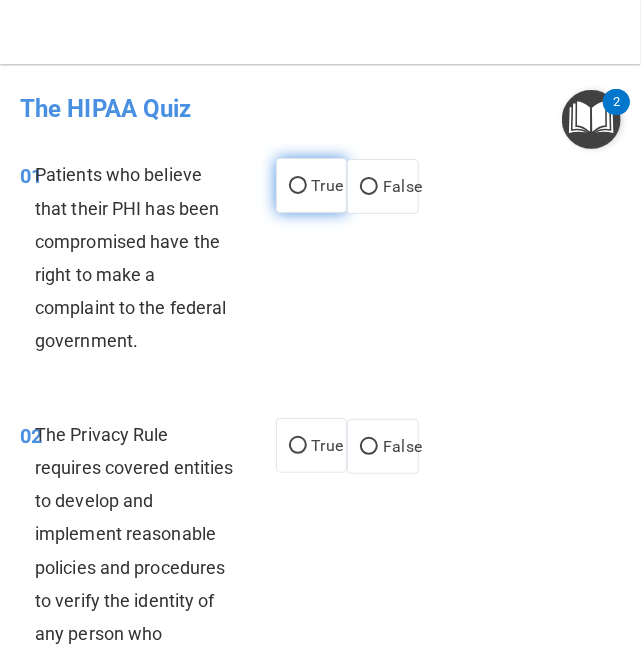 click on "True" at bounding box center [312, 185] 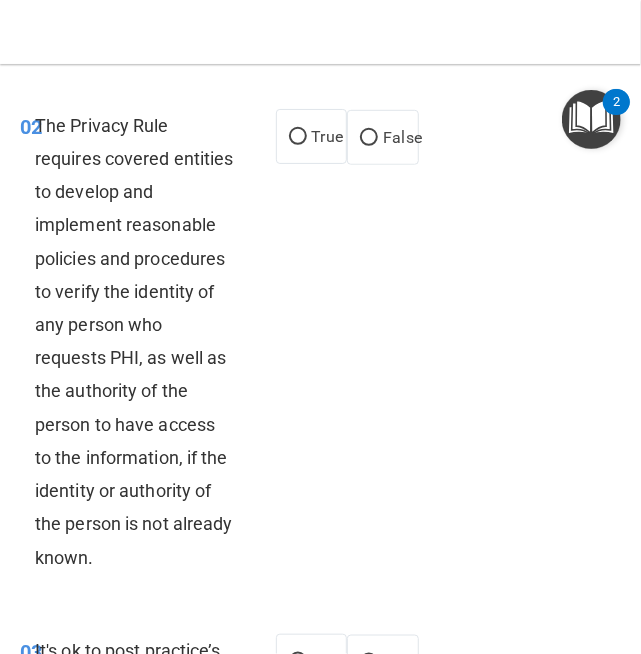 scroll, scrollTop: 313, scrollLeft: 0, axis: vertical 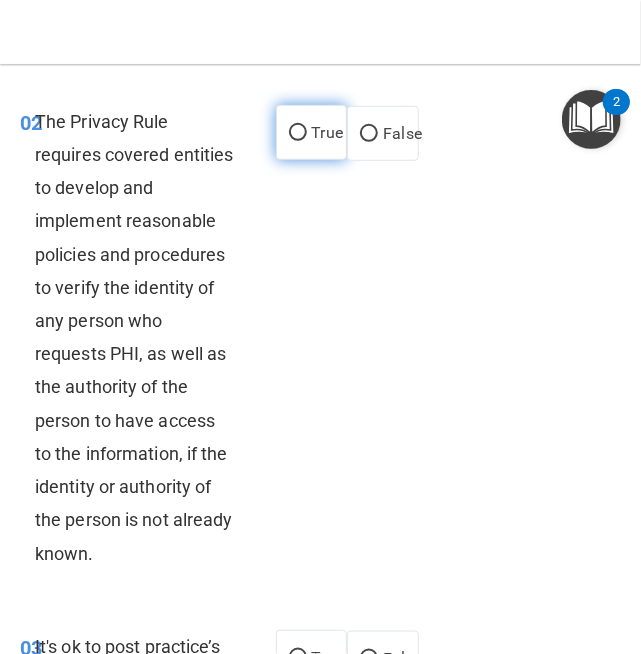 click on "True" at bounding box center (298, 133) 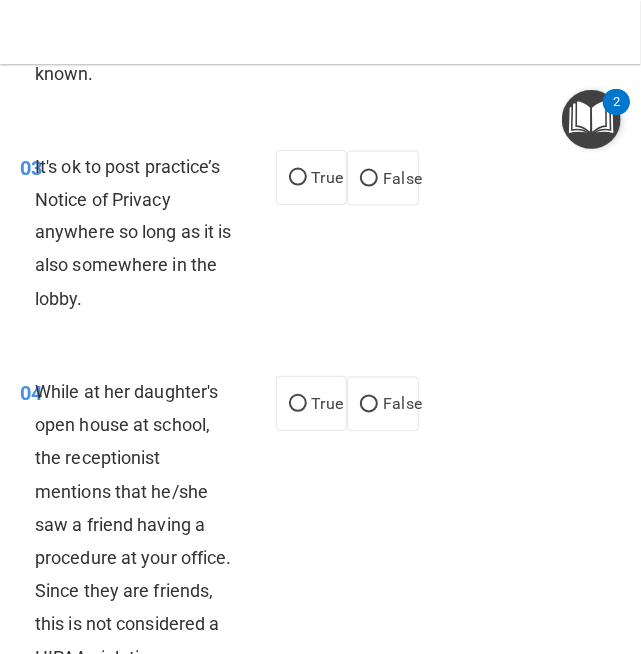 scroll, scrollTop: 794, scrollLeft: 0, axis: vertical 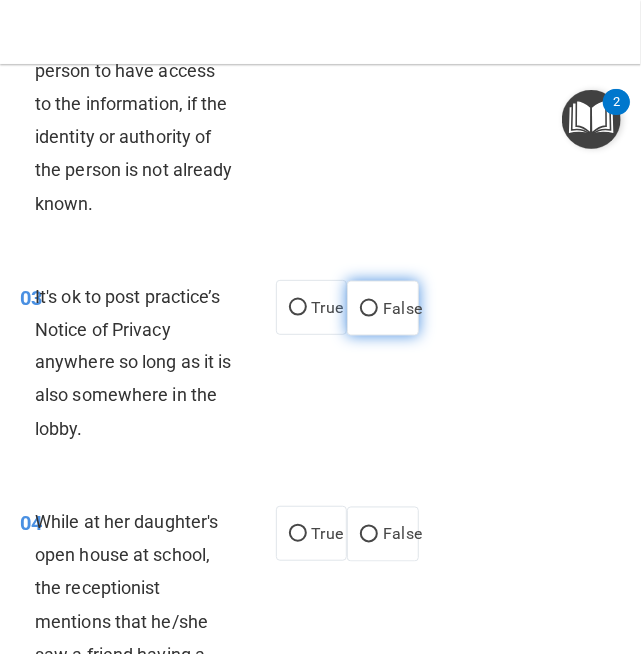 click on "False" at bounding box center [402, 308] 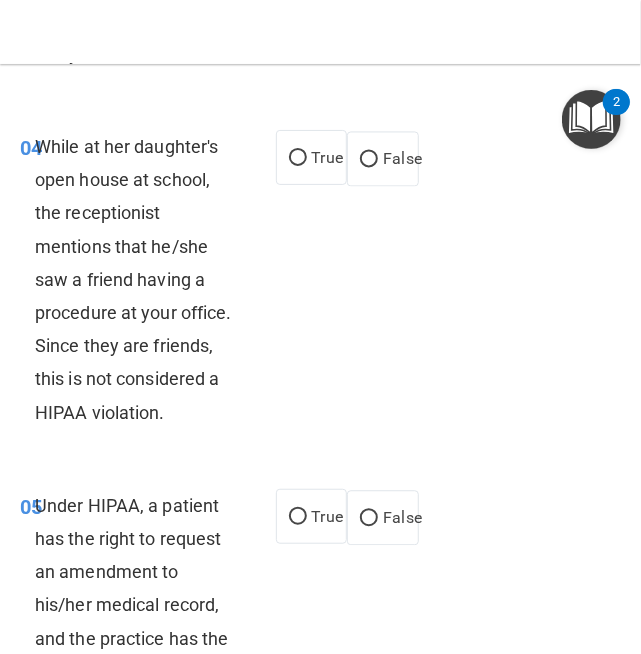 scroll, scrollTop: 1039, scrollLeft: 0, axis: vertical 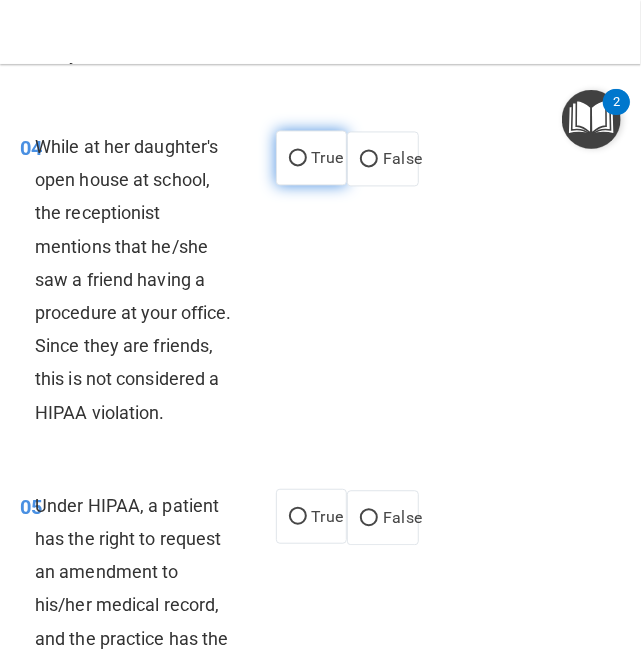 click on "True" at bounding box center [327, 157] 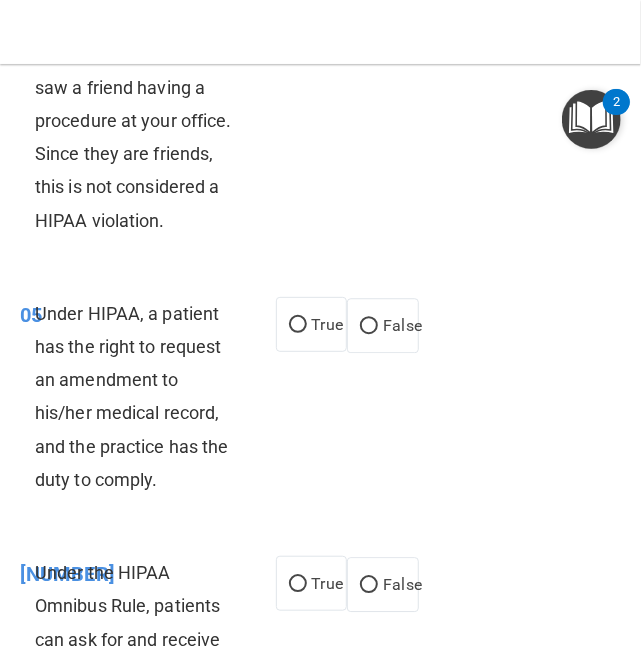 scroll, scrollTop: 1353, scrollLeft: 0, axis: vertical 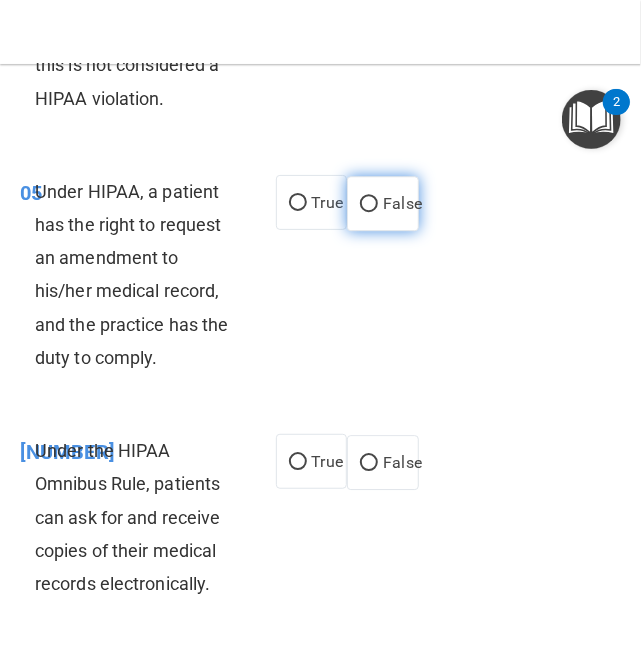 click on "False" at bounding box center (402, 203) 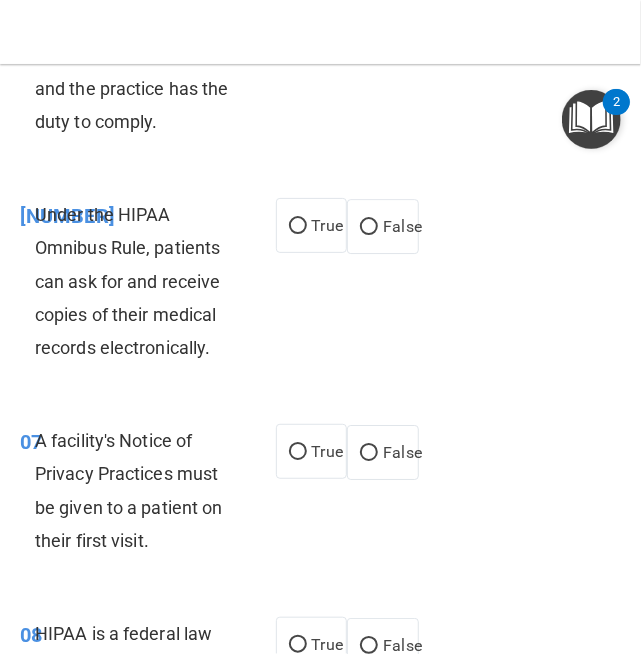 scroll, scrollTop: 1635, scrollLeft: 0, axis: vertical 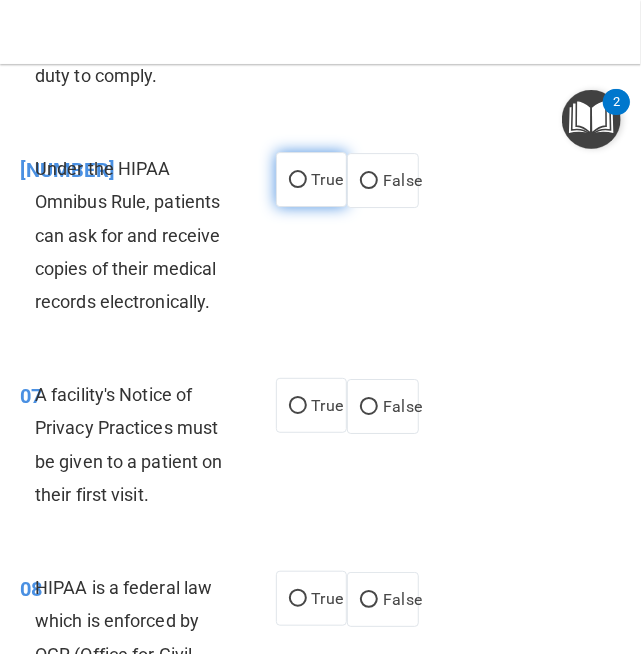 click on "True" at bounding box center (312, 179) 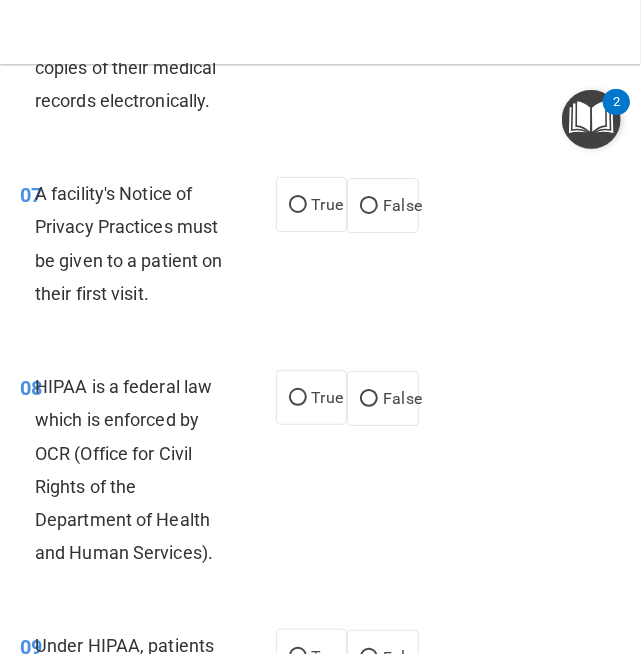 scroll, scrollTop: 1837, scrollLeft: 0, axis: vertical 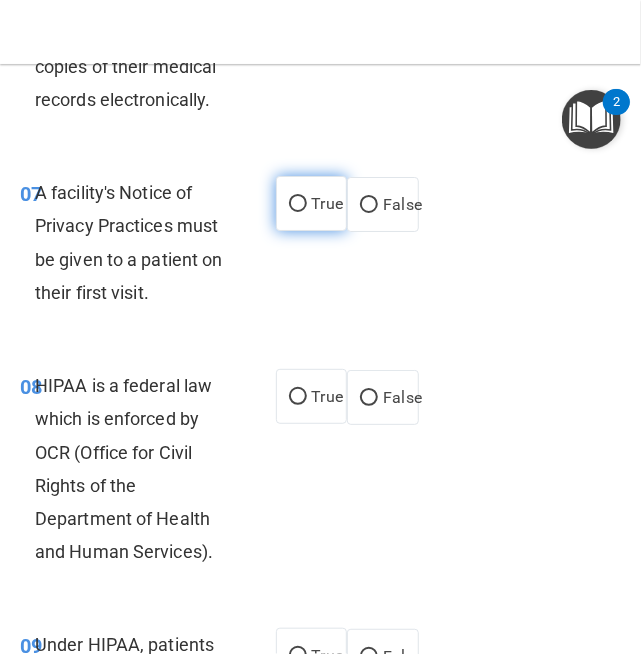 click on "True" at bounding box center (298, 204) 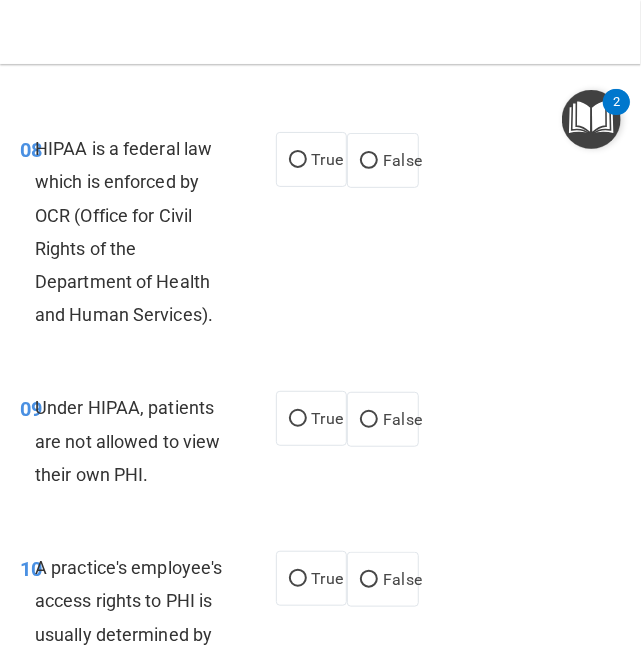 scroll, scrollTop: 2077, scrollLeft: 0, axis: vertical 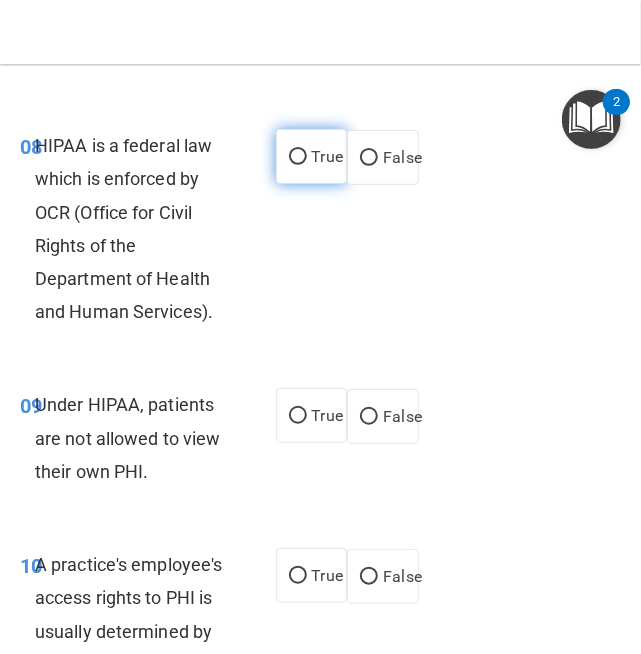 click on "True" at bounding box center [298, 157] 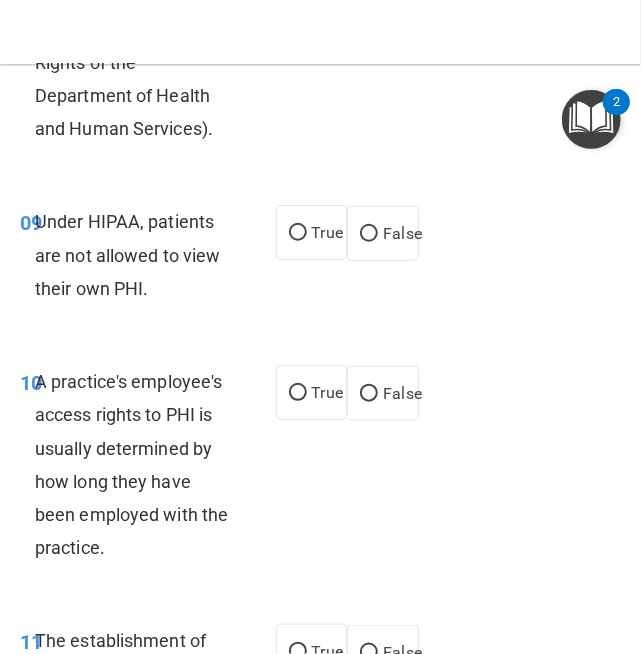 scroll, scrollTop: 2306, scrollLeft: 0, axis: vertical 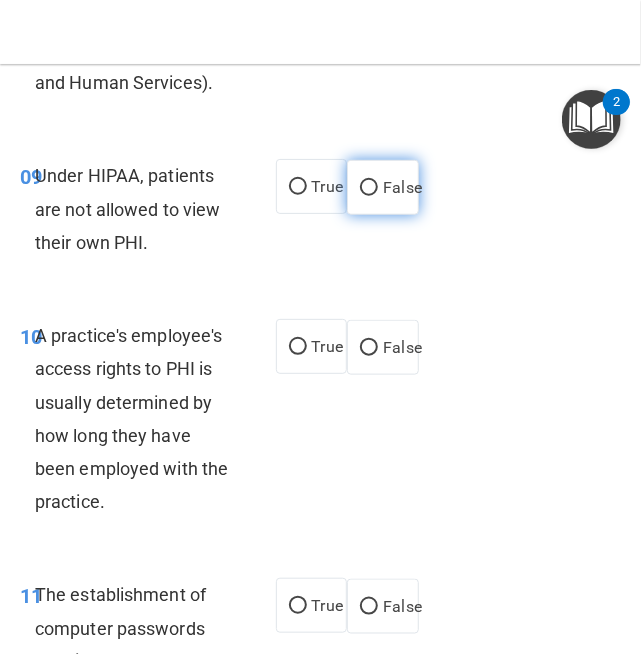 click on "False" at bounding box center [402, 187] 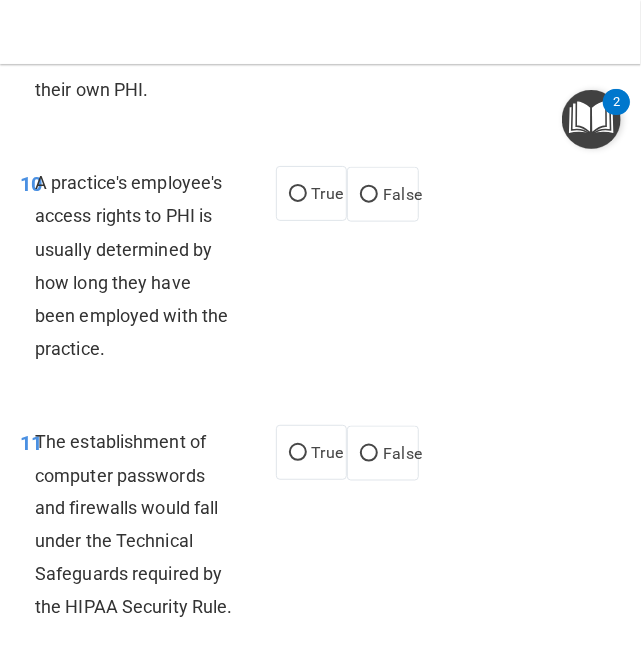 scroll, scrollTop: 2540, scrollLeft: 0, axis: vertical 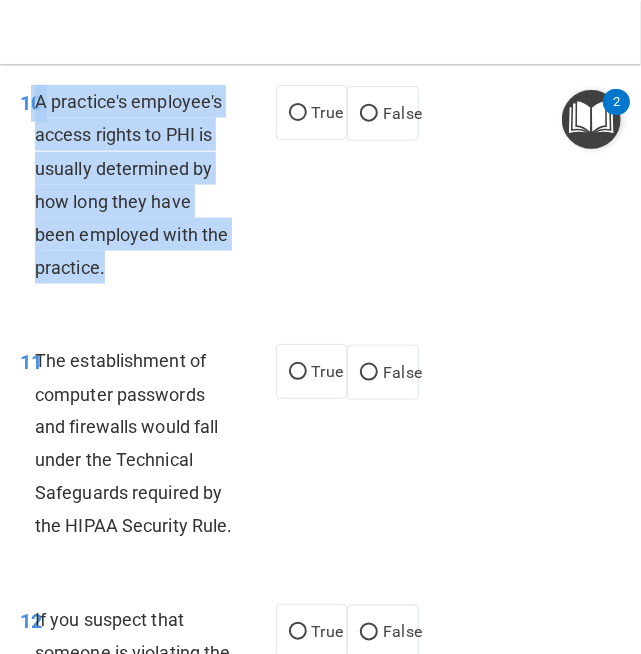 drag, startPoint x: 30, startPoint y: 122, endPoint x: 162, endPoint y: 305, distance: 225.6391 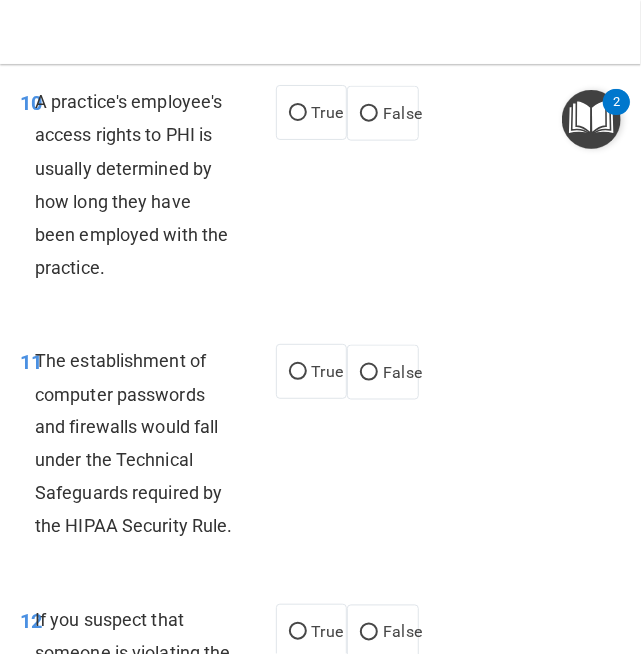 click on "10       A practice's employee's access rights to PHI is usually determined by how long they have been employed with the practice.                 True           False" at bounding box center (320, 189) 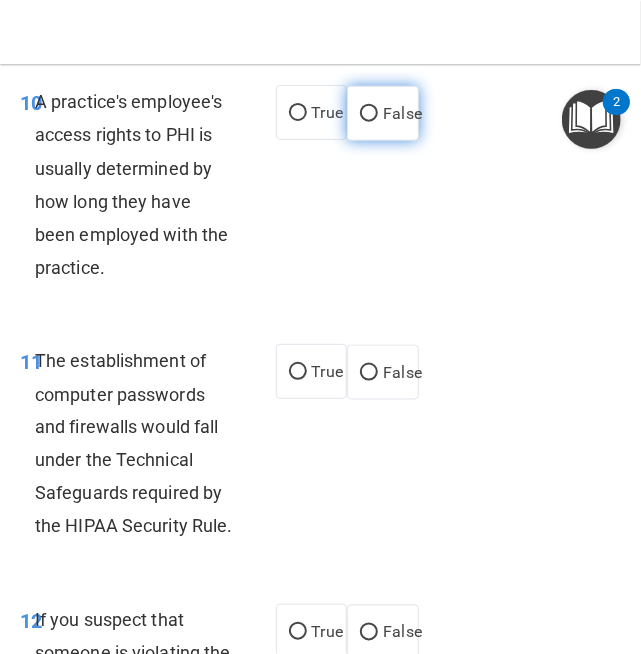 click on "False" at bounding box center (402, 113) 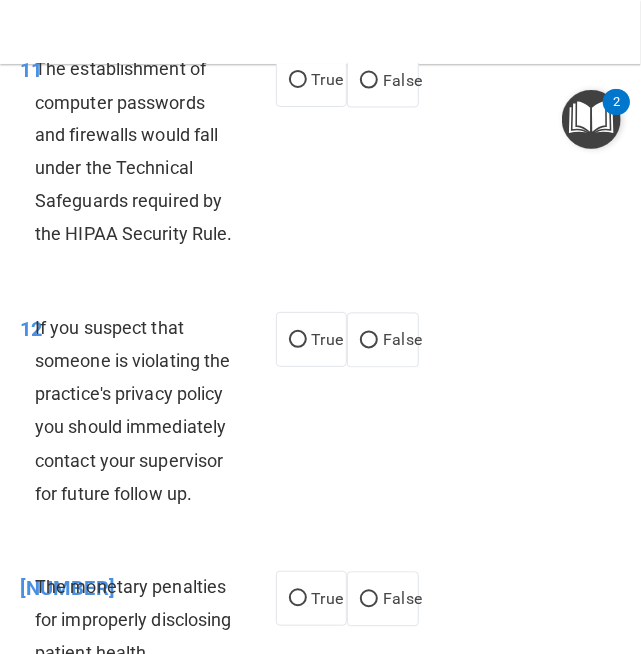 scroll, scrollTop: 2831, scrollLeft: 0, axis: vertical 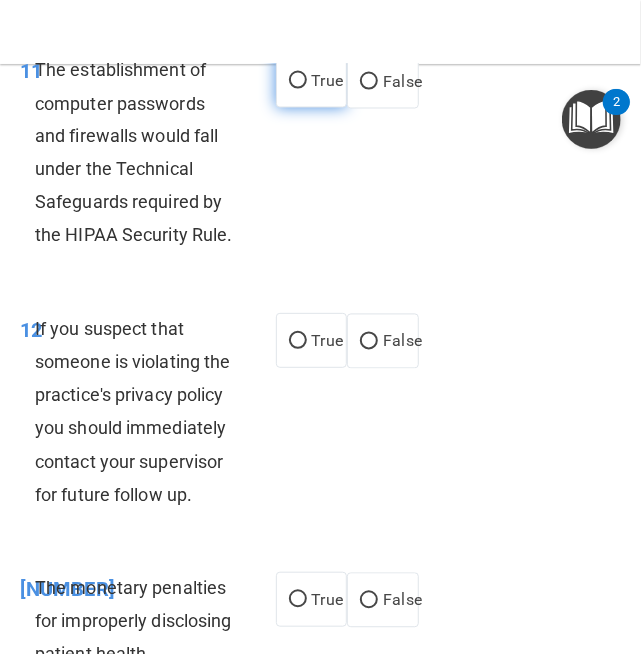 click on "True" at bounding box center (312, 80) 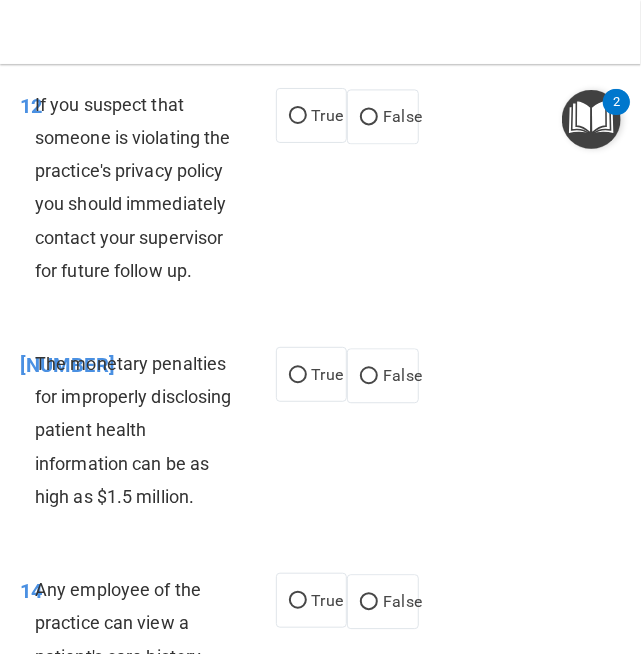 scroll, scrollTop: 3099, scrollLeft: 0, axis: vertical 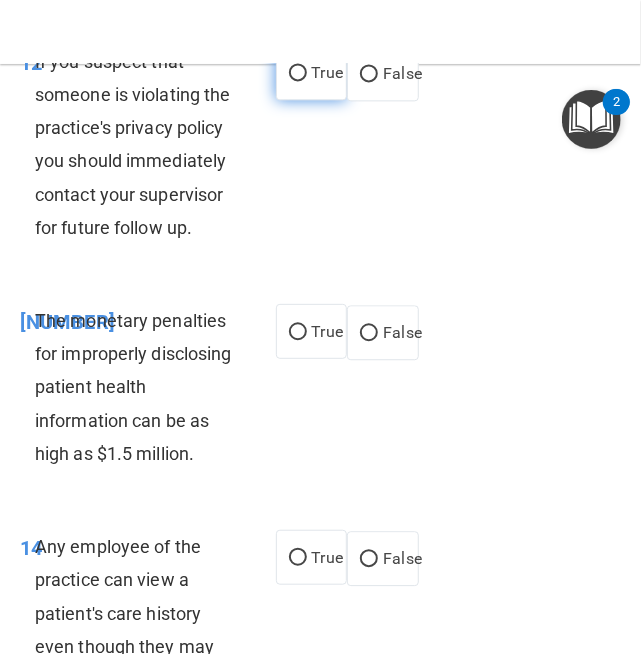 click on "True" at bounding box center (327, 72) 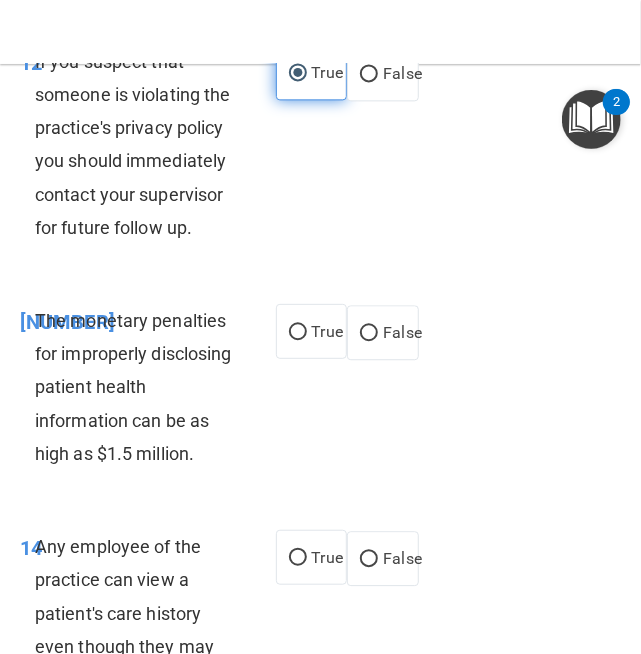 click on "True" at bounding box center (327, 72) 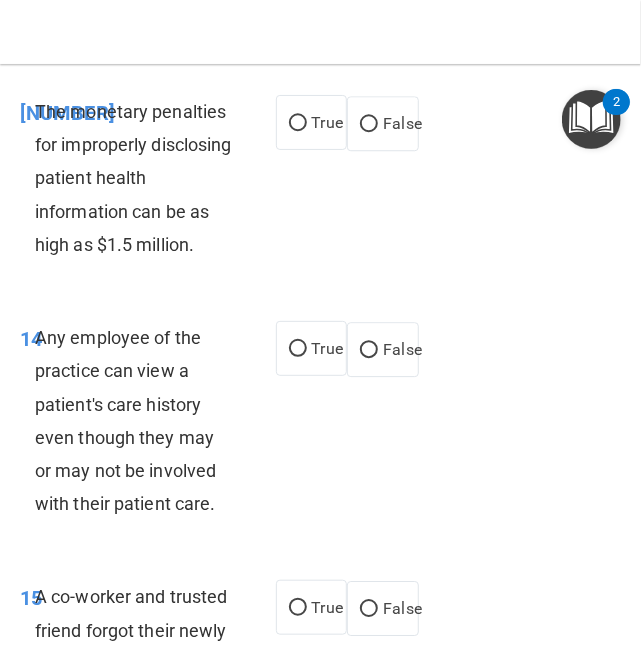 scroll, scrollTop: 3373, scrollLeft: 0, axis: vertical 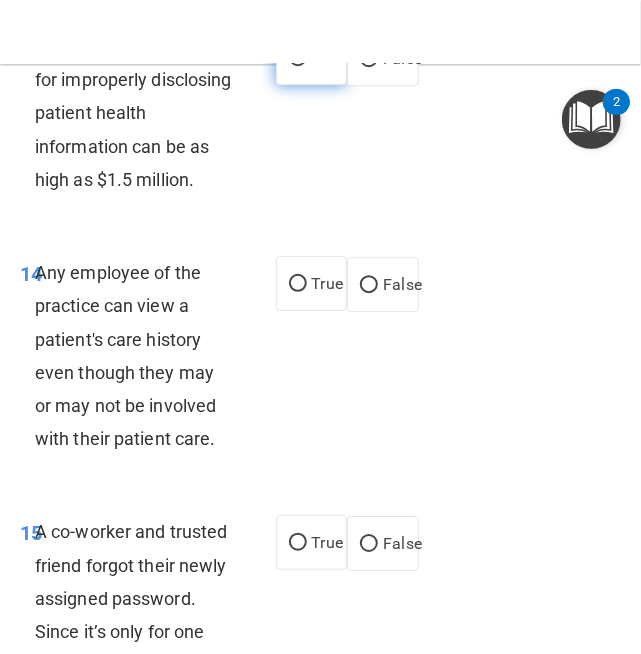 click on "True" at bounding box center (312, 57) 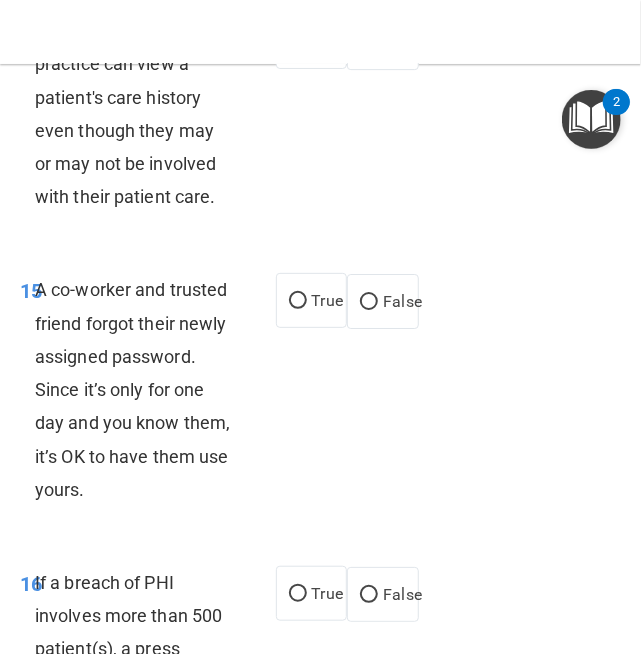 scroll, scrollTop: 3616, scrollLeft: 0, axis: vertical 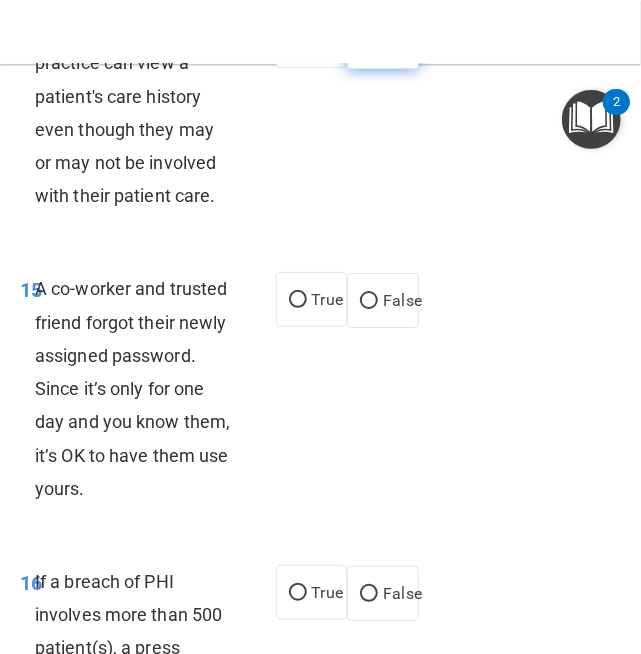 click on "False" at bounding box center [383, 41] 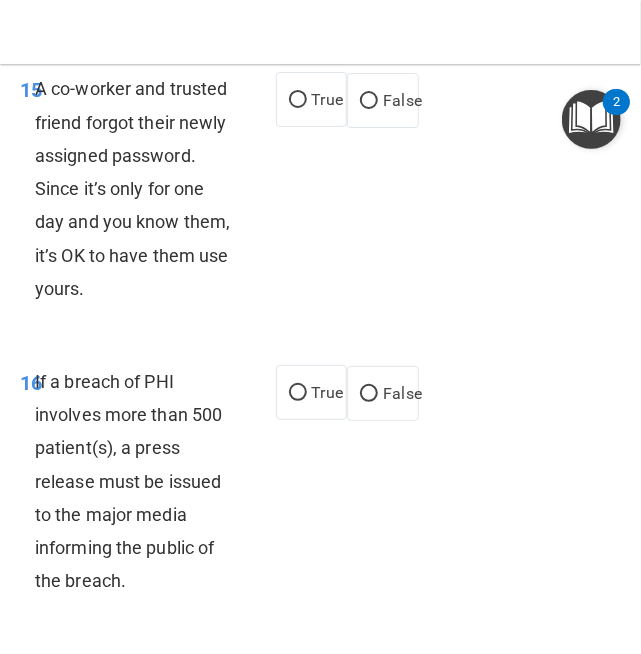 scroll, scrollTop: 3889, scrollLeft: 0, axis: vertical 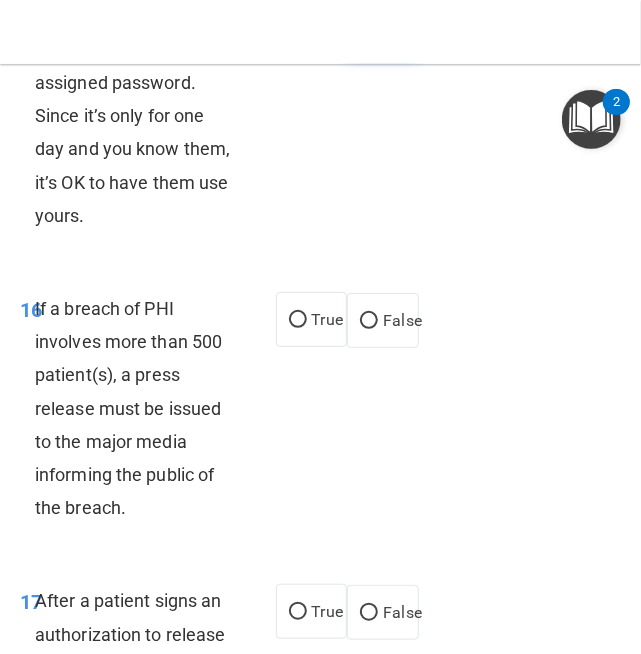 click on "False" at bounding box center [383, 27] 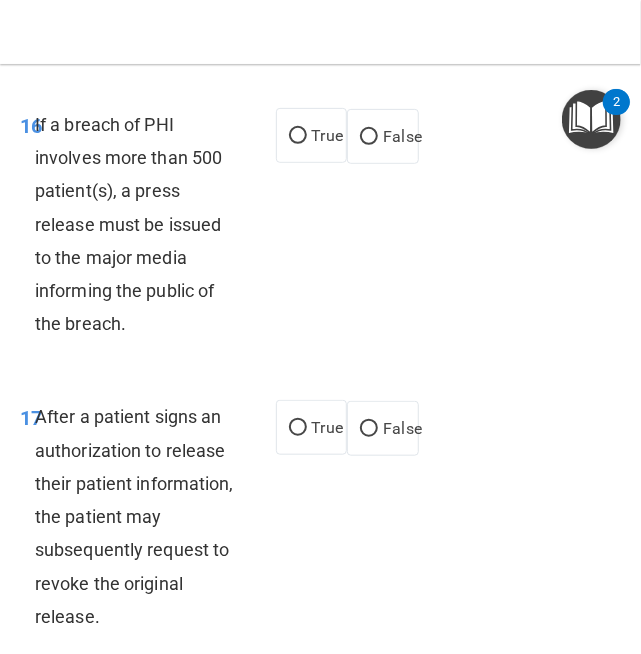 scroll, scrollTop: 4128, scrollLeft: 0, axis: vertical 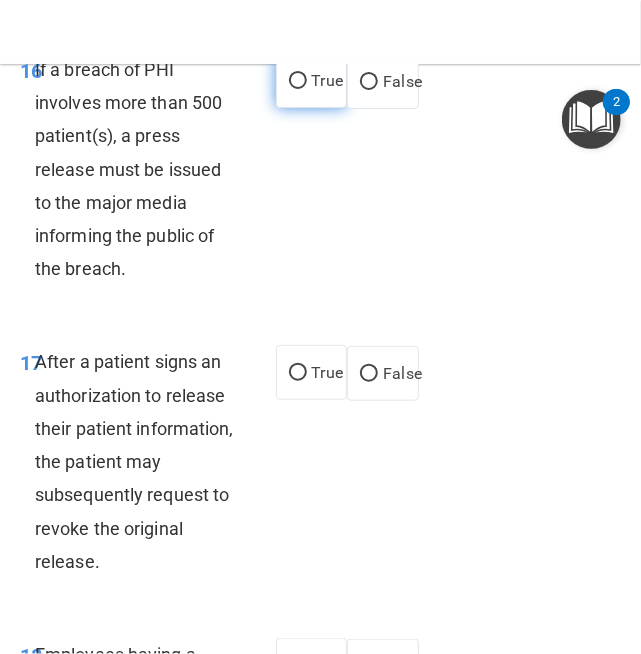 click on "True" at bounding box center (312, 80) 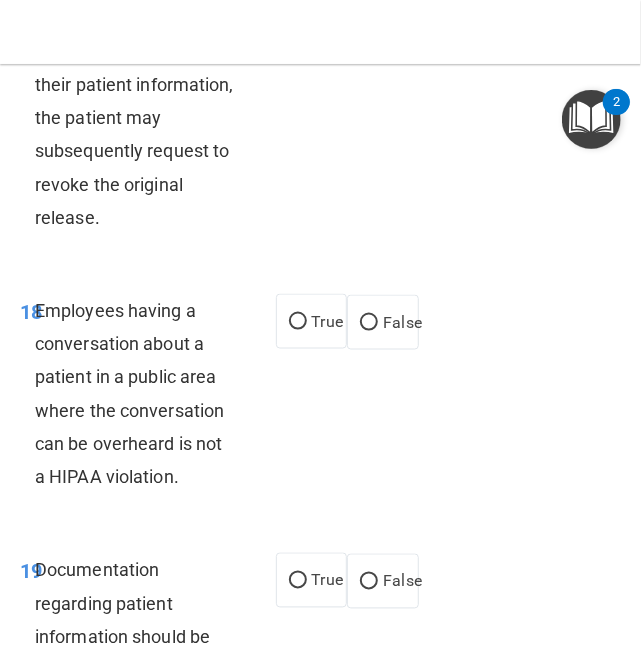 scroll, scrollTop: 4472, scrollLeft: 0, axis: vertical 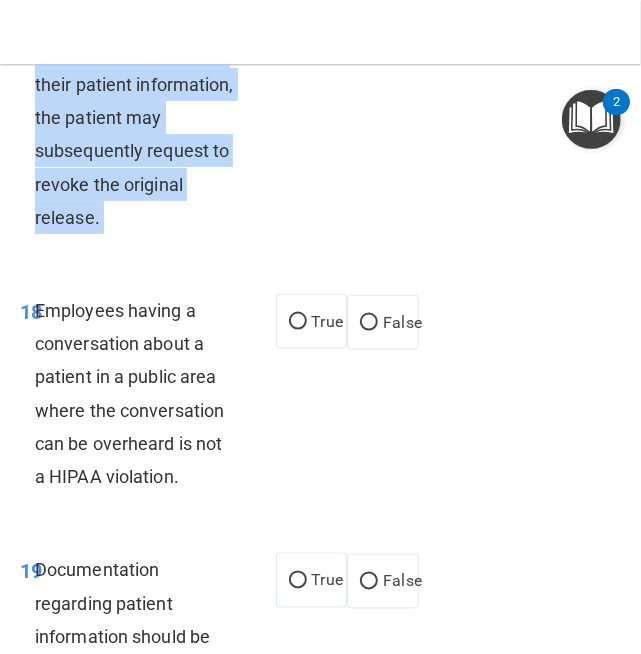drag, startPoint x: 27, startPoint y: 147, endPoint x: 201, endPoint y: 381, distance: 291.60248 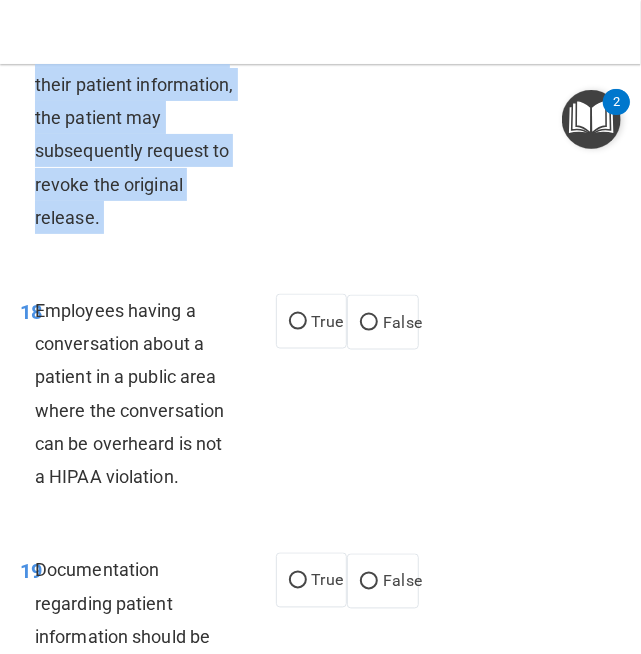 click on "After a patient signs an authorization to release their patient information, the patient may subsequently request to revoke the original release." at bounding box center (134, 117) 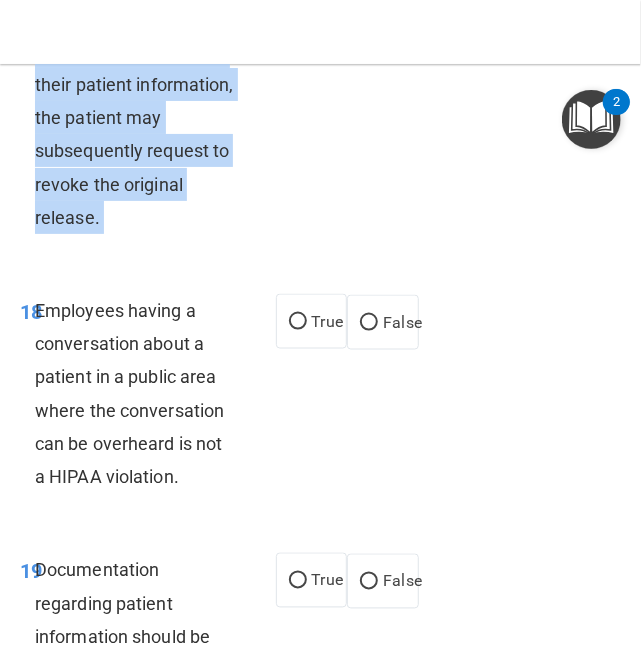click on "After a patient signs an authorization to release their patient information, the patient may subsequently request to revoke the original release." at bounding box center [134, 117] 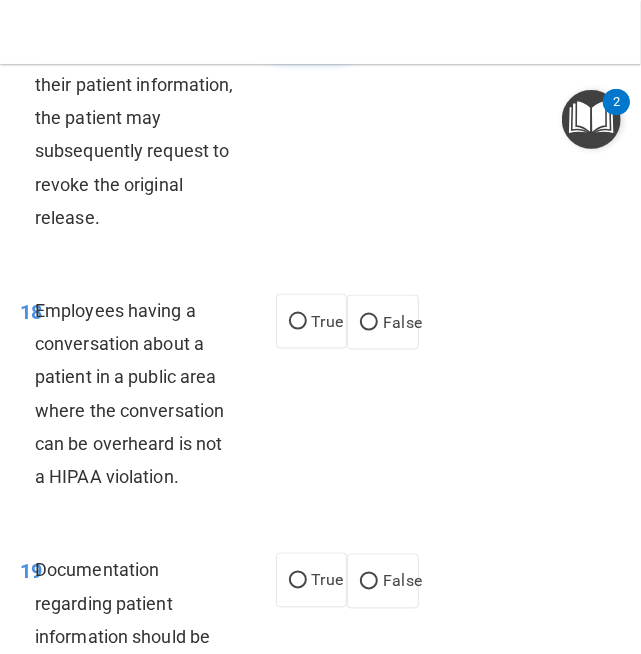 click on "True" at bounding box center [327, 28] 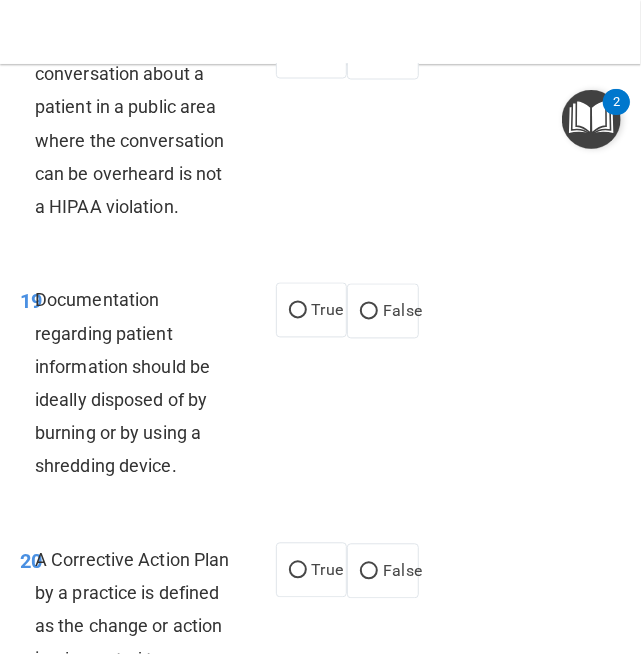 scroll, scrollTop: 4791, scrollLeft: 0, axis: vertical 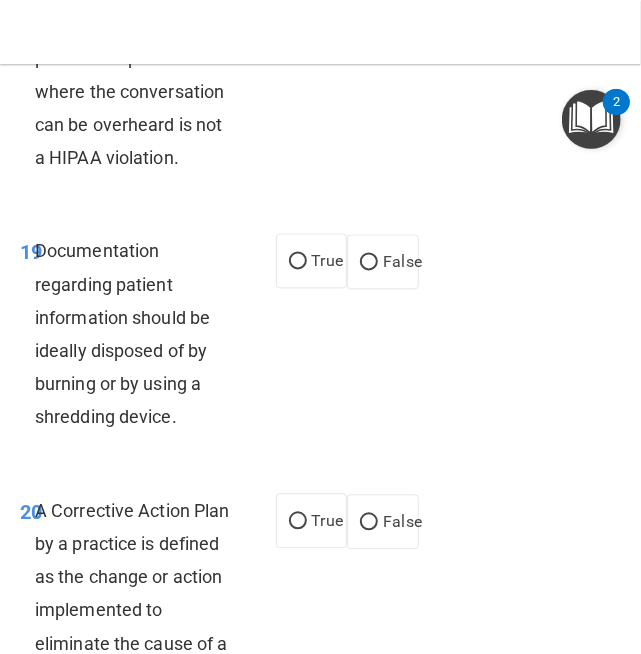 click on "False" at bounding box center (402, 3) 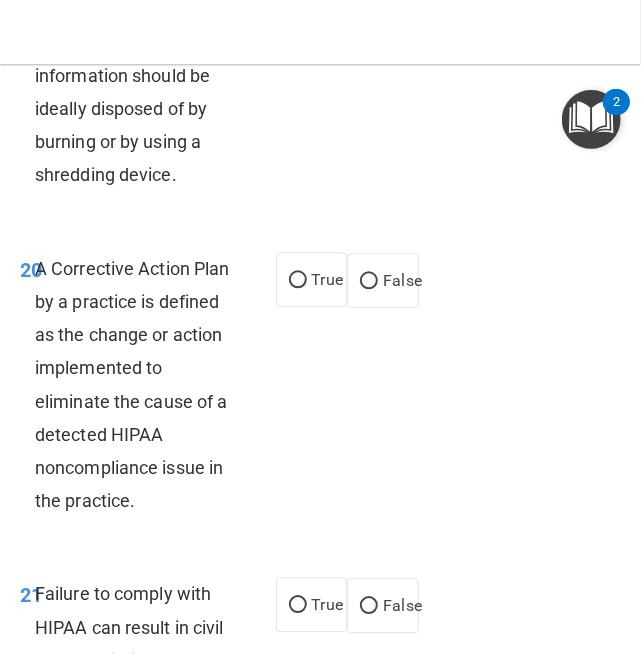 scroll, scrollTop: 5037, scrollLeft: 0, axis: vertical 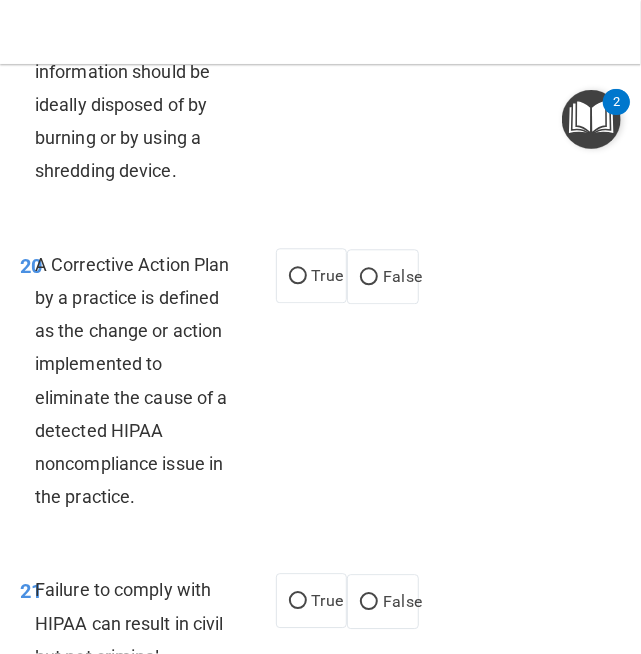 click on "True" at bounding box center (312, 15) 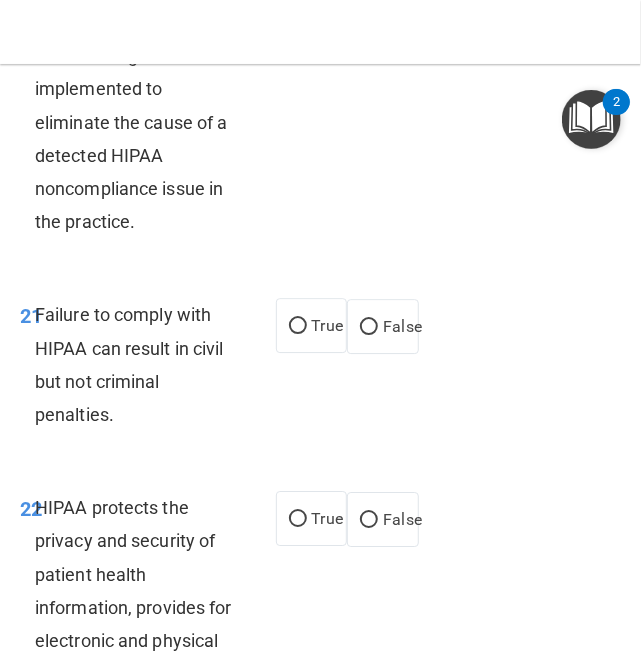 scroll, scrollTop: 5324, scrollLeft: 0, axis: vertical 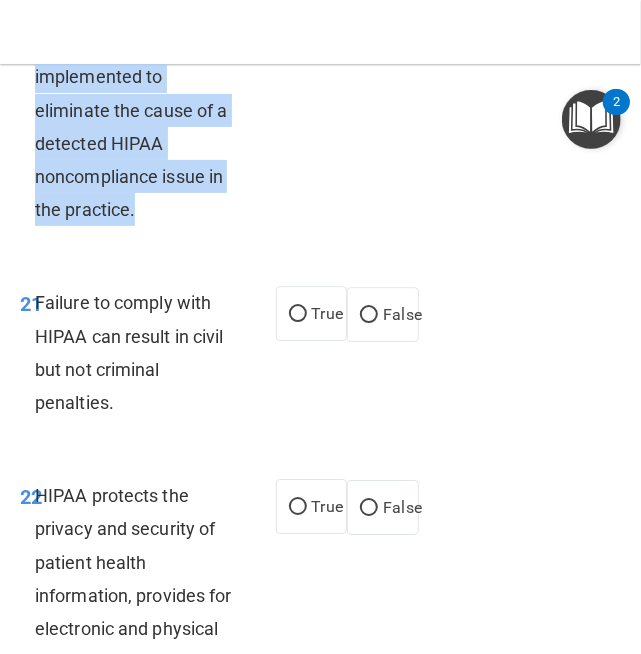 drag, startPoint x: 38, startPoint y: 106, endPoint x: 166, endPoint y: 345, distance: 271.11804 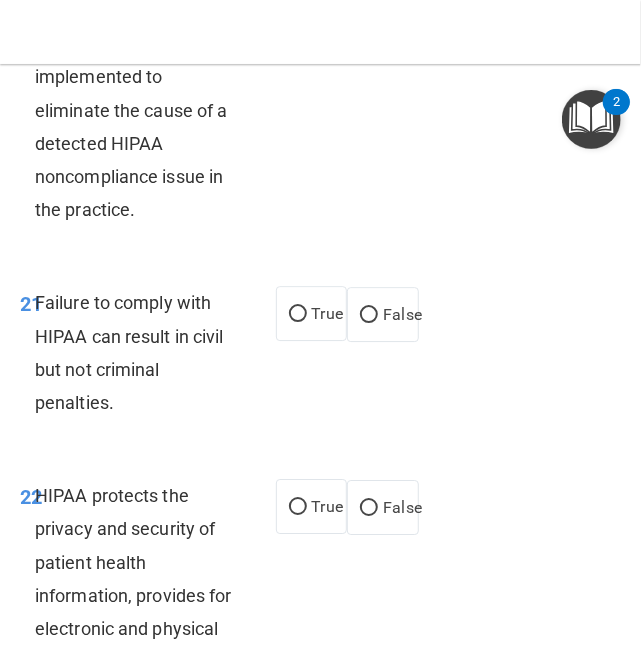 click on "20       A Corrective Action Plan by a practice is defined as the change or action implemented to eliminate the cause of a detected HIPAA noncompliance issue in the practice.                 True           False" at bounding box center [320, 99] 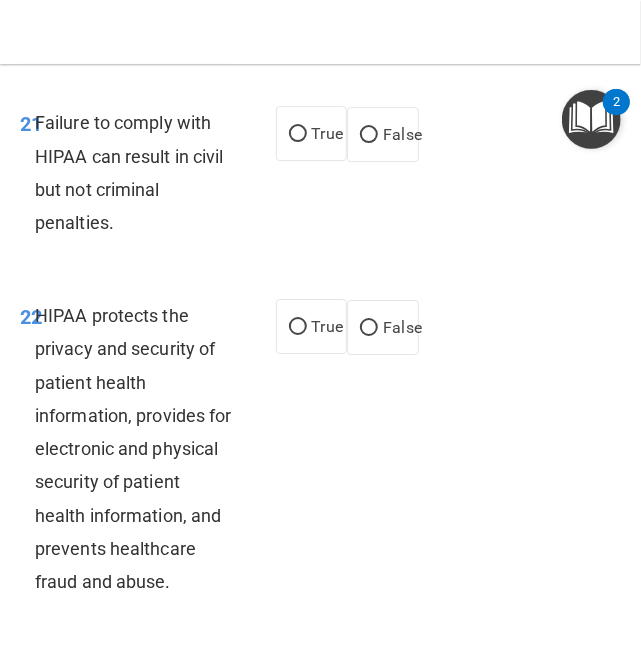 scroll, scrollTop: 5608, scrollLeft: 0, axis: vertical 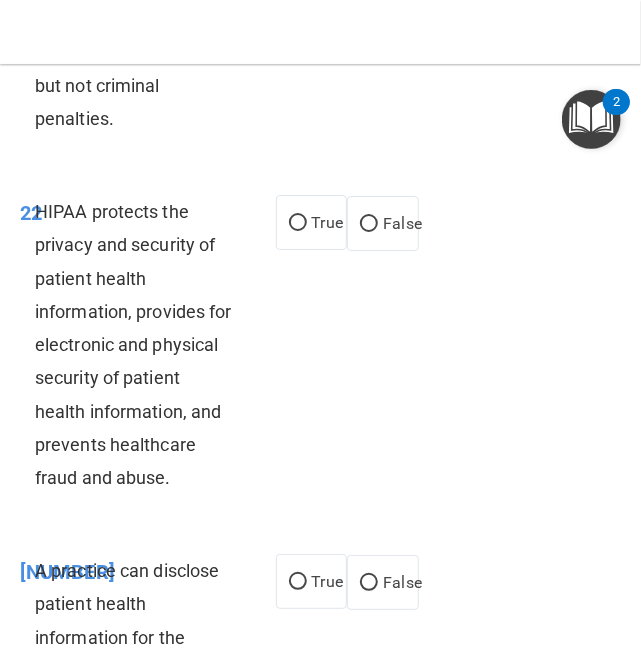 drag, startPoint x: 299, startPoint y: 292, endPoint x: 772, endPoint y: 23, distance: 544.14154 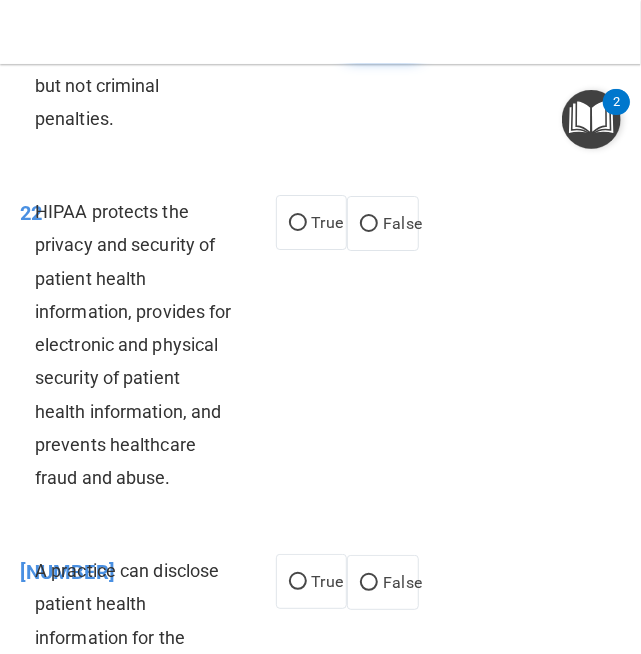 click on "False" at bounding box center (383, 30) 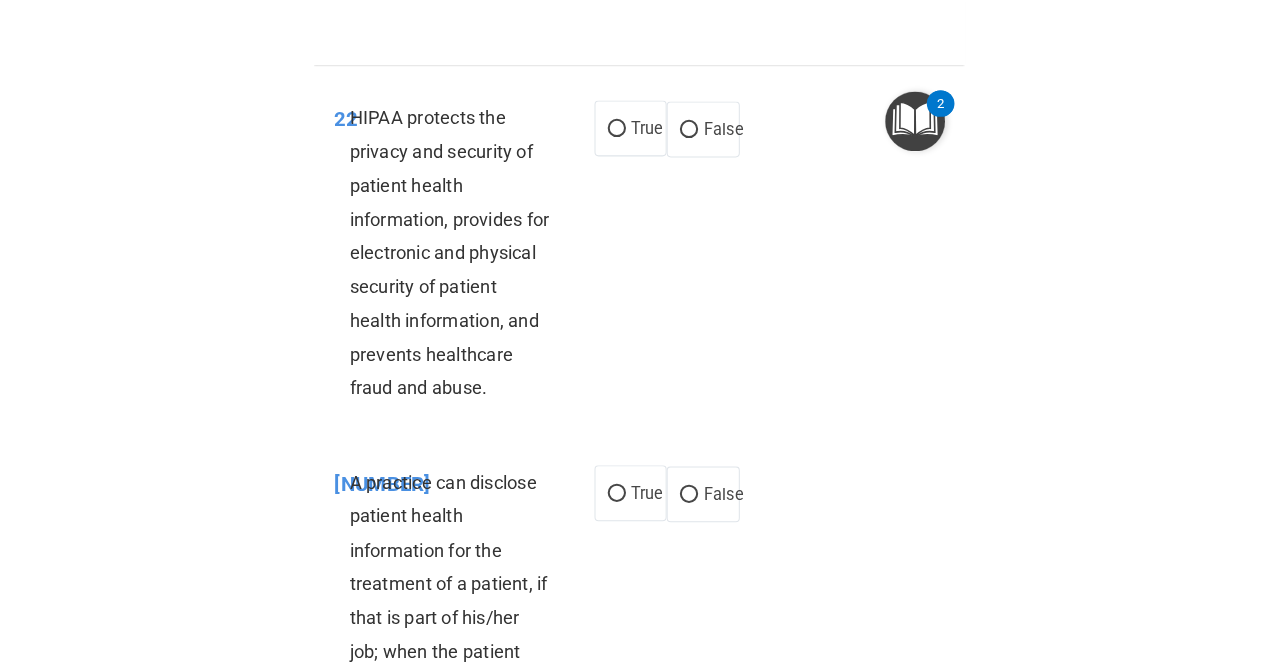 scroll, scrollTop: 5846, scrollLeft: 0, axis: vertical 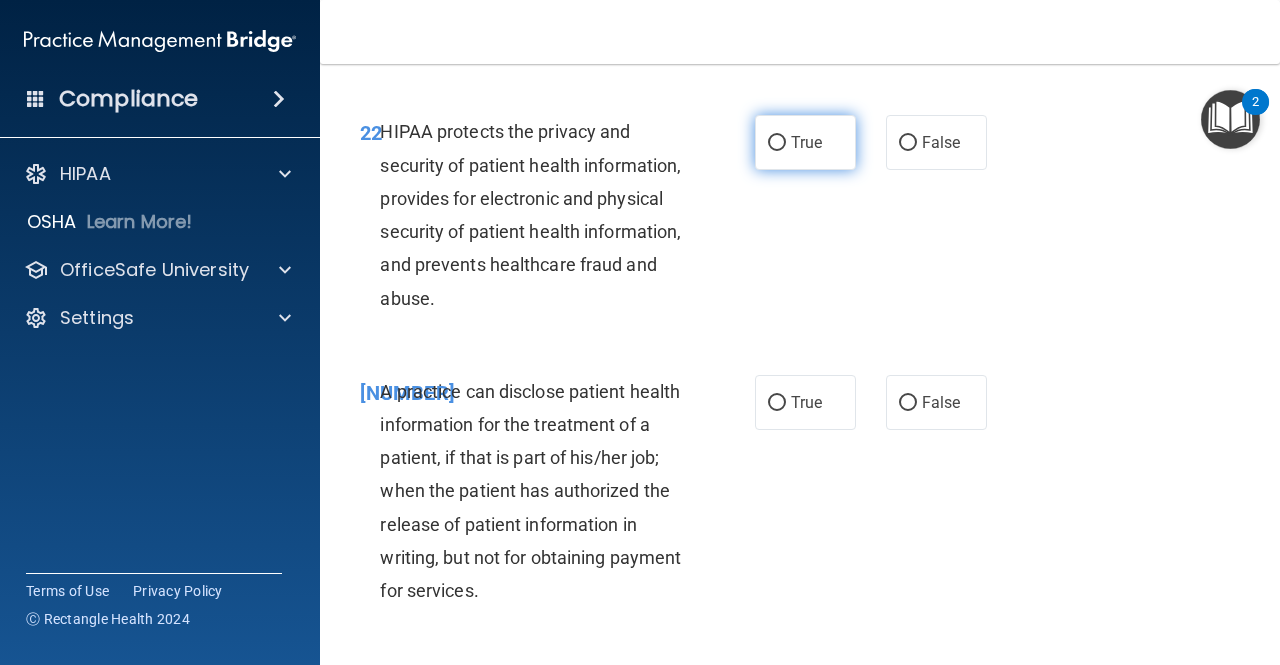 click on "True" at bounding box center (805, 142) 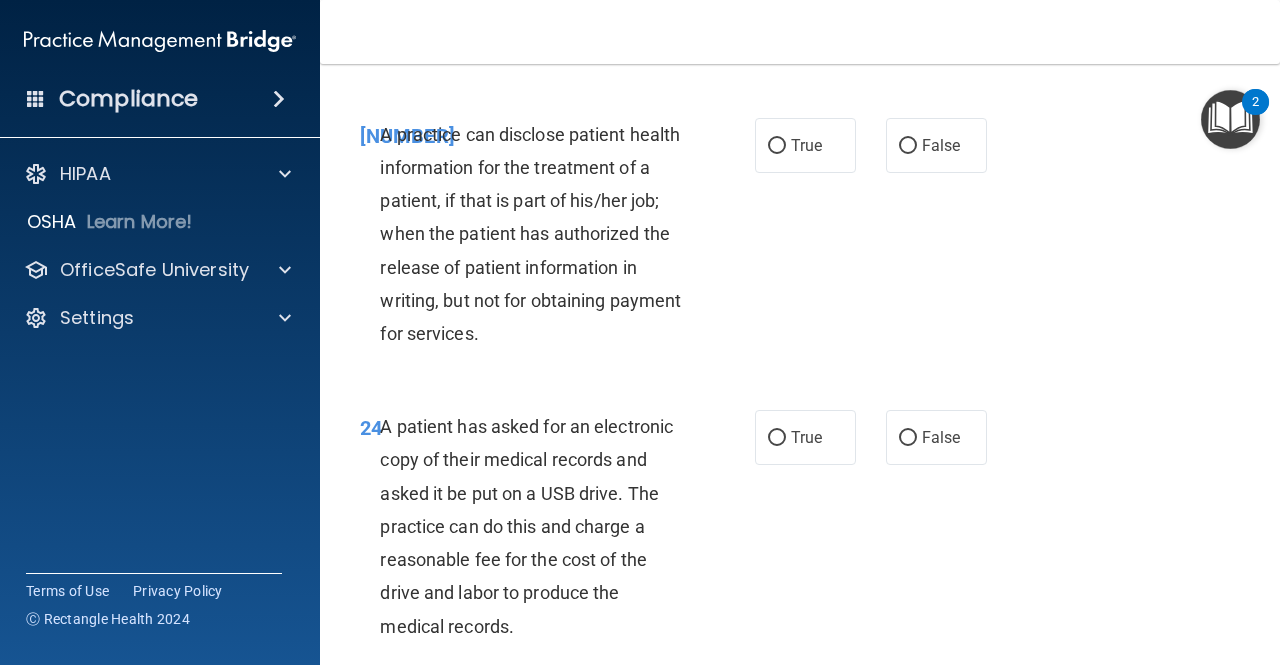 scroll, scrollTop: 4451, scrollLeft: 0, axis: vertical 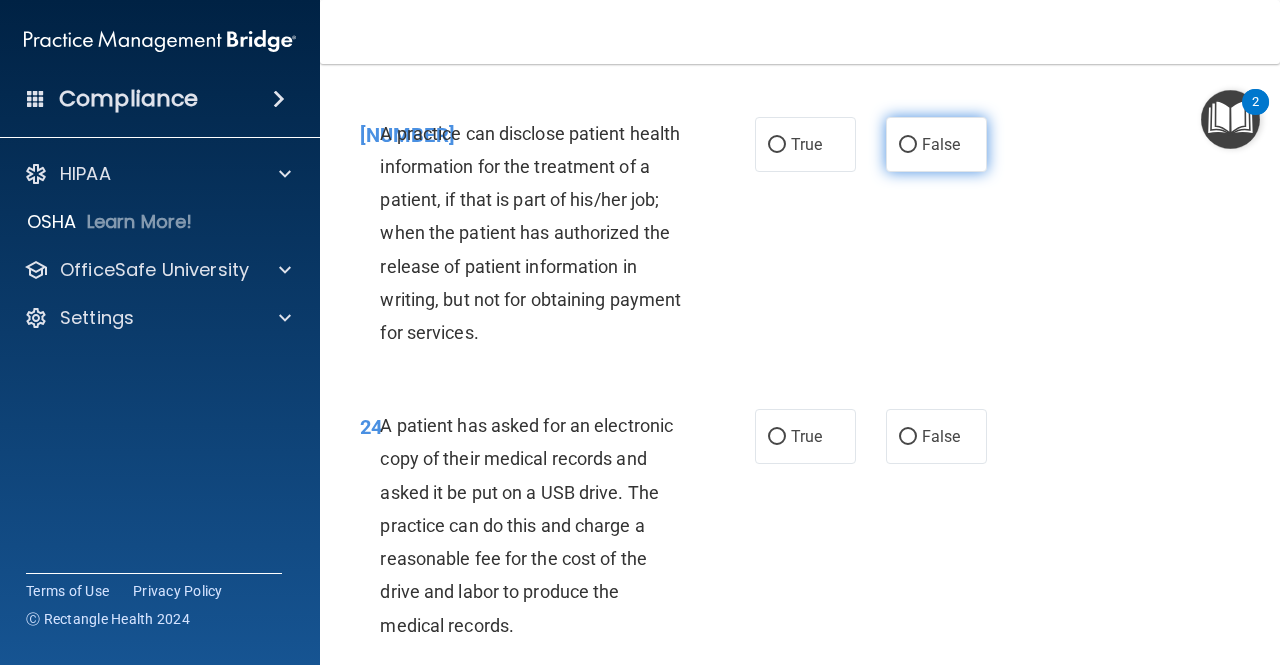 click on "False" at bounding box center [936, 144] 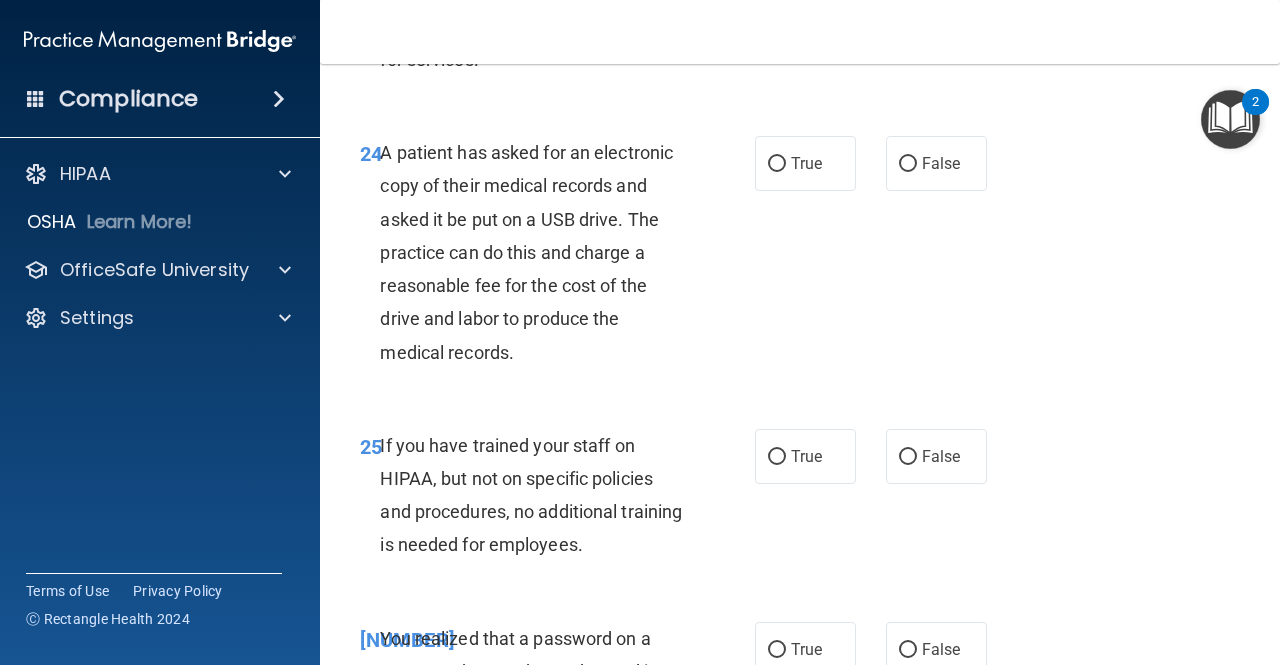 scroll, scrollTop: 4777, scrollLeft: 0, axis: vertical 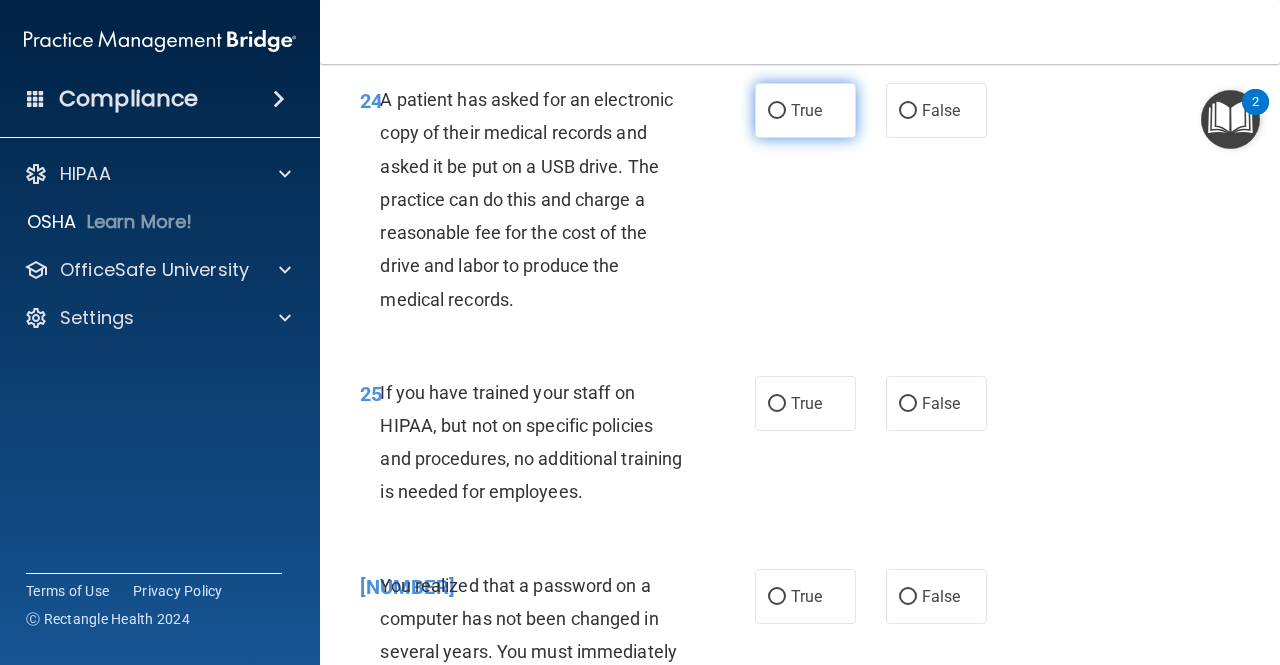 click on "True" at bounding box center (805, 110) 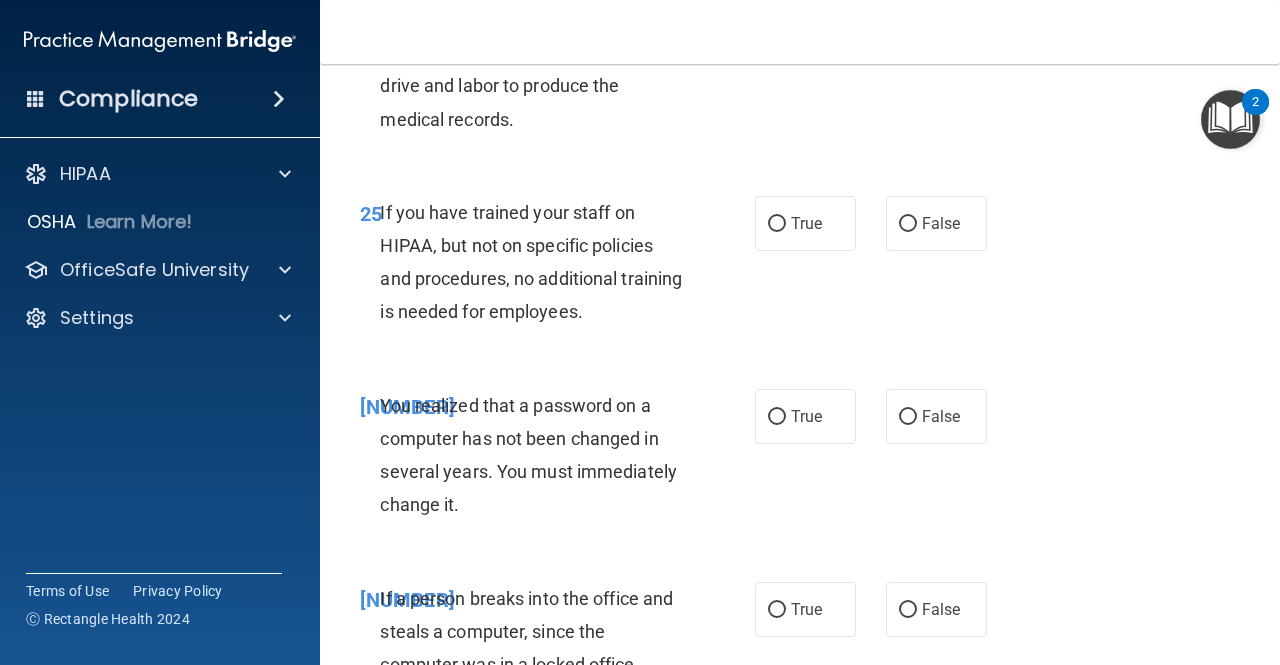 scroll, scrollTop: 4958, scrollLeft: 0, axis: vertical 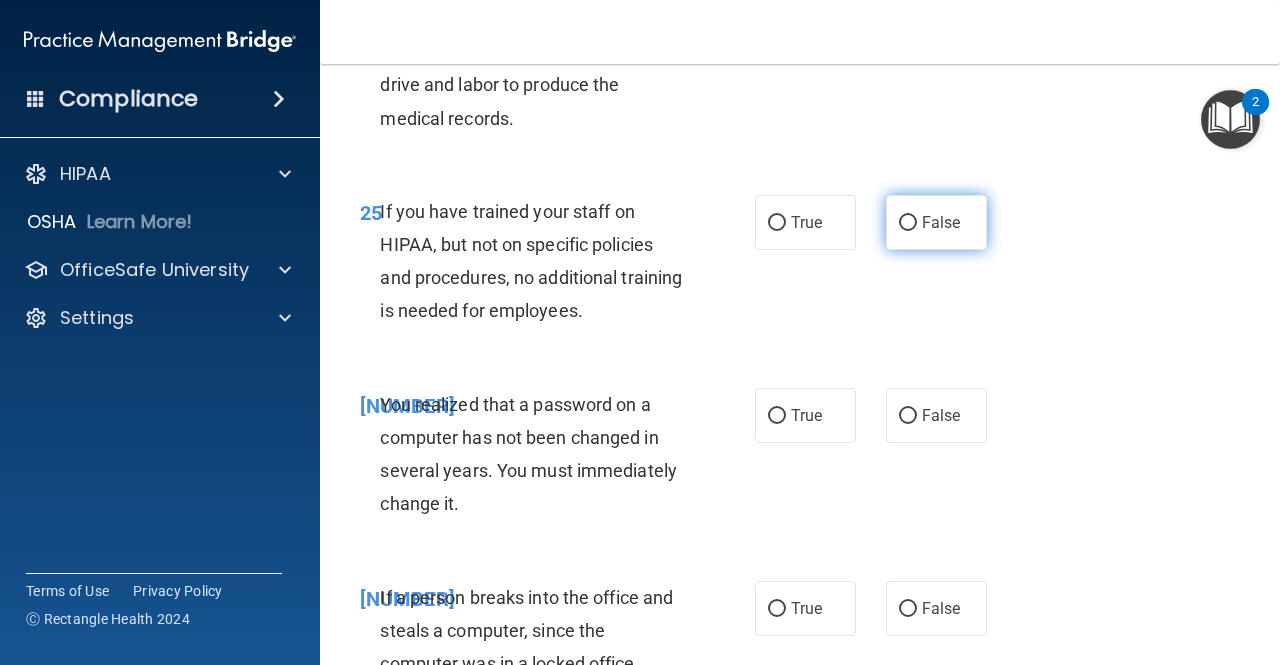click on "False" at bounding box center (936, 222) 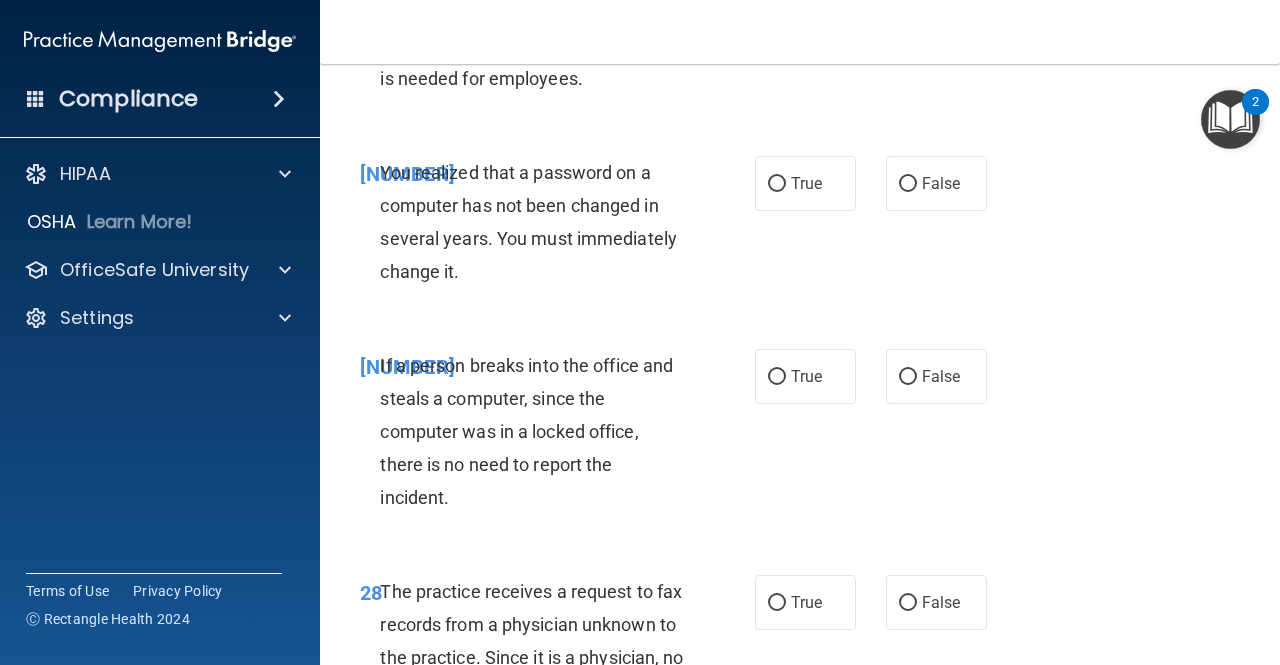 scroll, scrollTop: 5274, scrollLeft: 0, axis: vertical 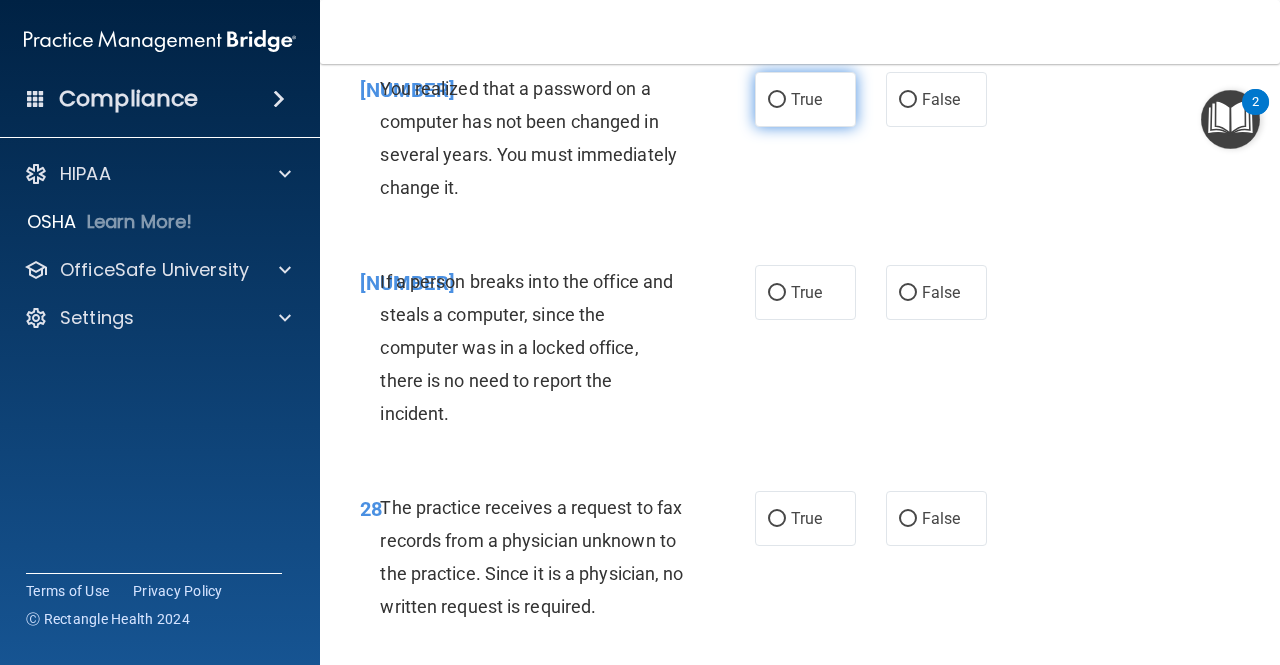 click on "True" at bounding box center (777, 100) 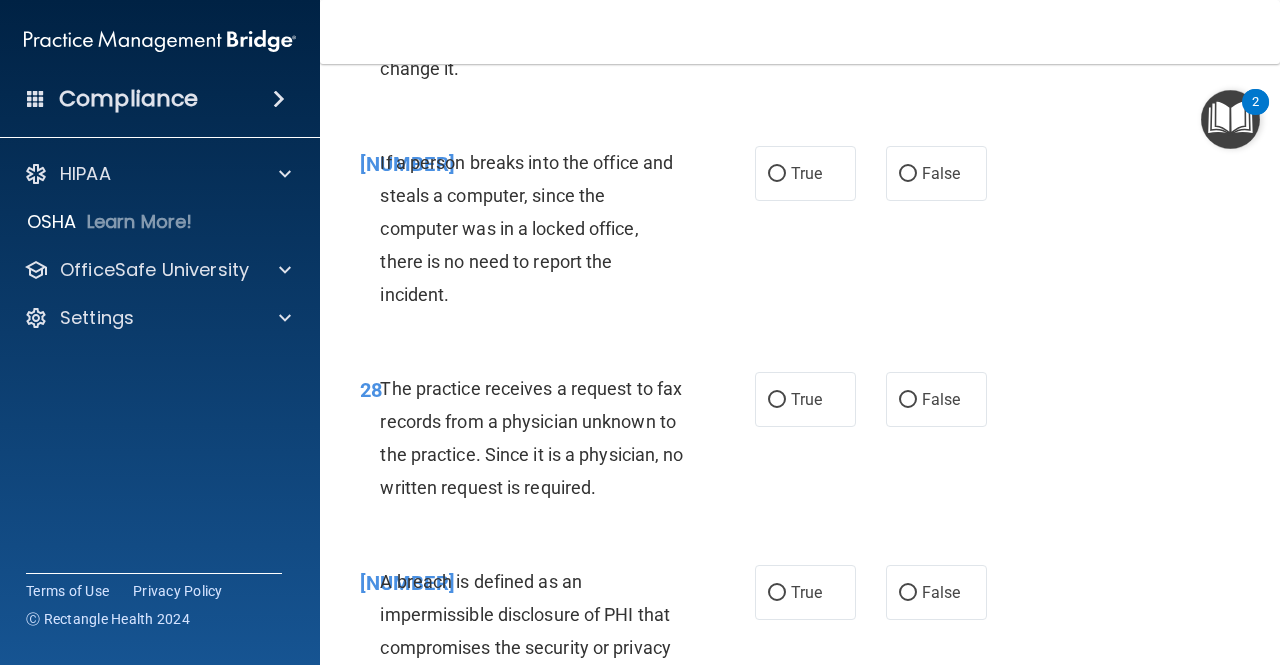 scroll, scrollTop: 5481, scrollLeft: 0, axis: vertical 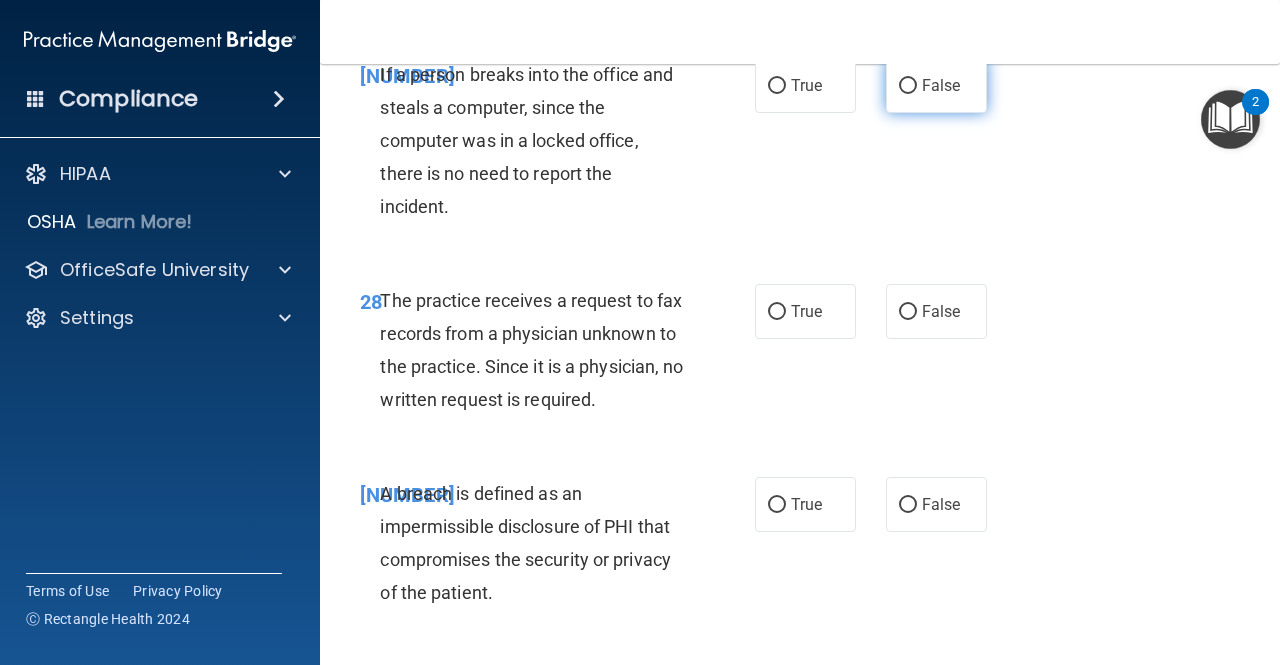 click on "False" at bounding box center (936, 85) 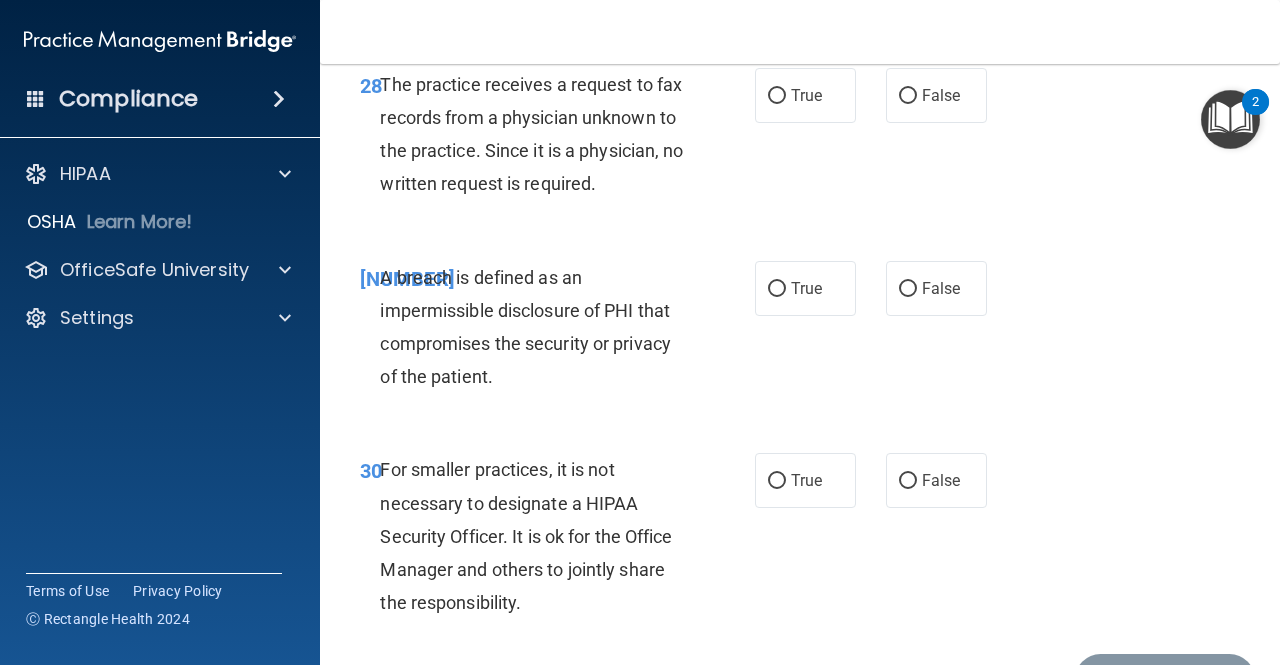 scroll, scrollTop: 5725, scrollLeft: 0, axis: vertical 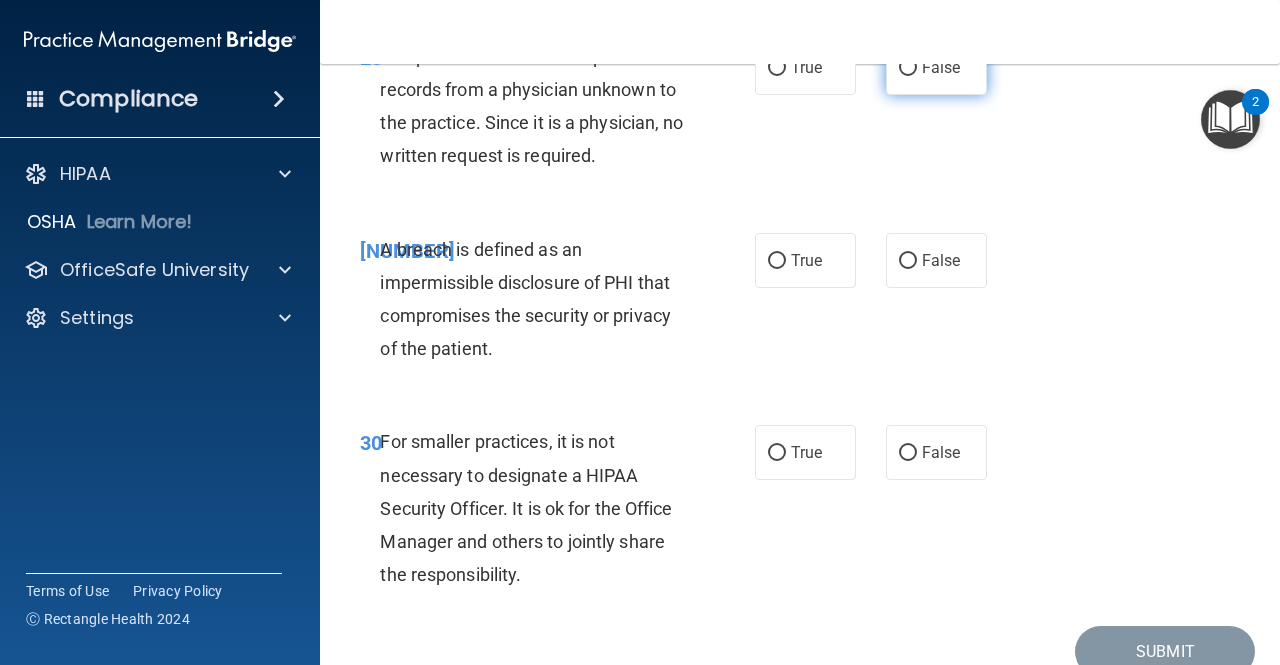 click on "False" at bounding box center [941, 67] 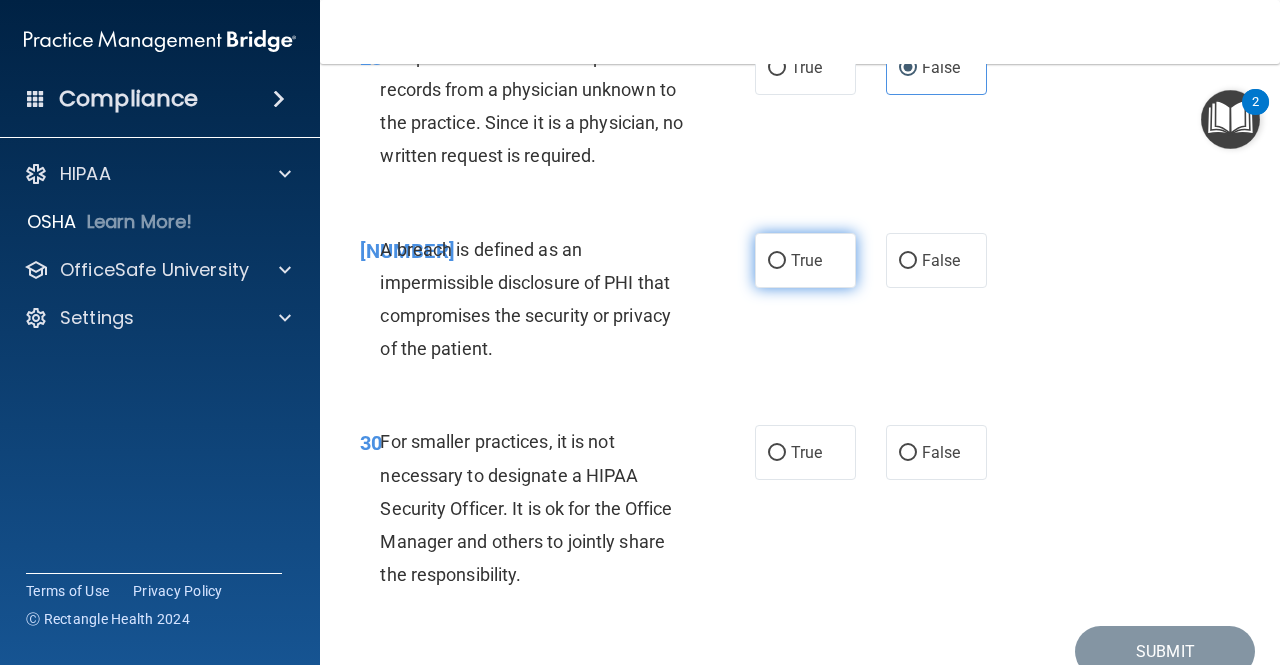 click on "True" at bounding box center (805, 260) 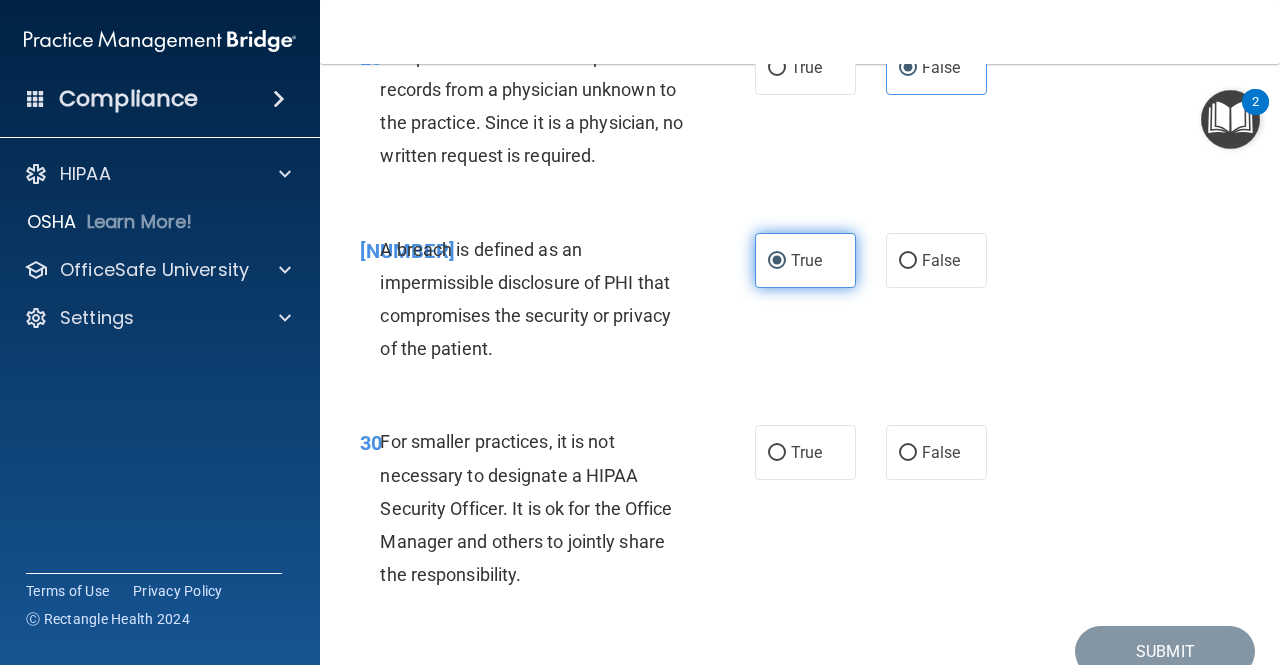 scroll, scrollTop: 5916, scrollLeft: 0, axis: vertical 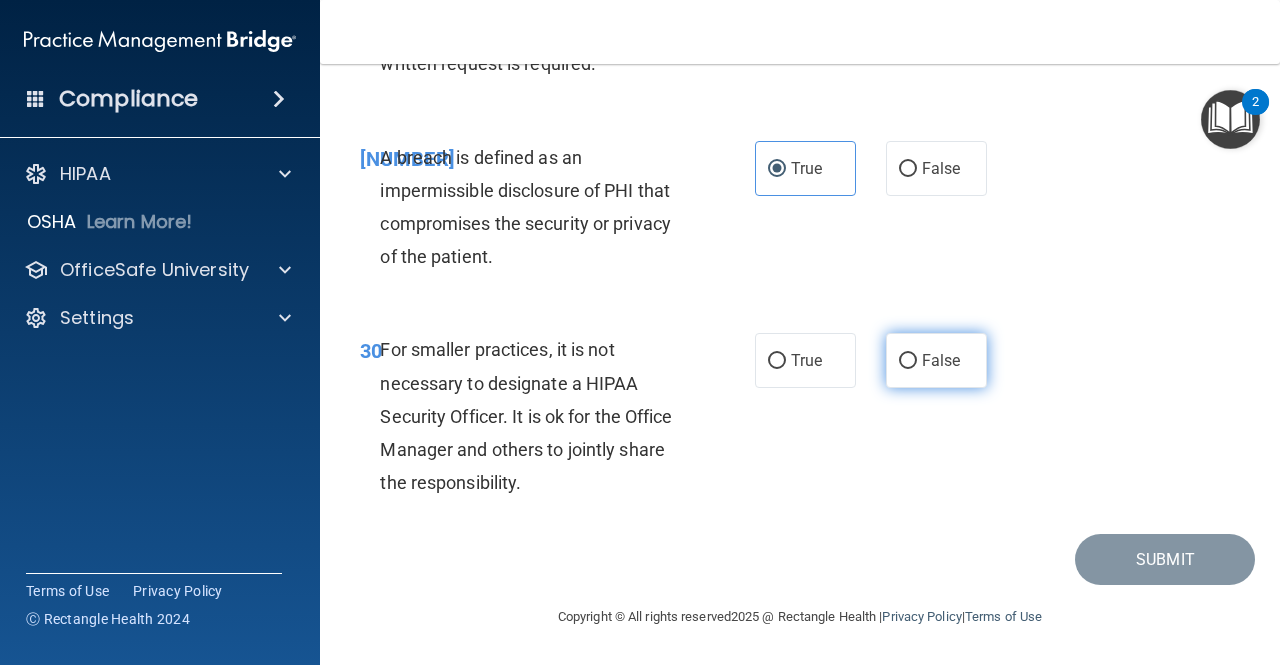 click on "False" at bounding box center [936, 360] 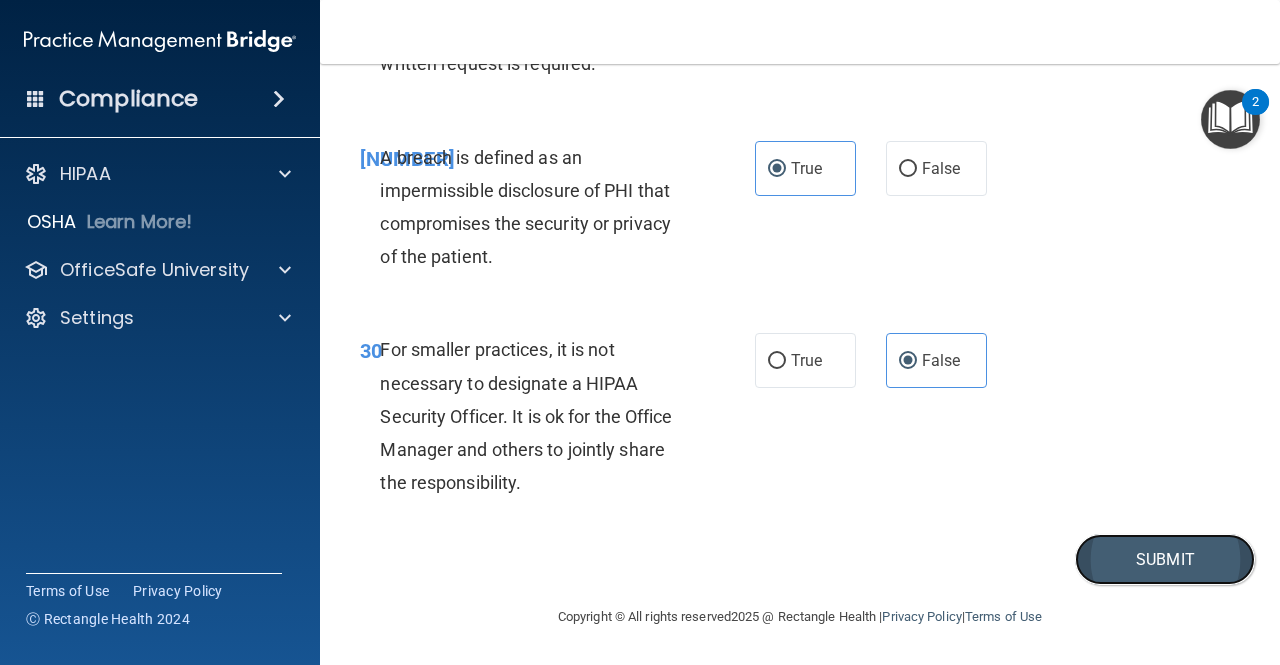 click on "Submit" at bounding box center [1165, 559] 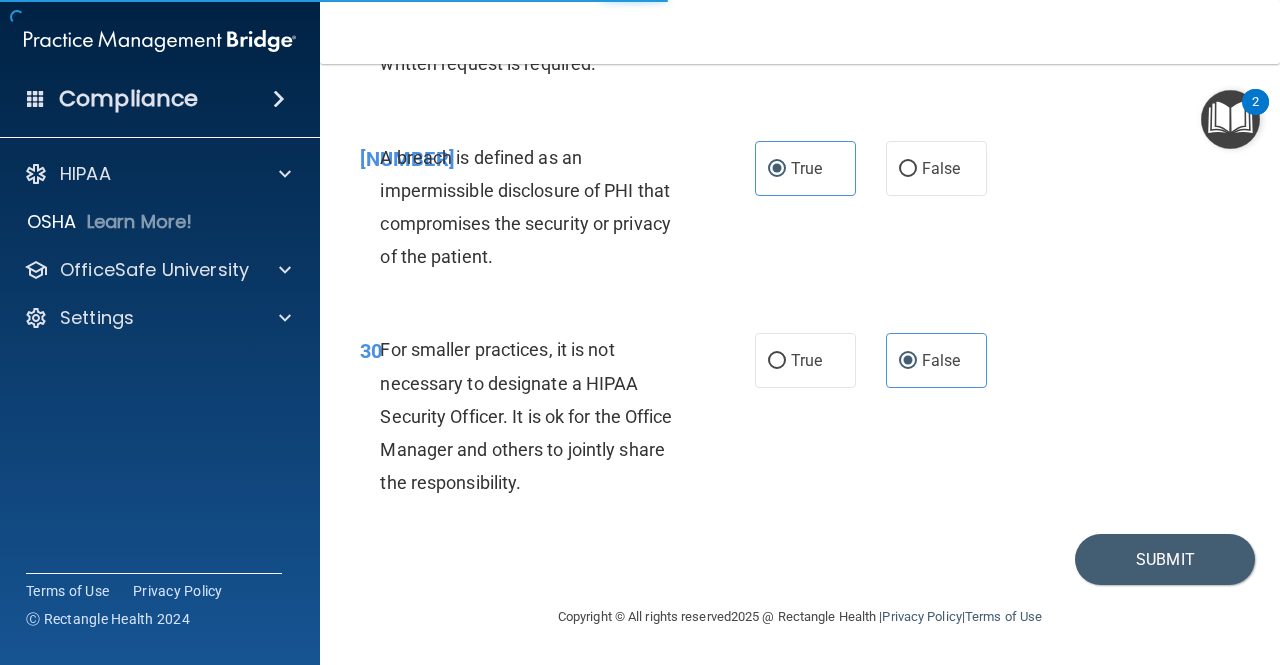 scroll, scrollTop: 0, scrollLeft: 0, axis: both 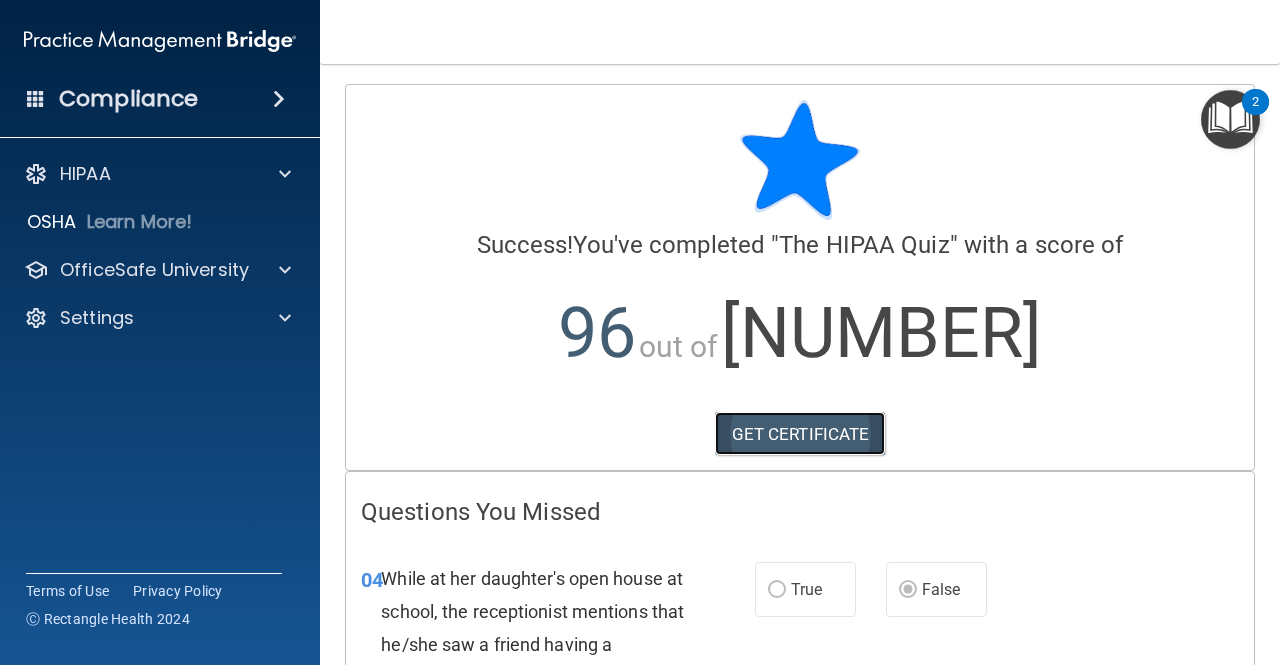 click on "GET CERTIFICATE" at bounding box center [800, 434] 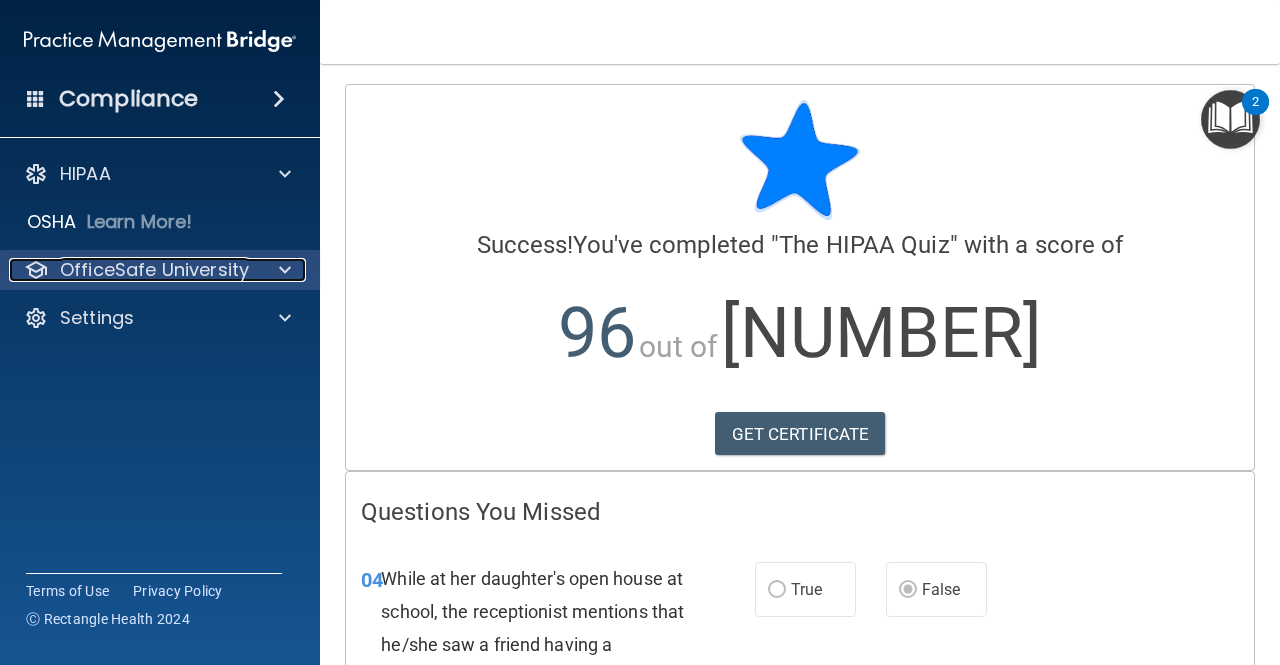 click on "OfficeSafe University" at bounding box center (154, 270) 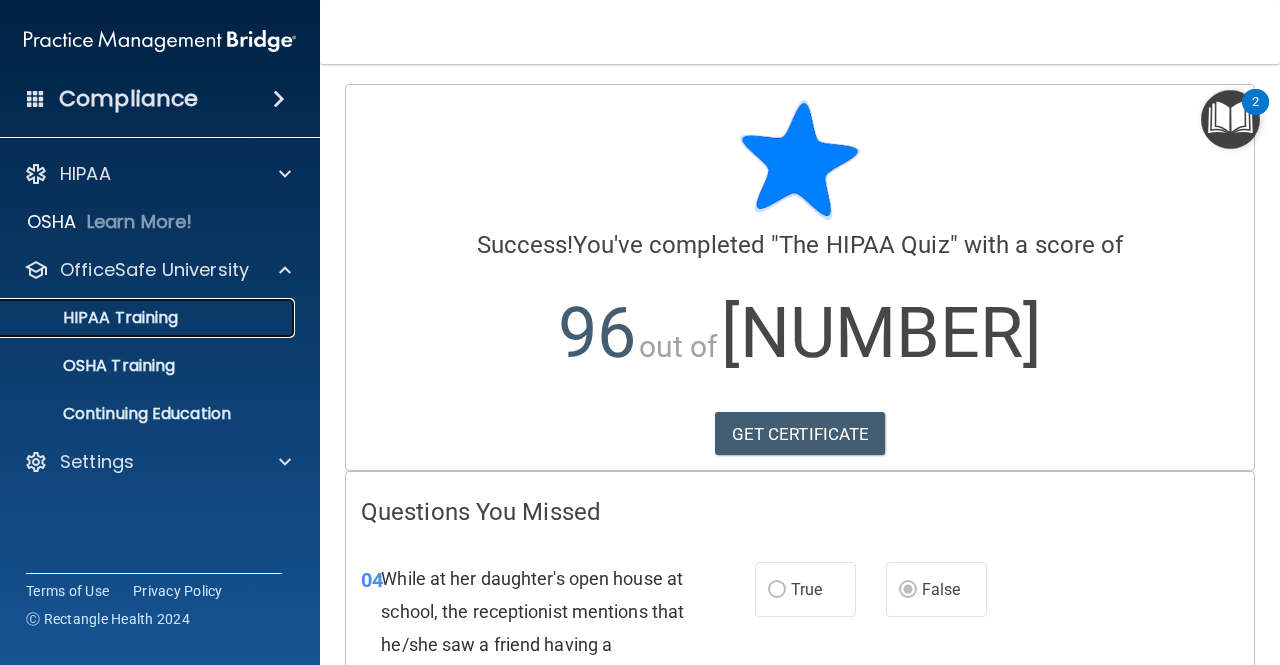 click on "HIPAA Training" at bounding box center (95, 318) 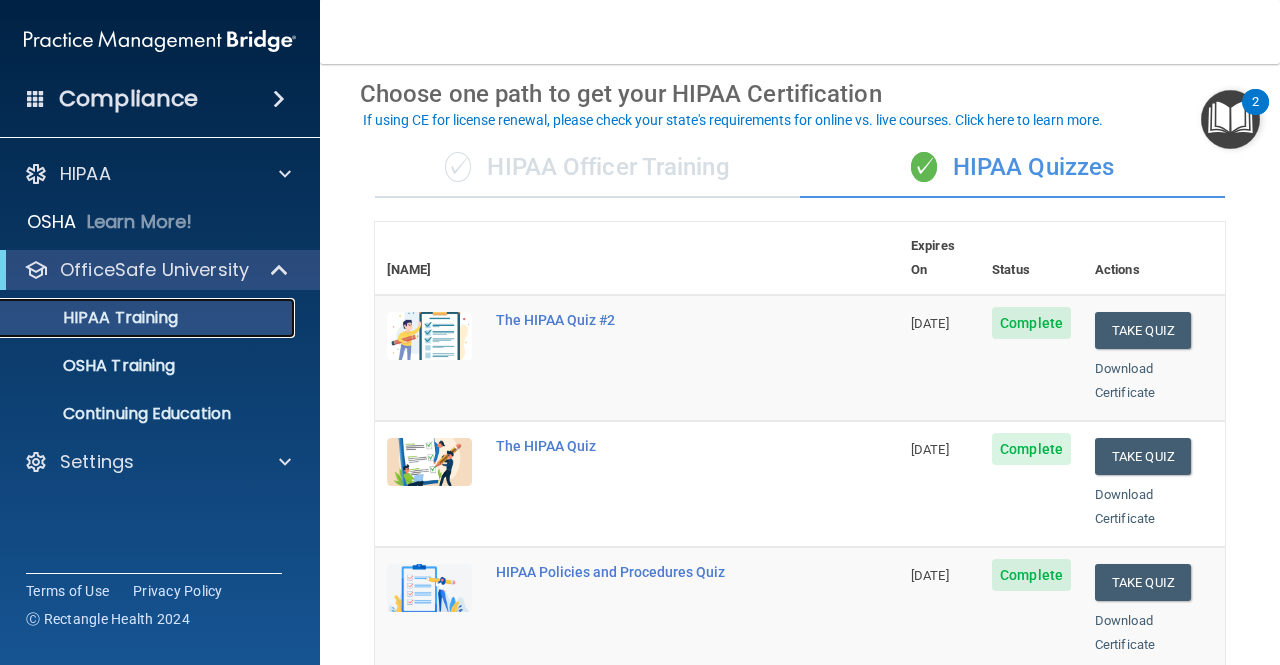 scroll, scrollTop: 87, scrollLeft: 0, axis: vertical 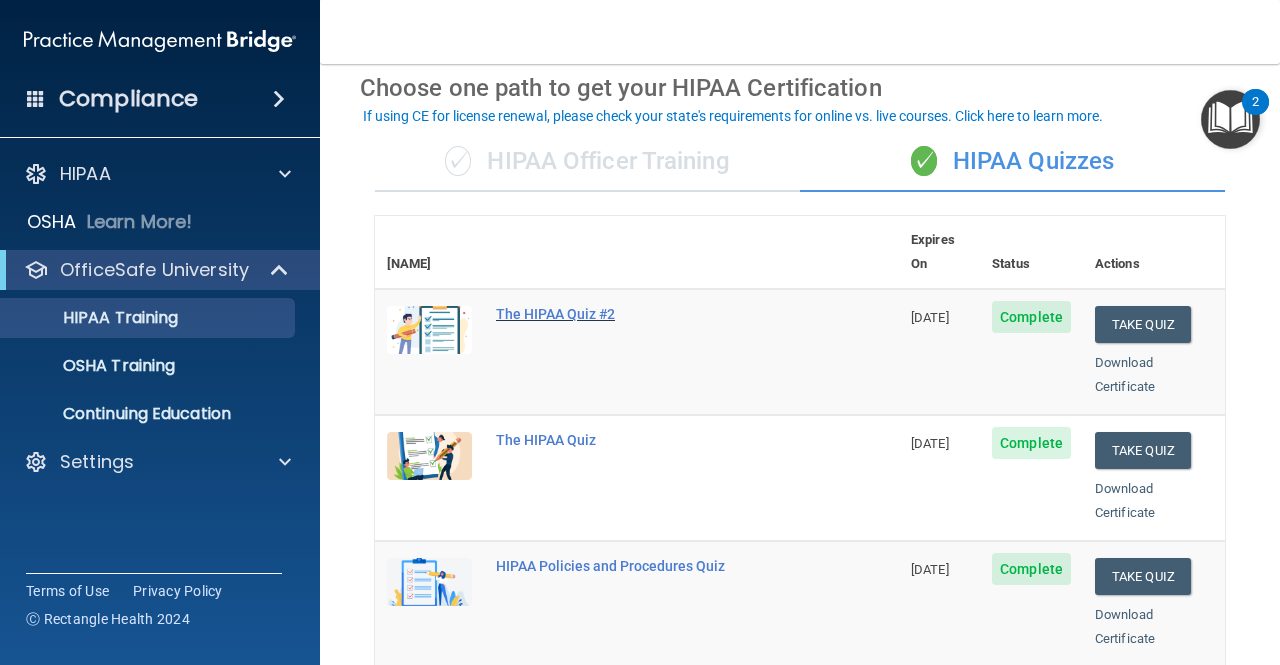 click on "The HIPAA Quiz #2" at bounding box center (647, 314) 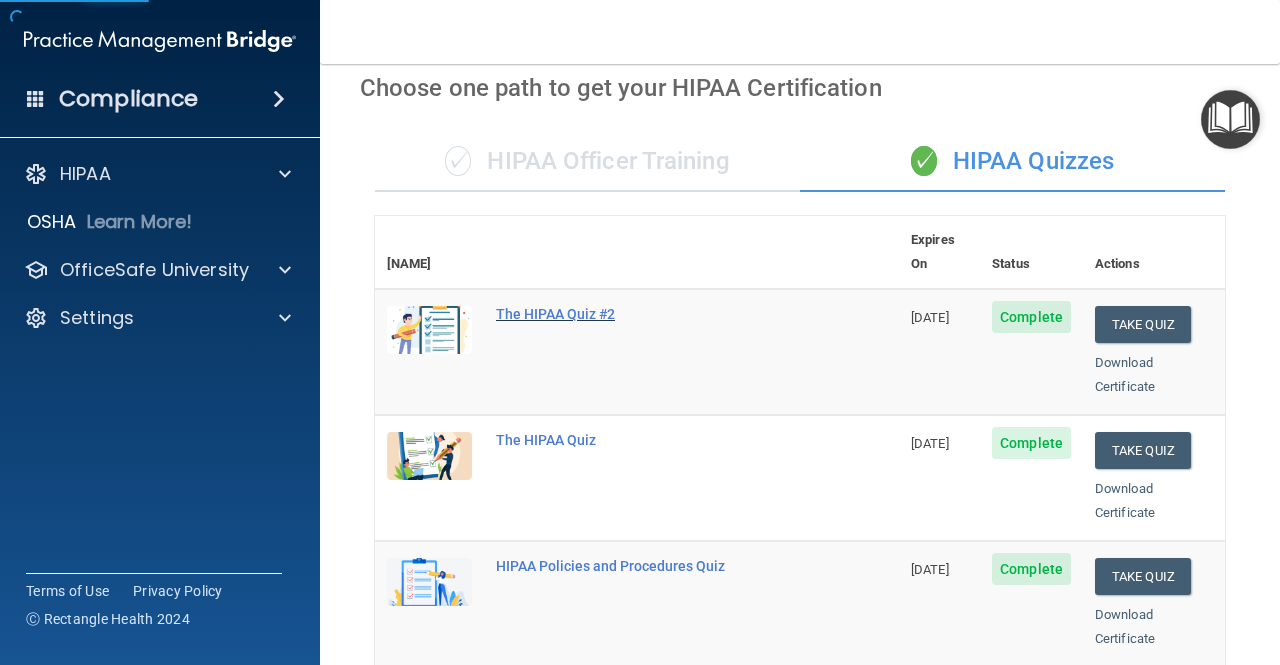 scroll, scrollTop: 0, scrollLeft: 0, axis: both 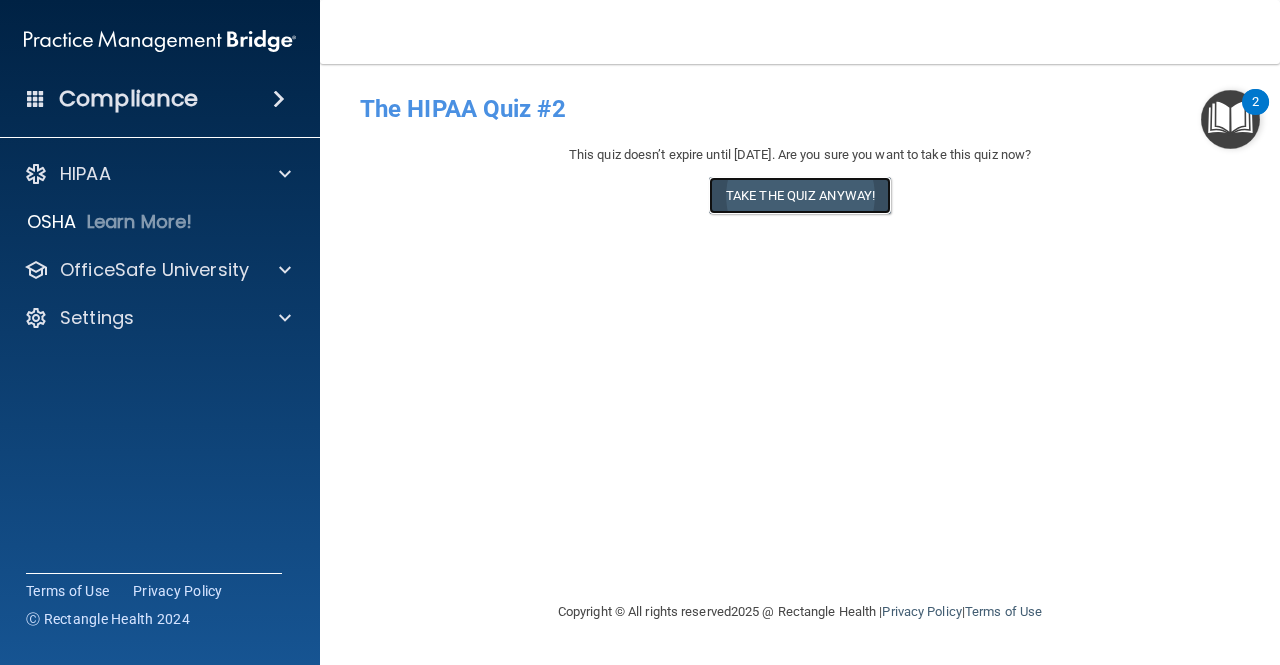 click on "Take the quiz anyway!" at bounding box center (800, 195) 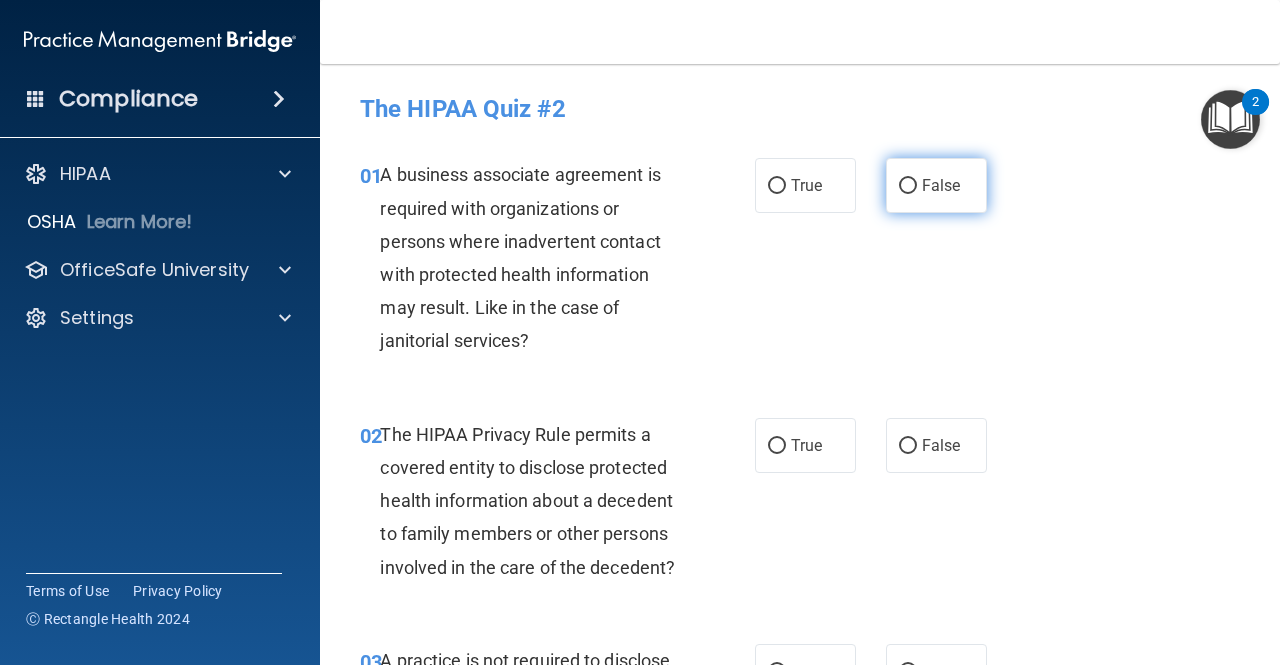click on "False" at bounding box center [936, 185] 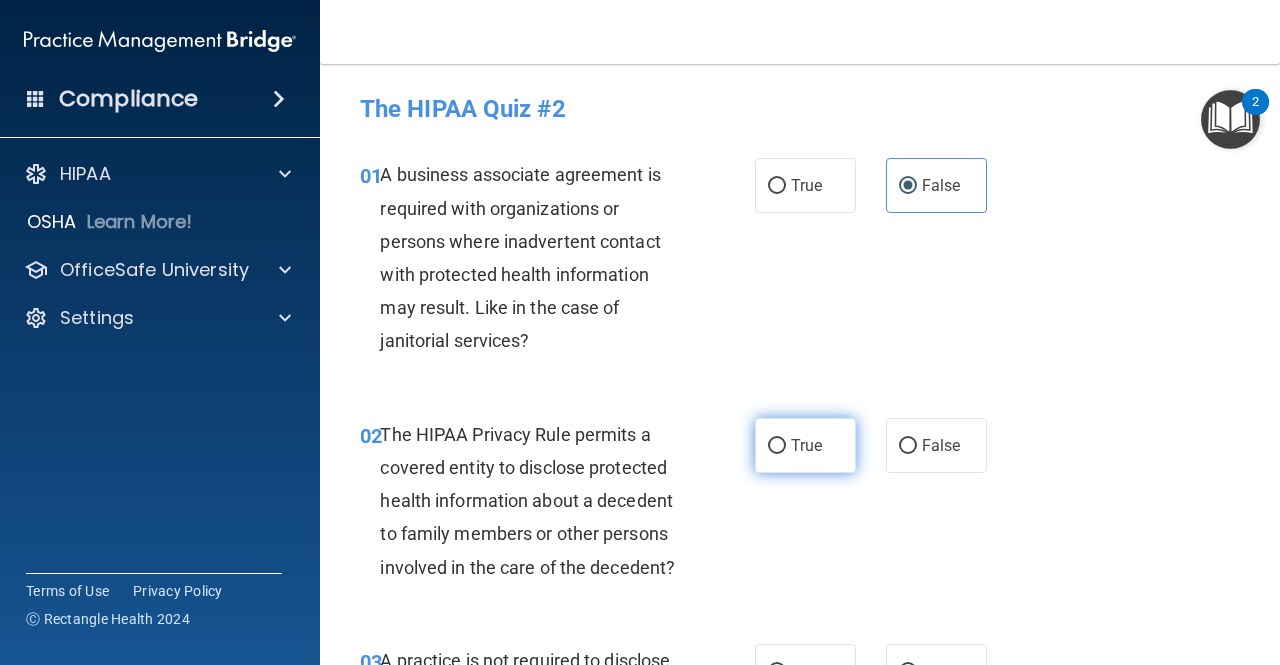 click on "True" at bounding box center (805, 445) 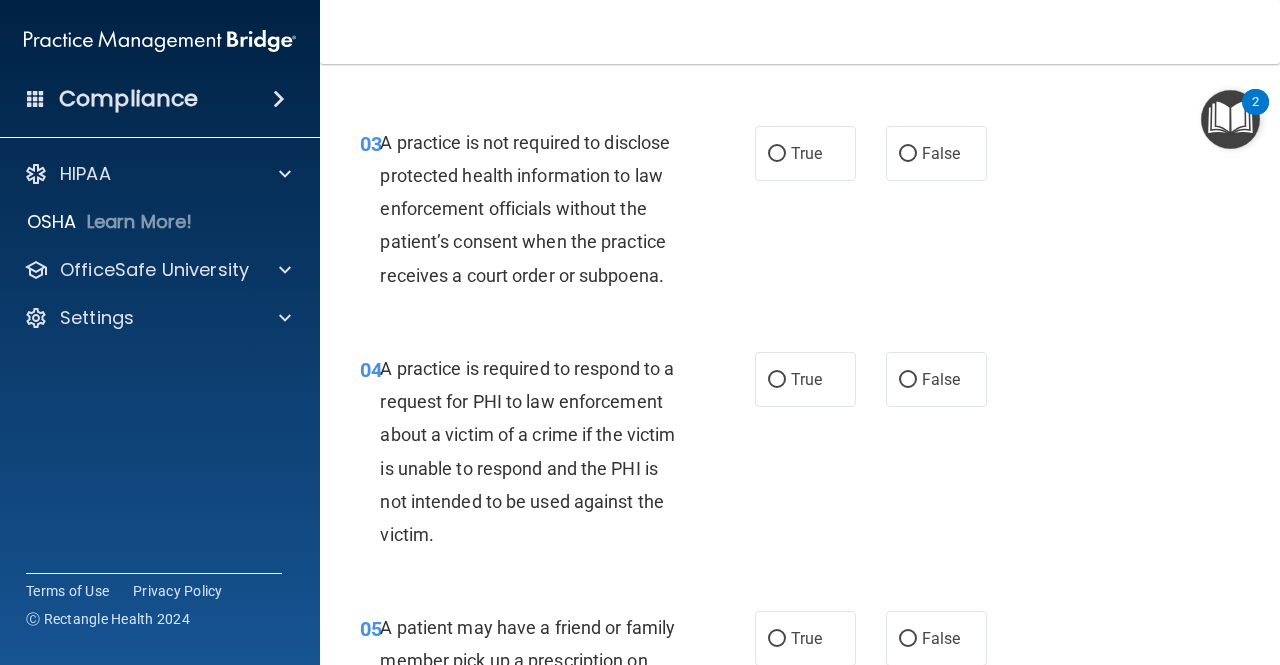 scroll, scrollTop: 519, scrollLeft: 0, axis: vertical 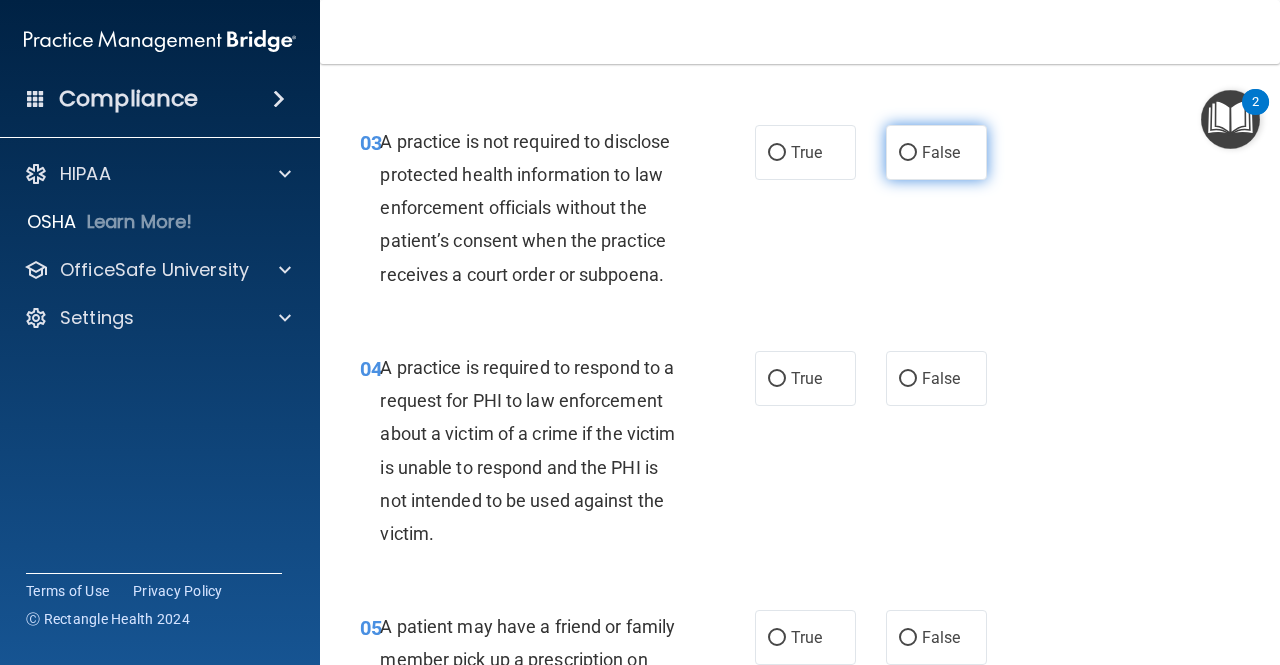 click on "False" at bounding box center (908, 153) 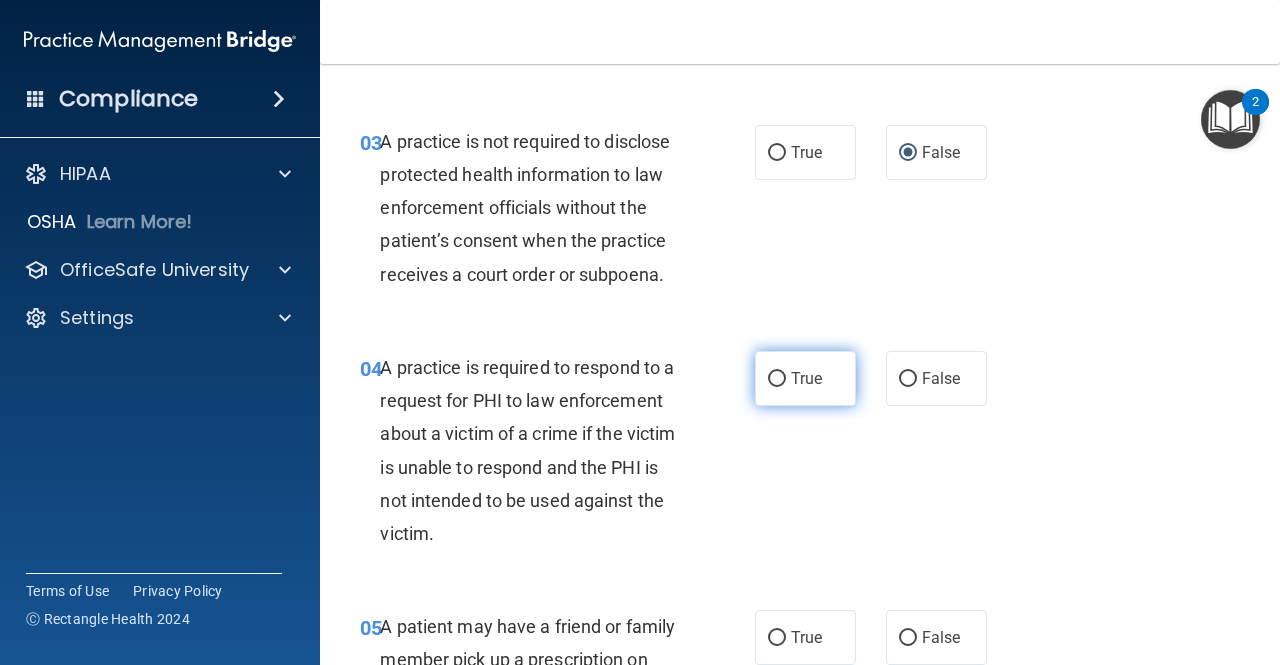 click on "True" at bounding box center (805, 378) 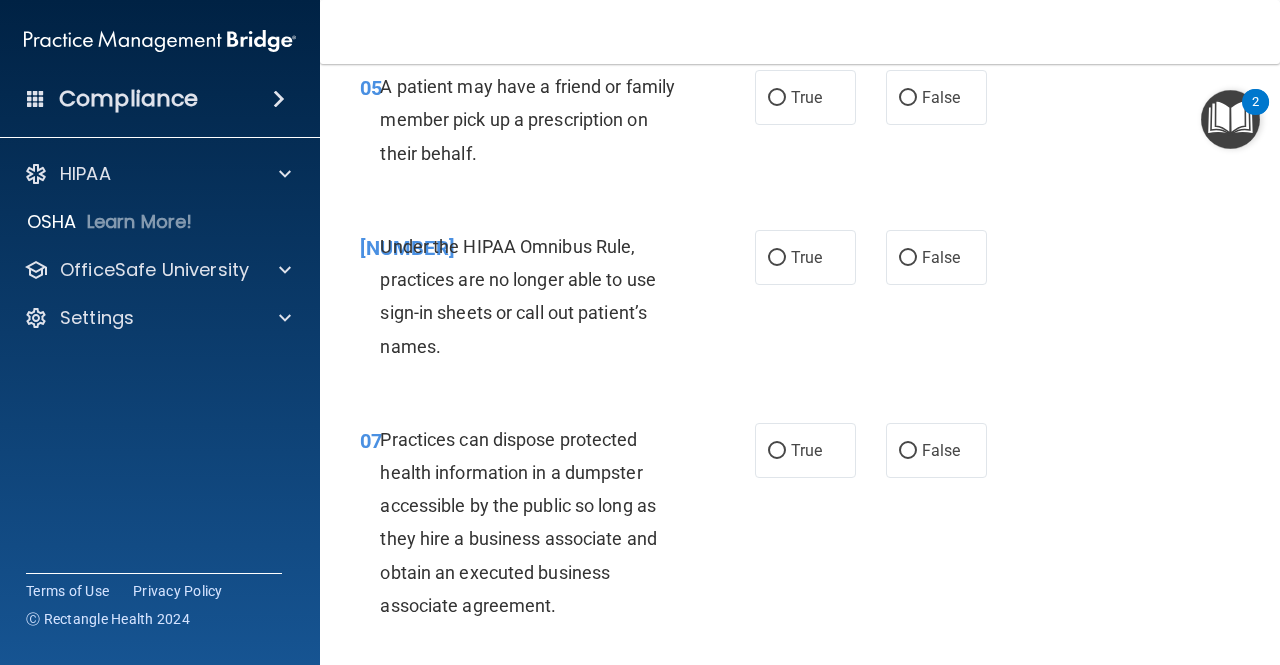 scroll, scrollTop: 1058, scrollLeft: 0, axis: vertical 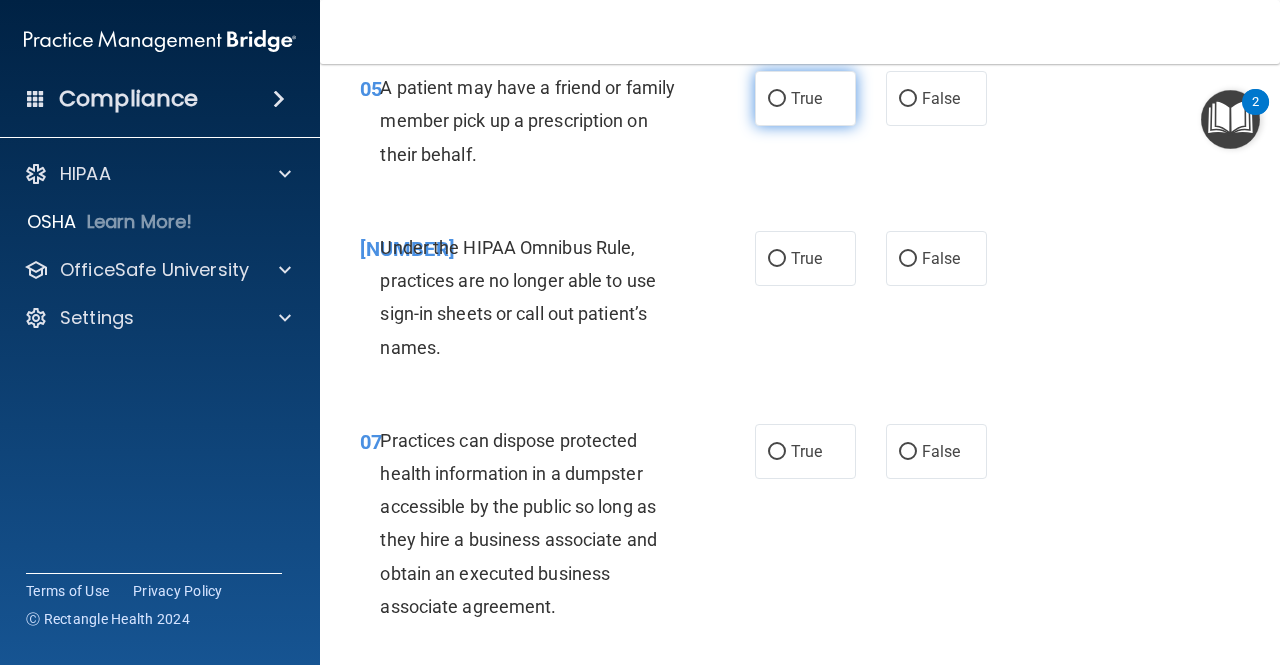 click on "True" at bounding box center (806, 98) 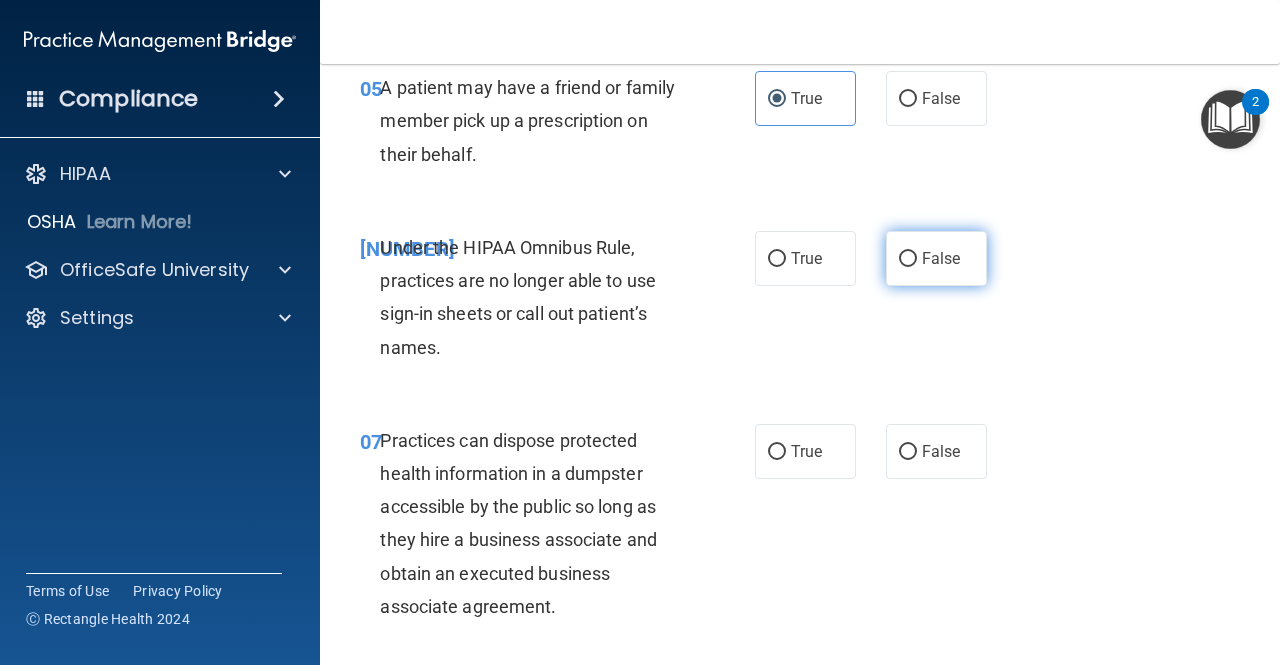 click on "False" at bounding box center [941, 258] 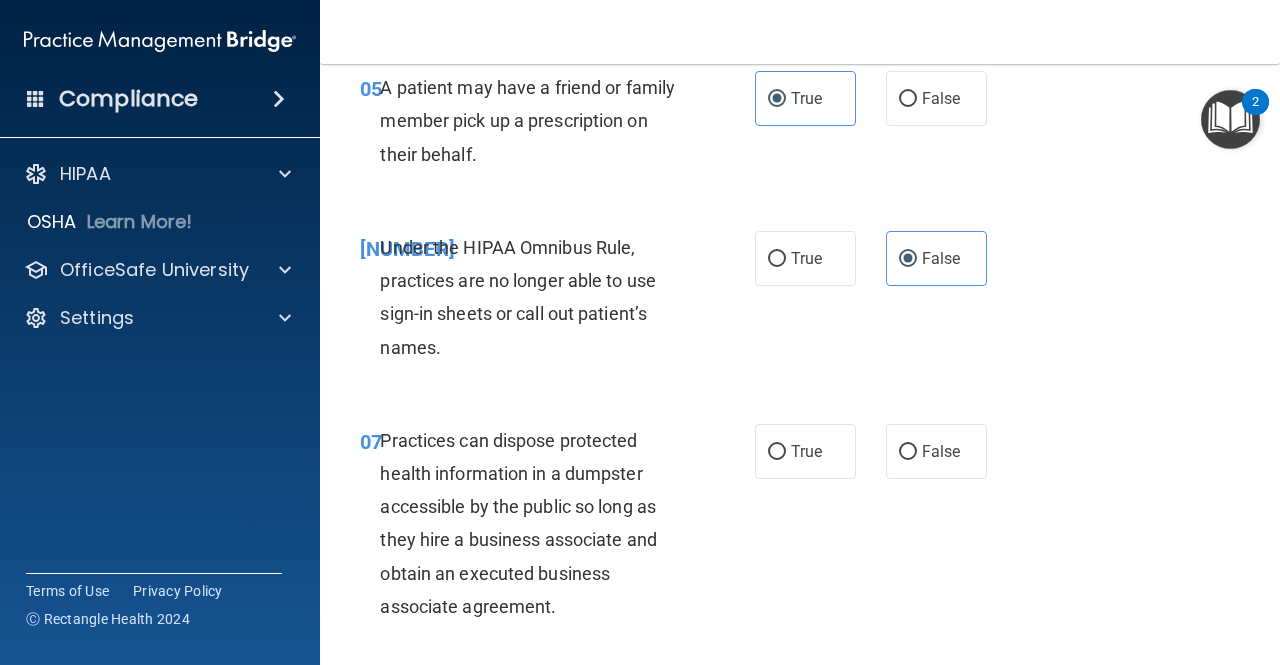 click on "07       Practices can dispose protected health information in a dumpster accessible by the public so long as they hire a business associate and obtain an executed business associate agreement.                 True           False" at bounding box center [800, 528] 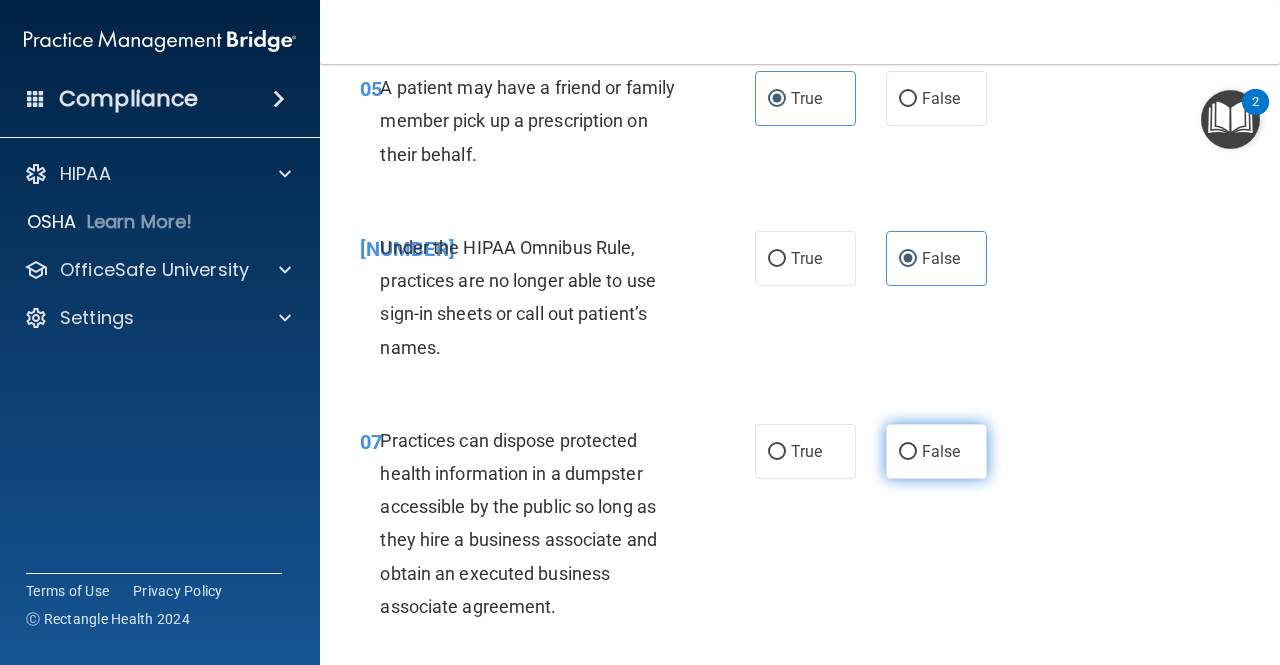 click on "False" at bounding box center [936, 451] 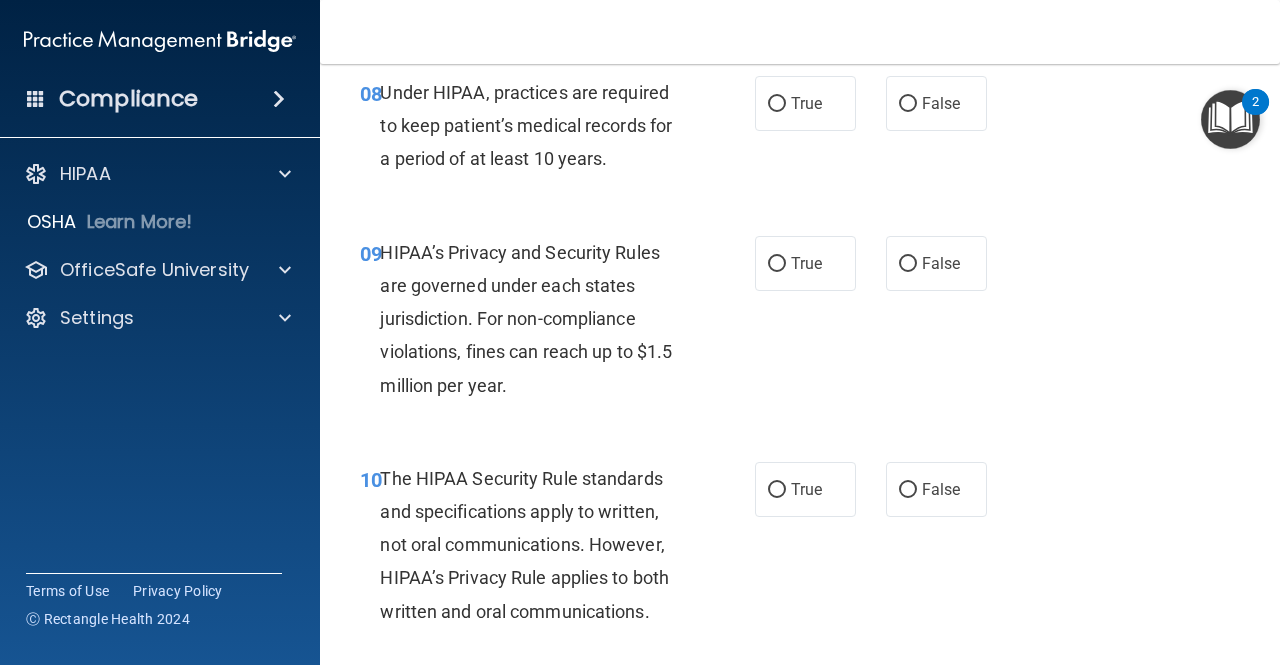 scroll, scrollTop: 1666, scrollLeft: 0, axis: vertical 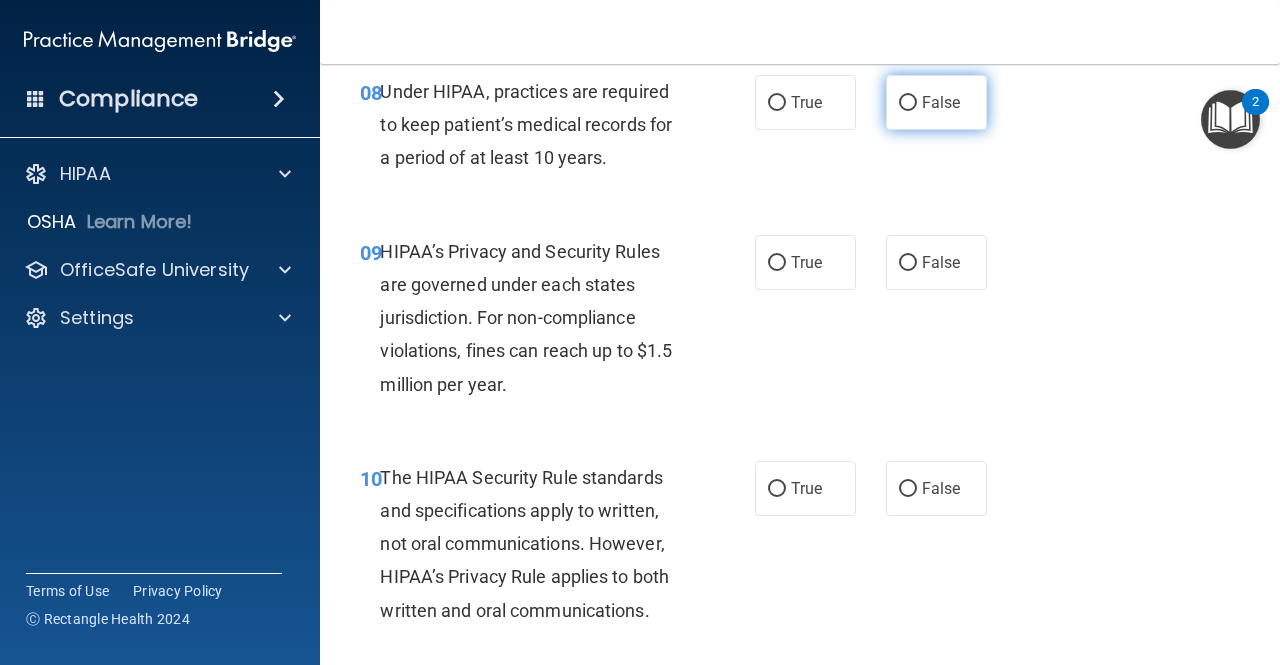 click on "False" at bounding box center [941, 102] 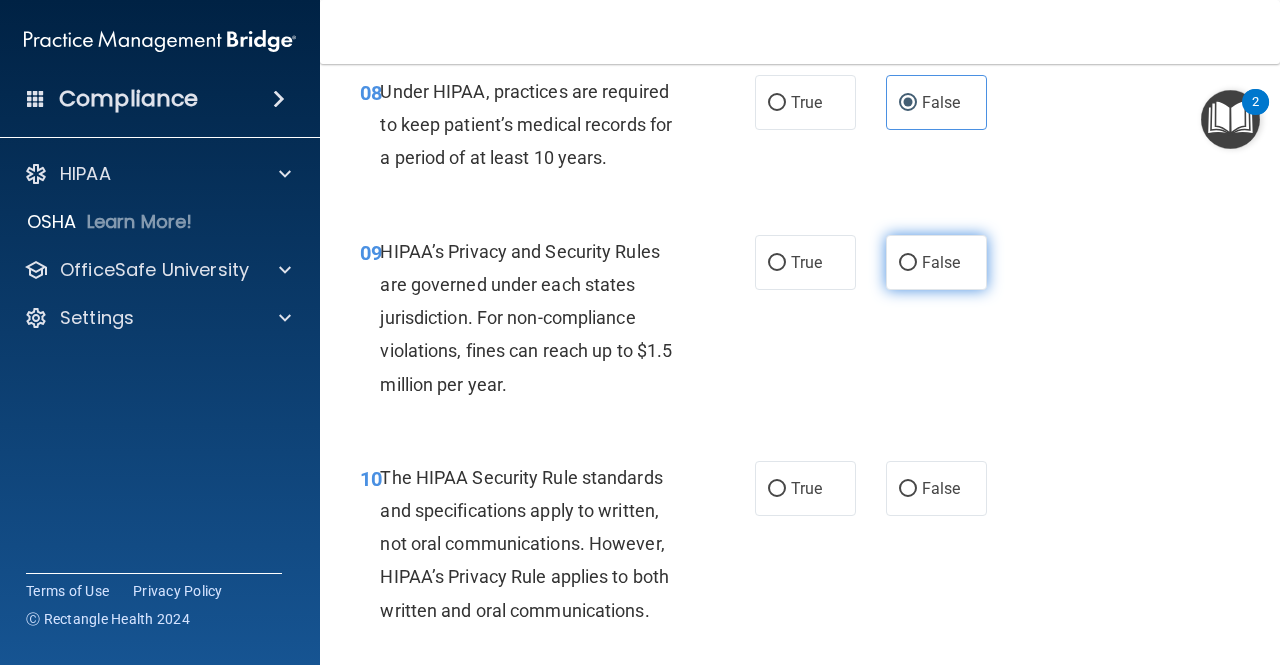 click on "False" at bounding box center [908, 263] 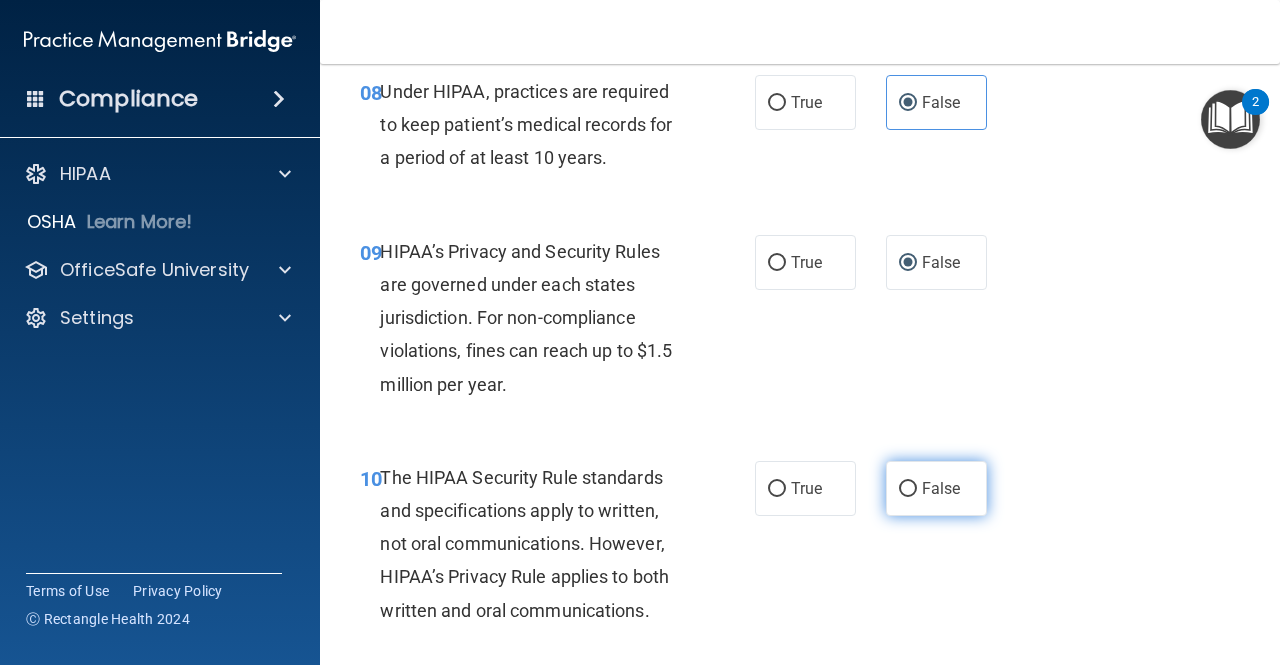 click on "False" at bounding box center (936, 488) 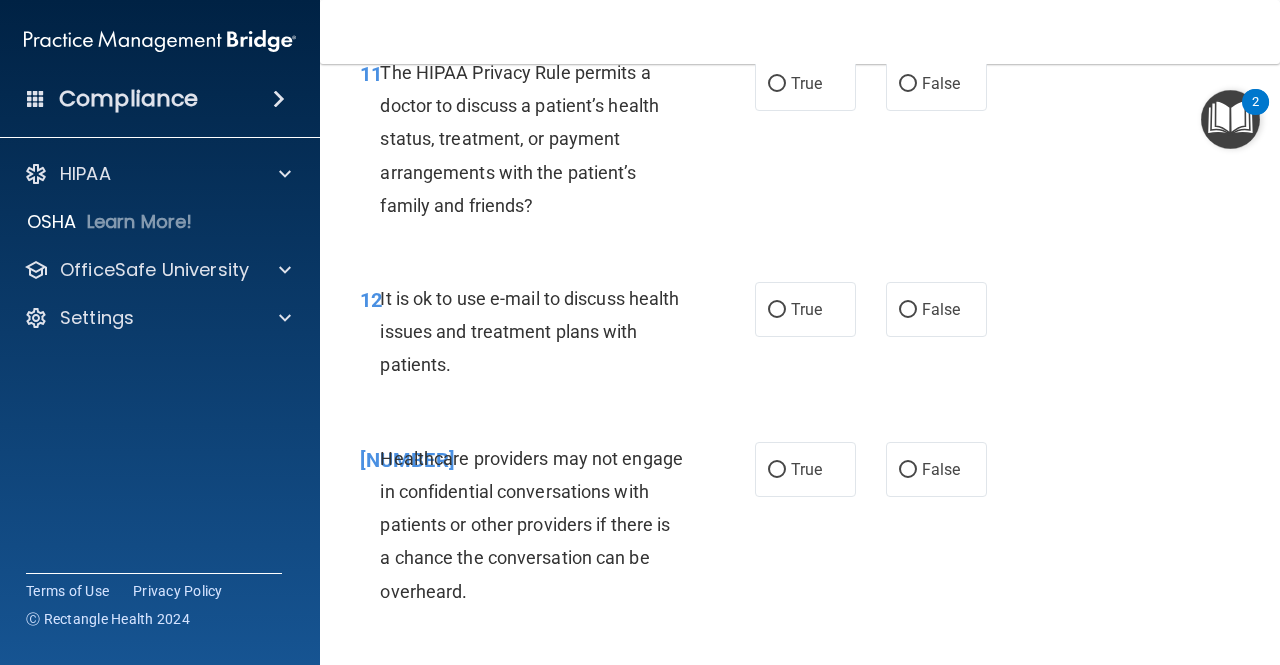 scroll, scrollTop: 2292, scrollLeft: 0, axis: vertical 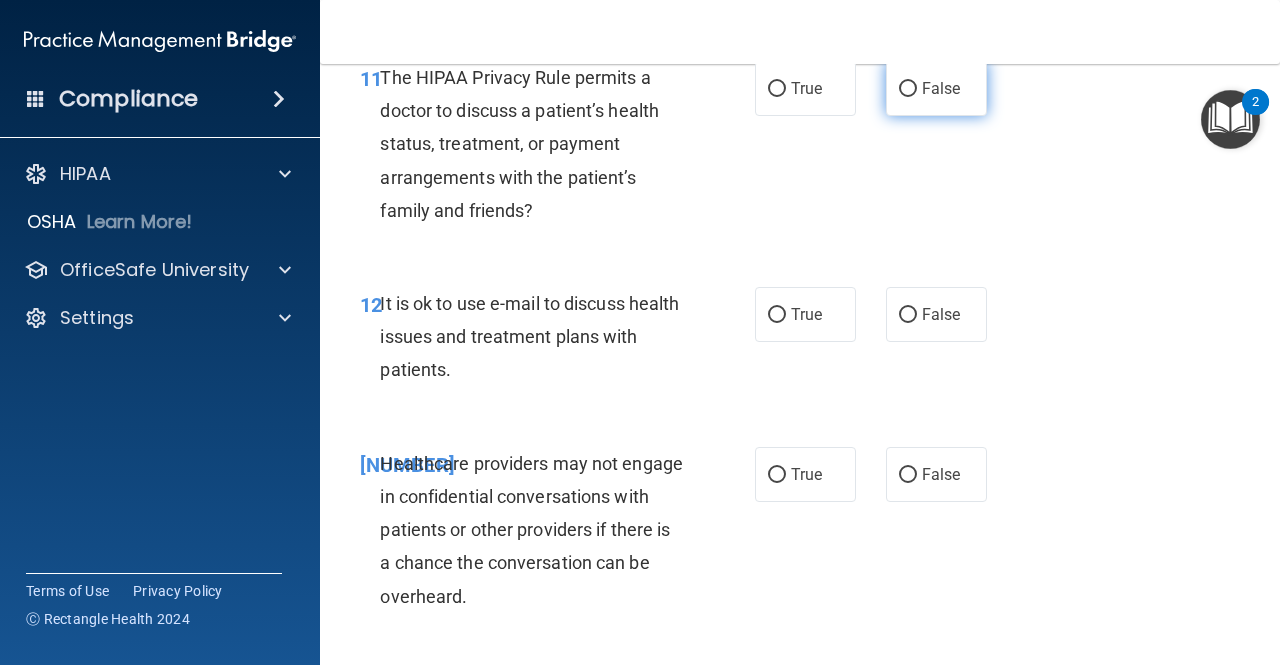 click on "False" at bounding box center [936, 88] 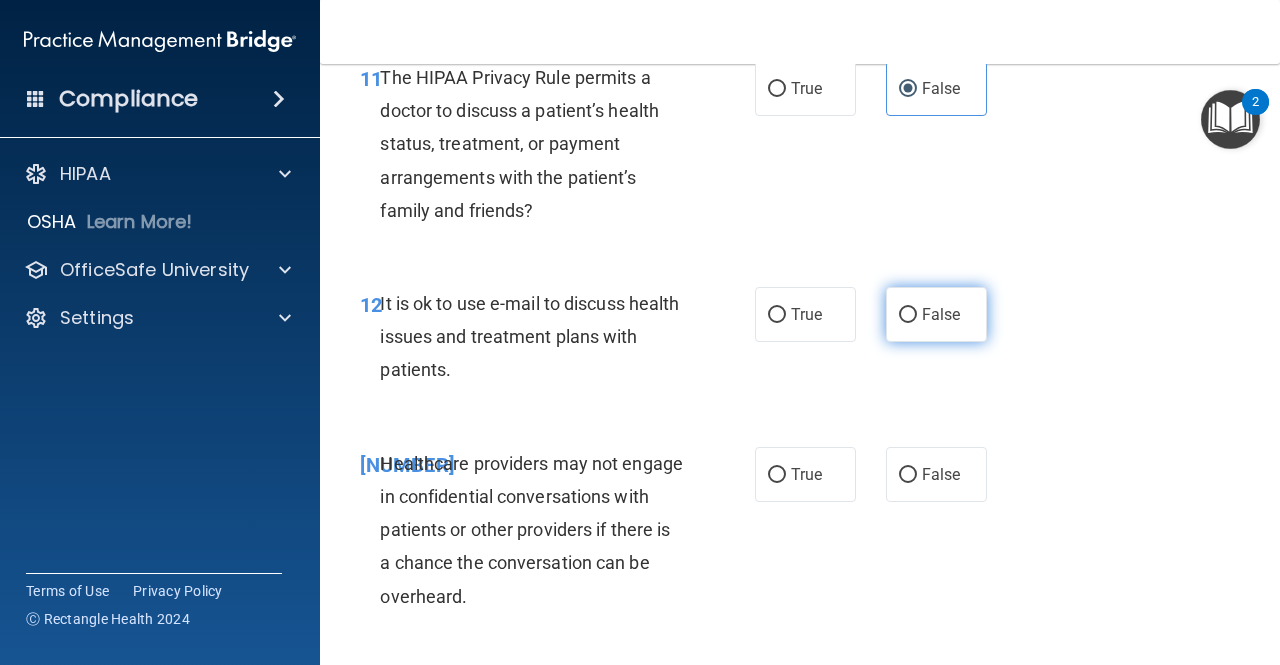 click on "False" at bounding box center (941, 314) 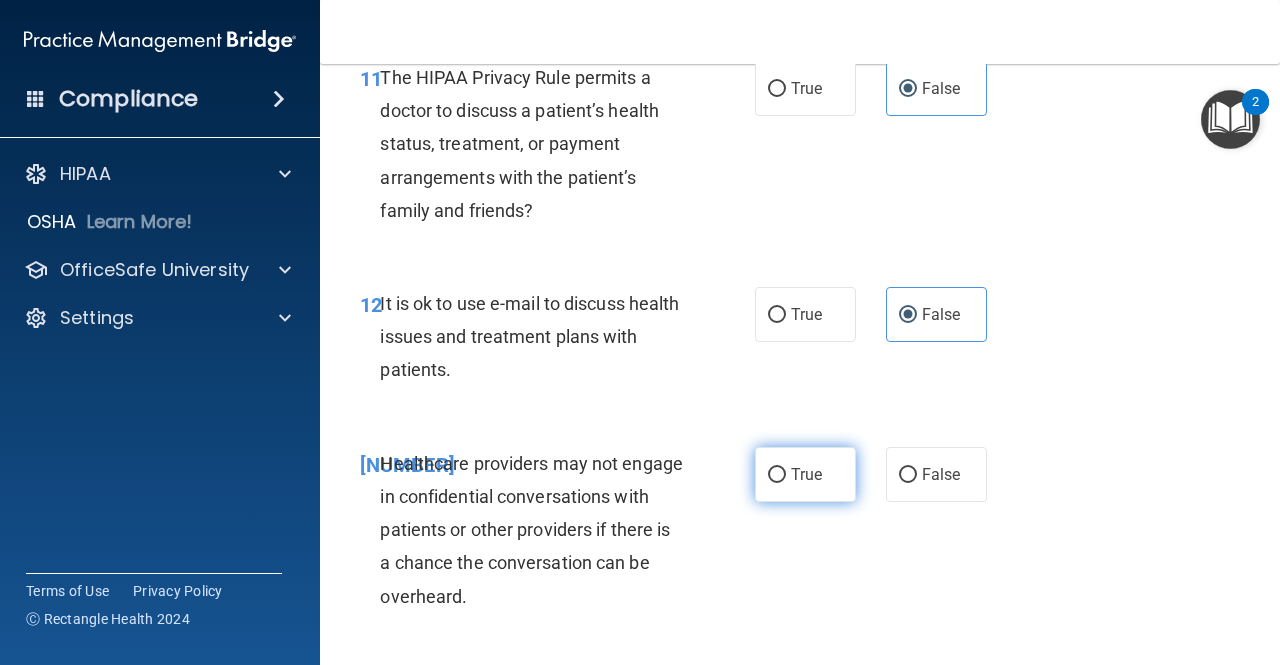 click on "True" at bounding box center [806, 474] 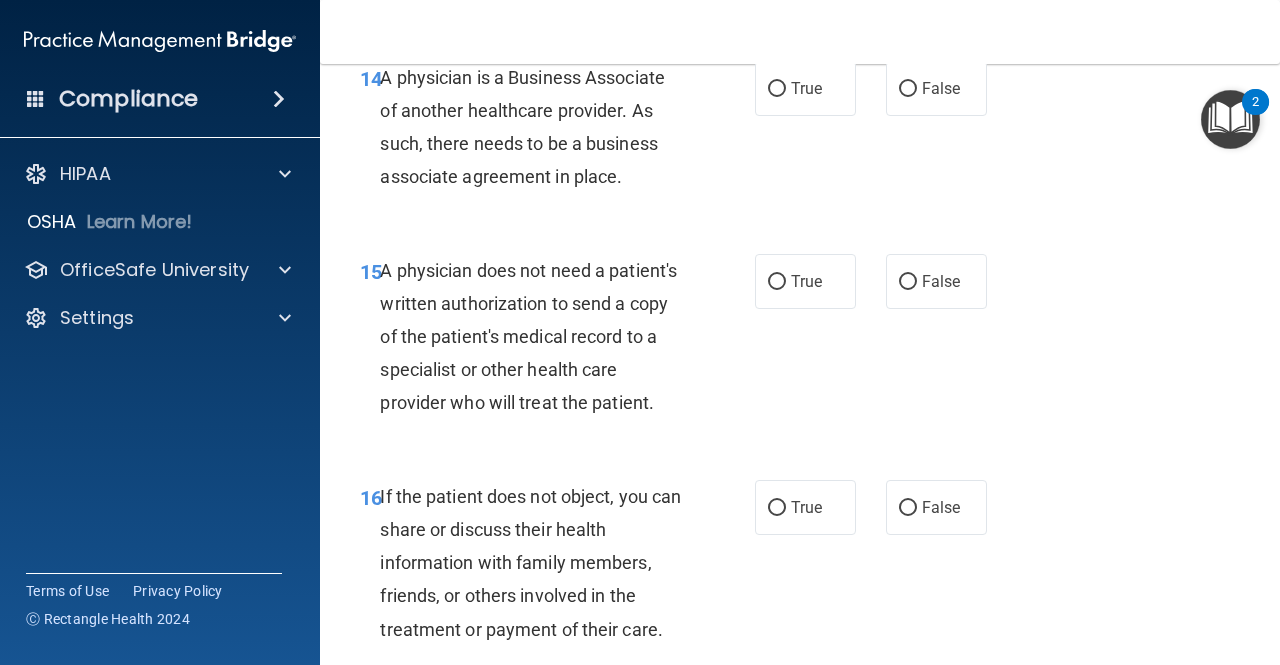 scroll, scrollTop: 2905, scrollLeft: 0, axis: vertical 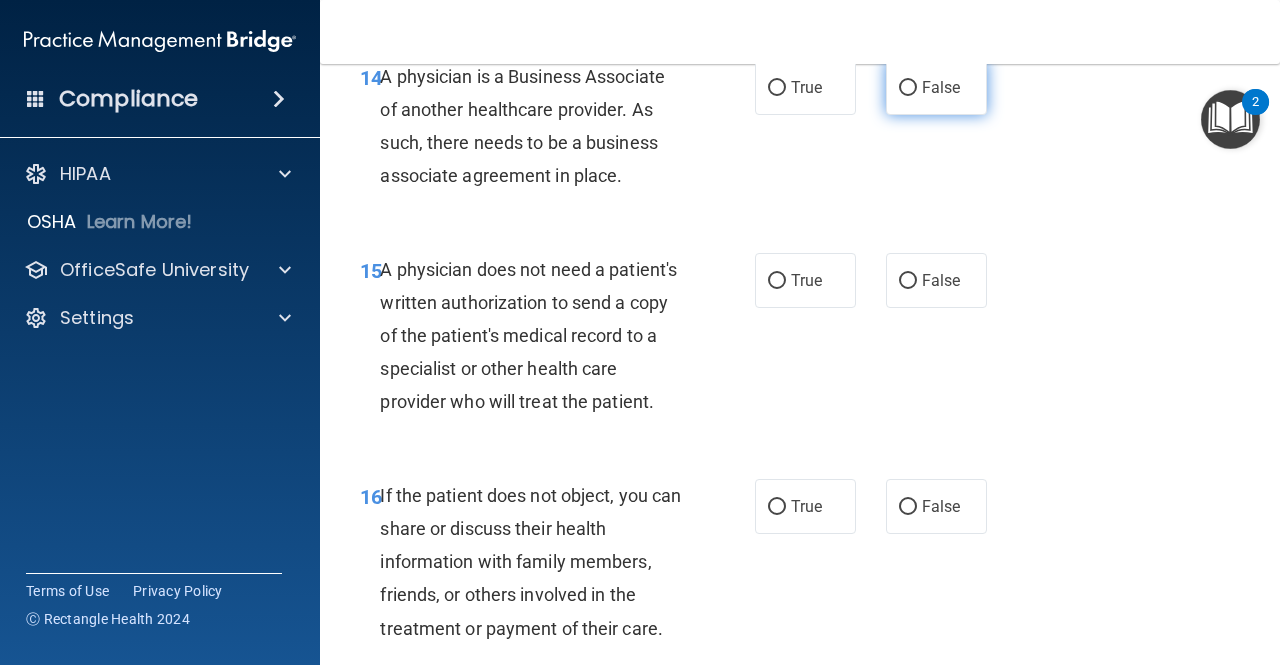 click on "False" at bounding box center [941, 87] 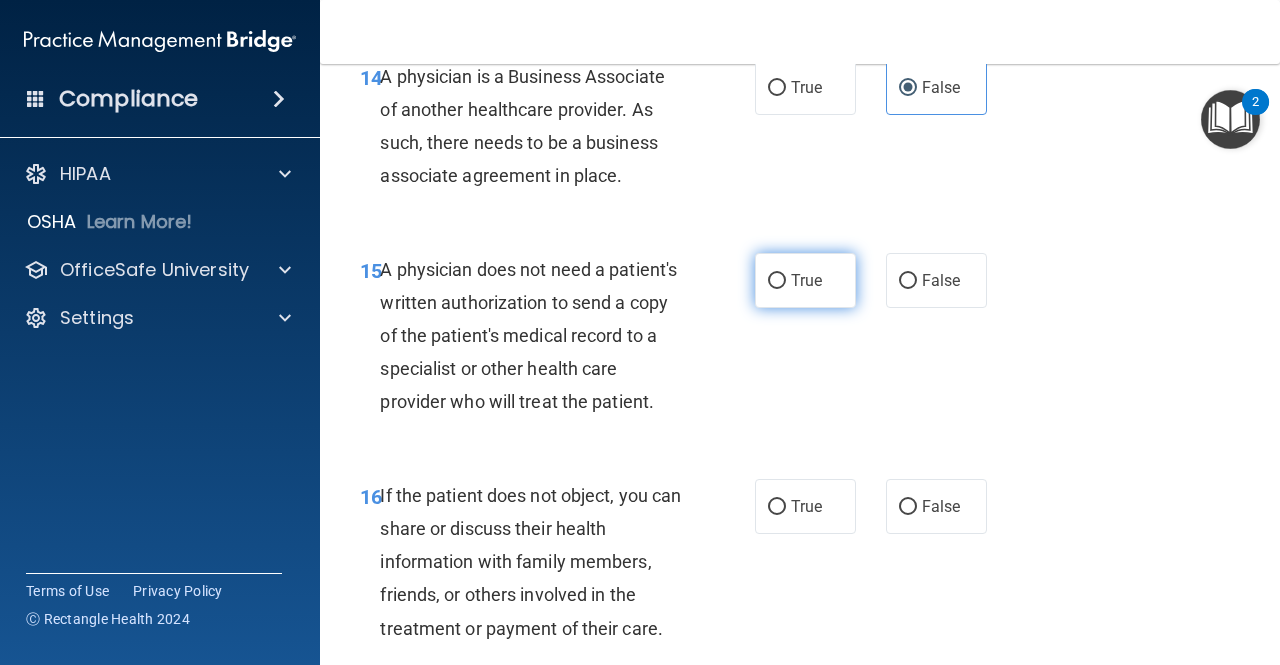 click on "True" at bounding box center (806, 280) 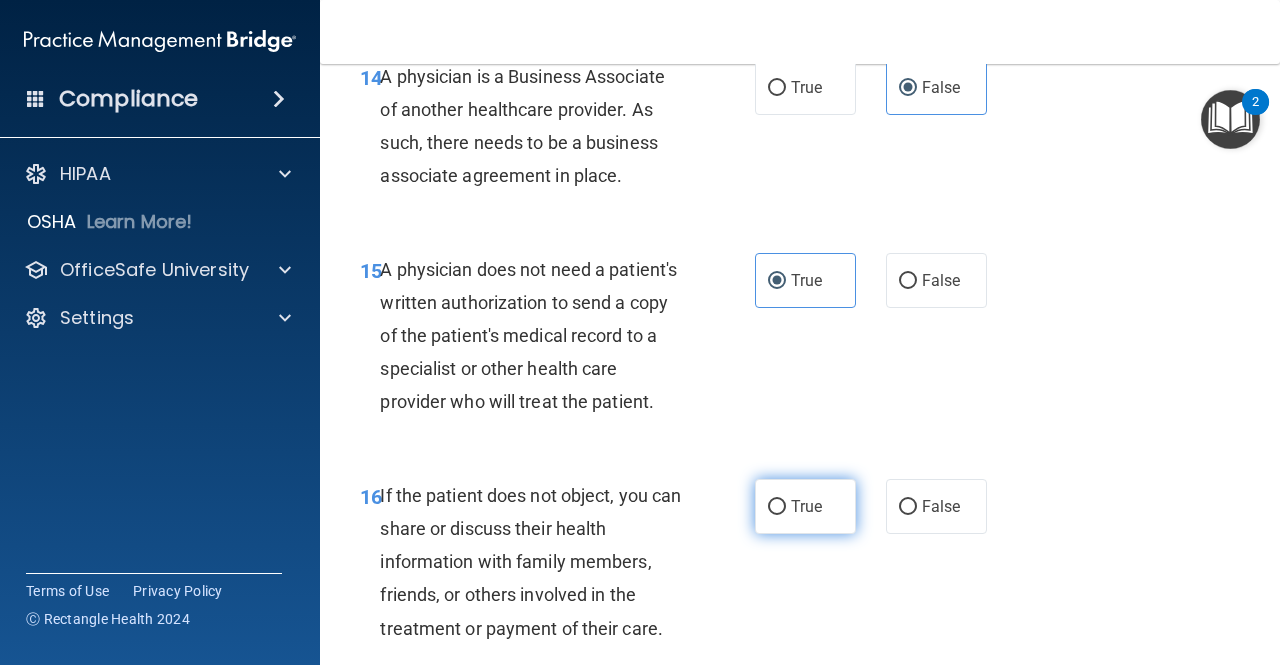 click on "True" at bounding box center [805, 506] 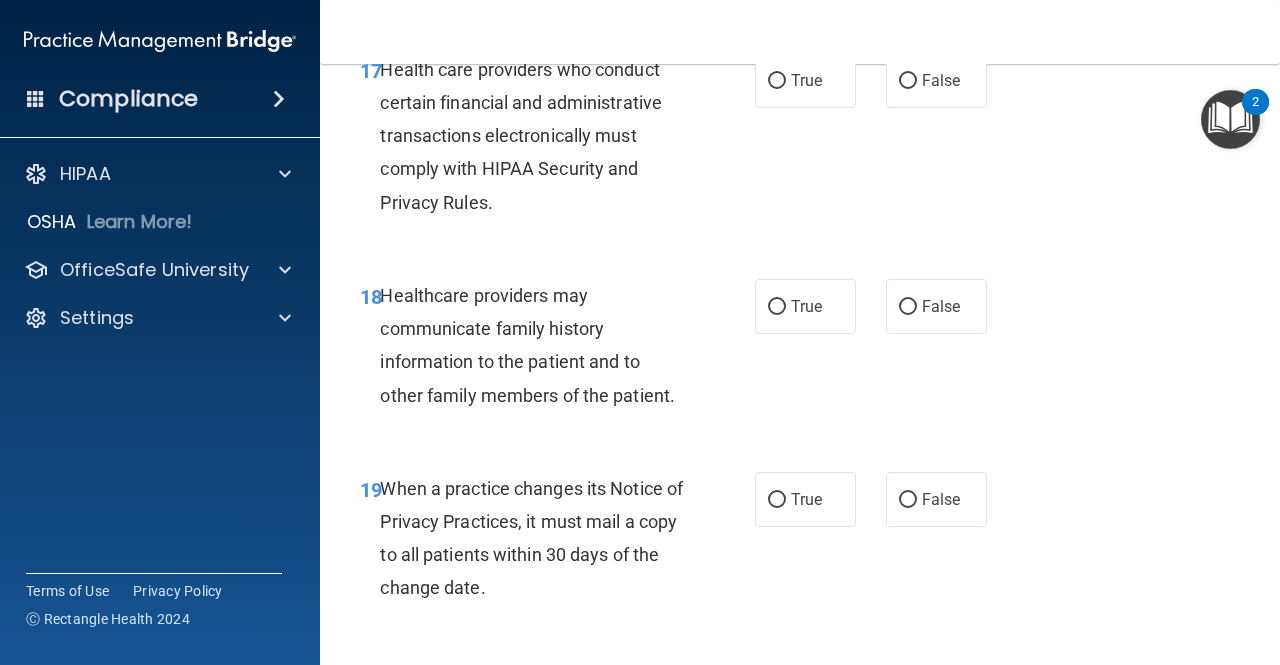 scroll, scrollTop: 3556, scrollLeft: 0, axis: vertical 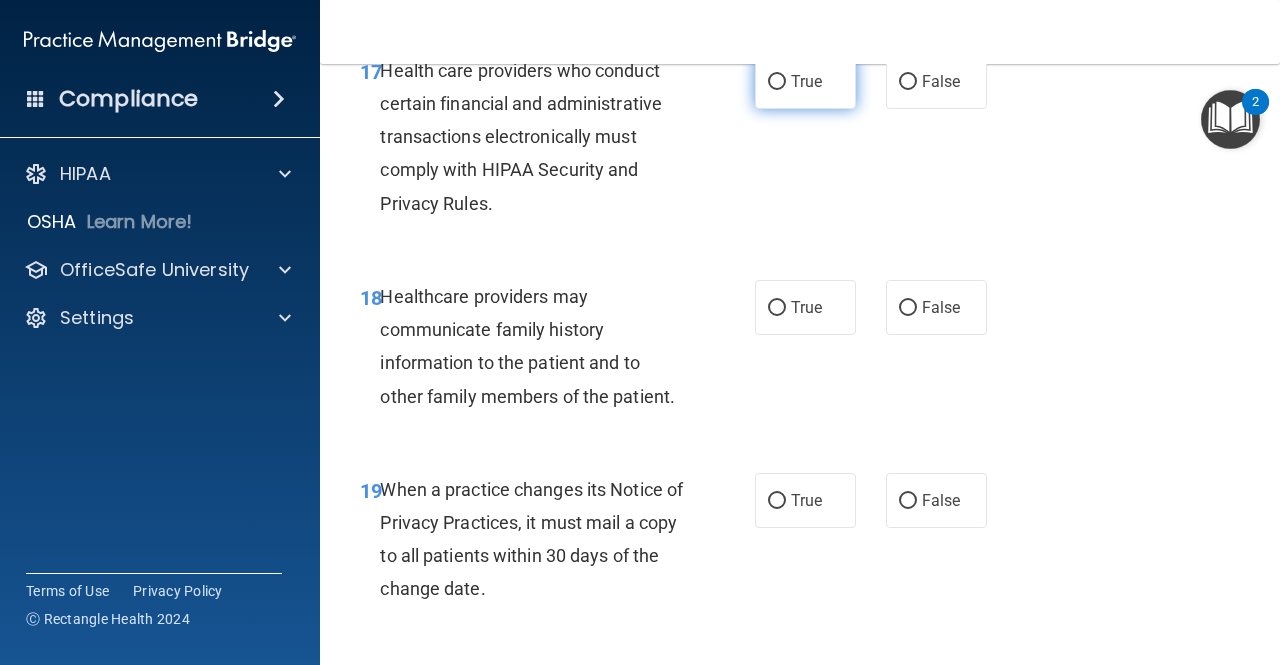 click on "True" at bounding box center [805, 81] 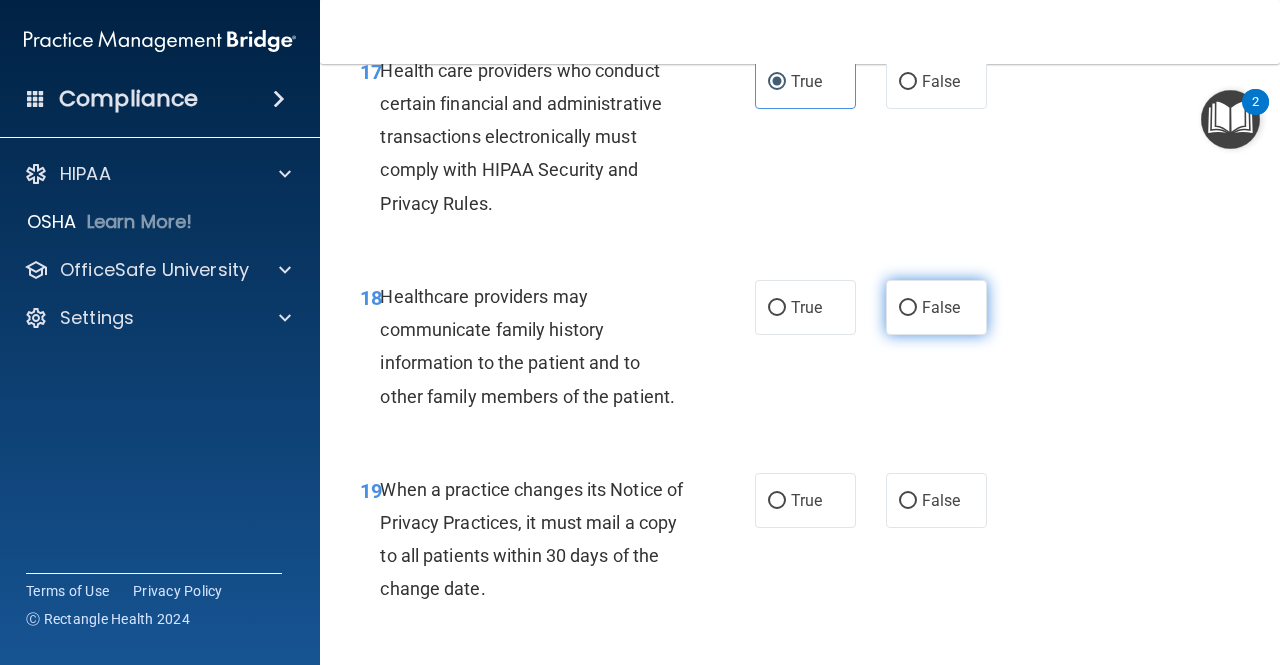 click on "False" at bounding box center (936, 307) 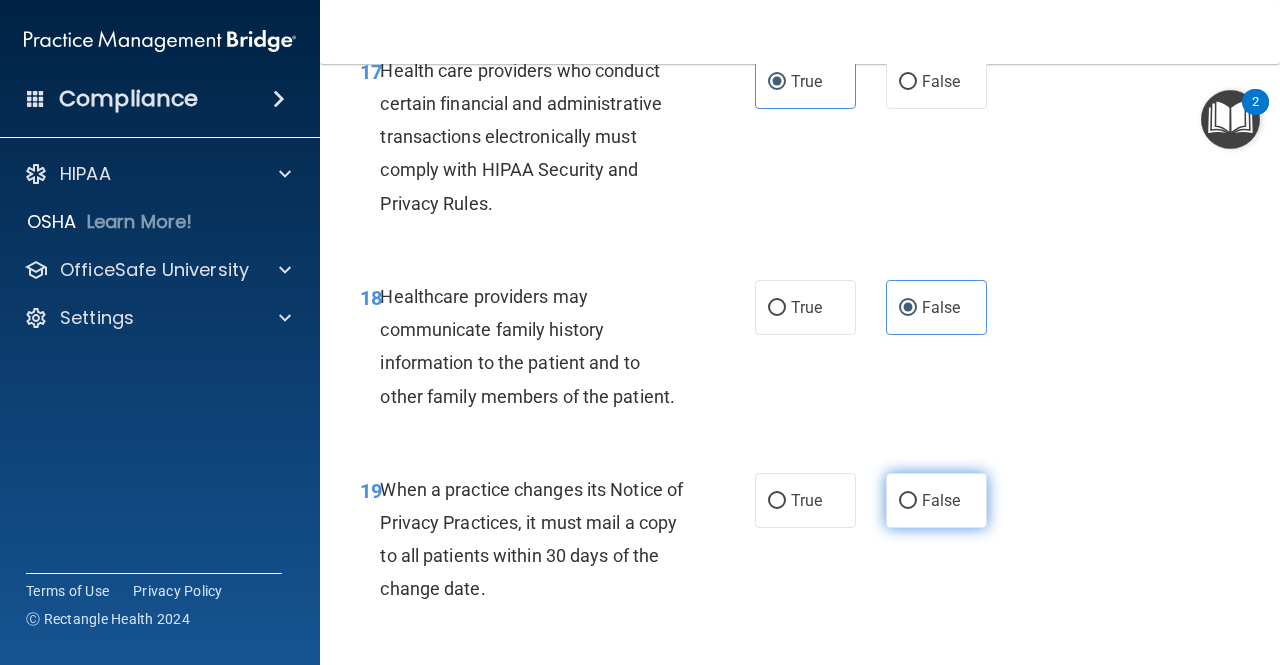 click on "False" at bounding box center [936, 500] 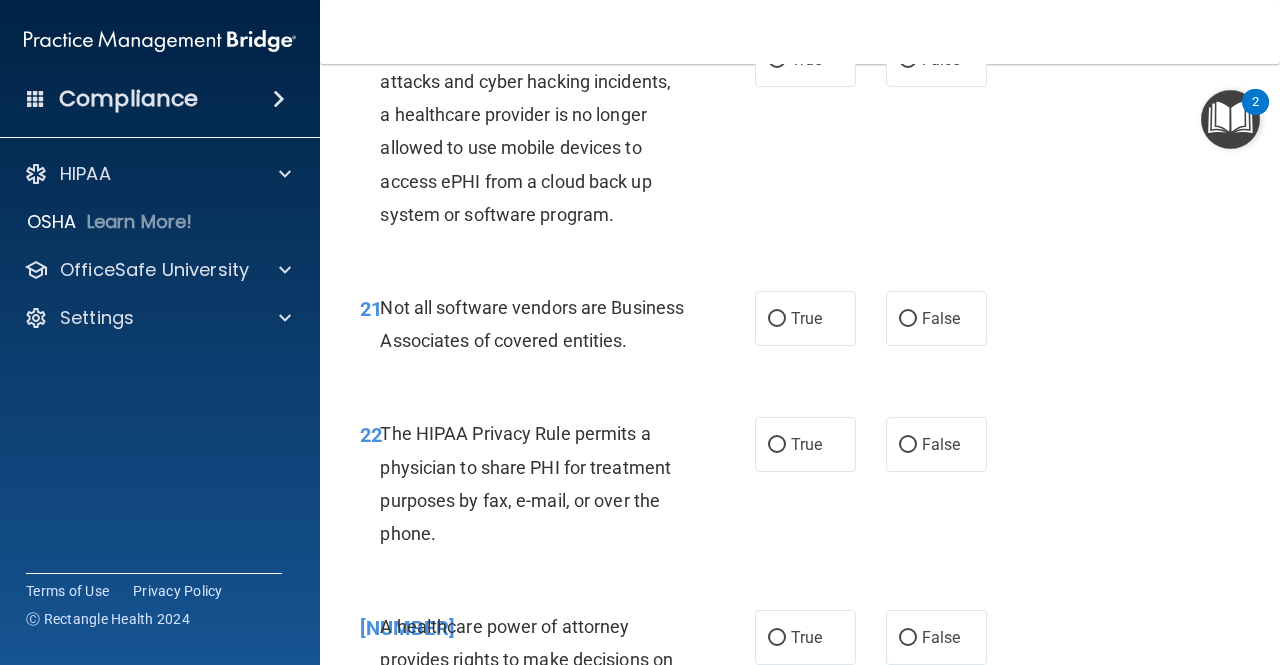 scroll, scrollTop: 4188, scrollLeft: 0, axis: vertical 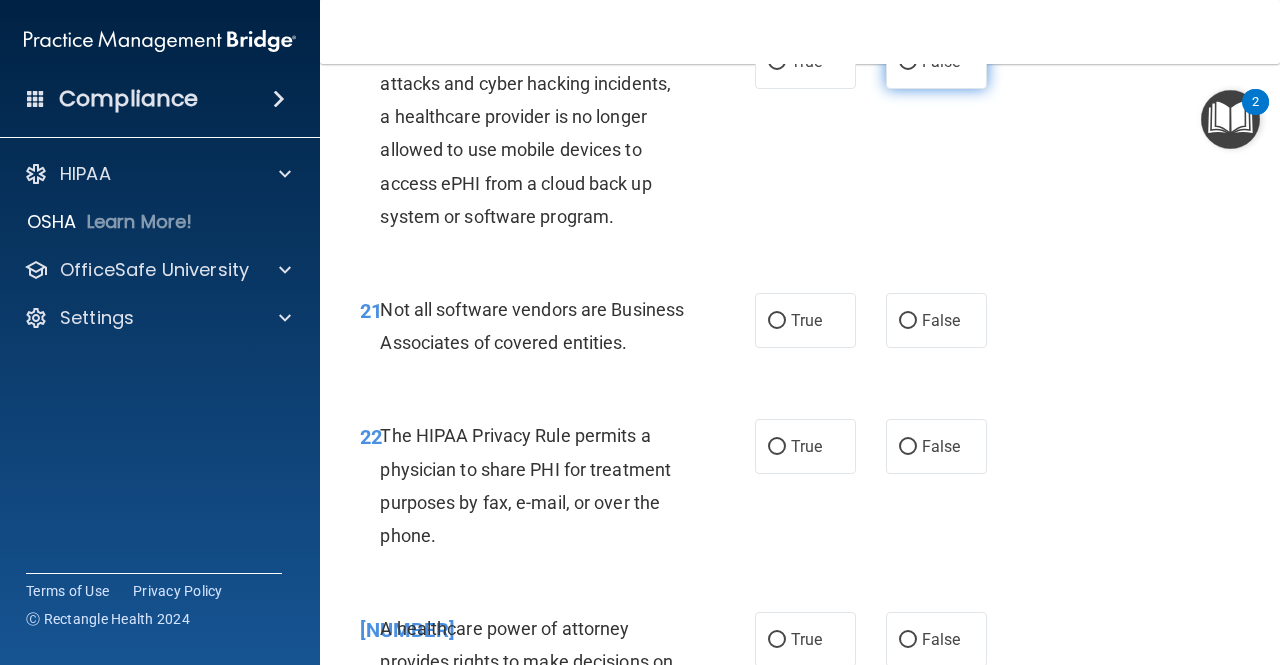 click on "False" at bounding box center [908, 62] 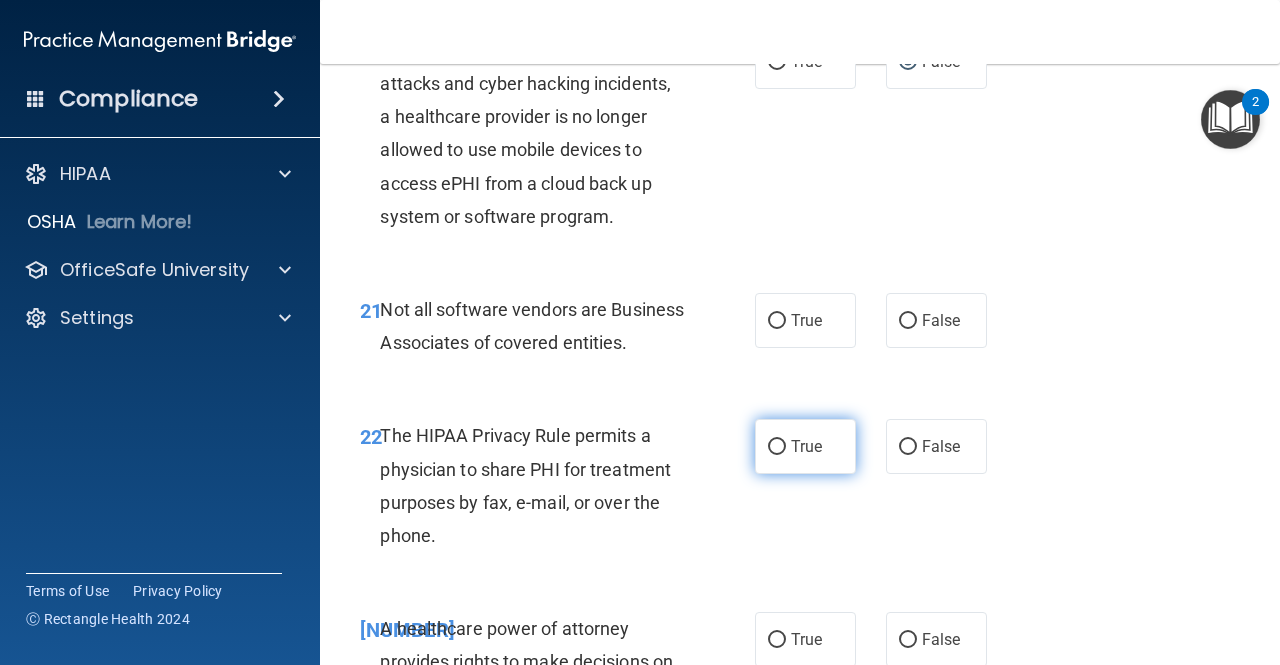 click on "True" at bounding box center (805, 446) 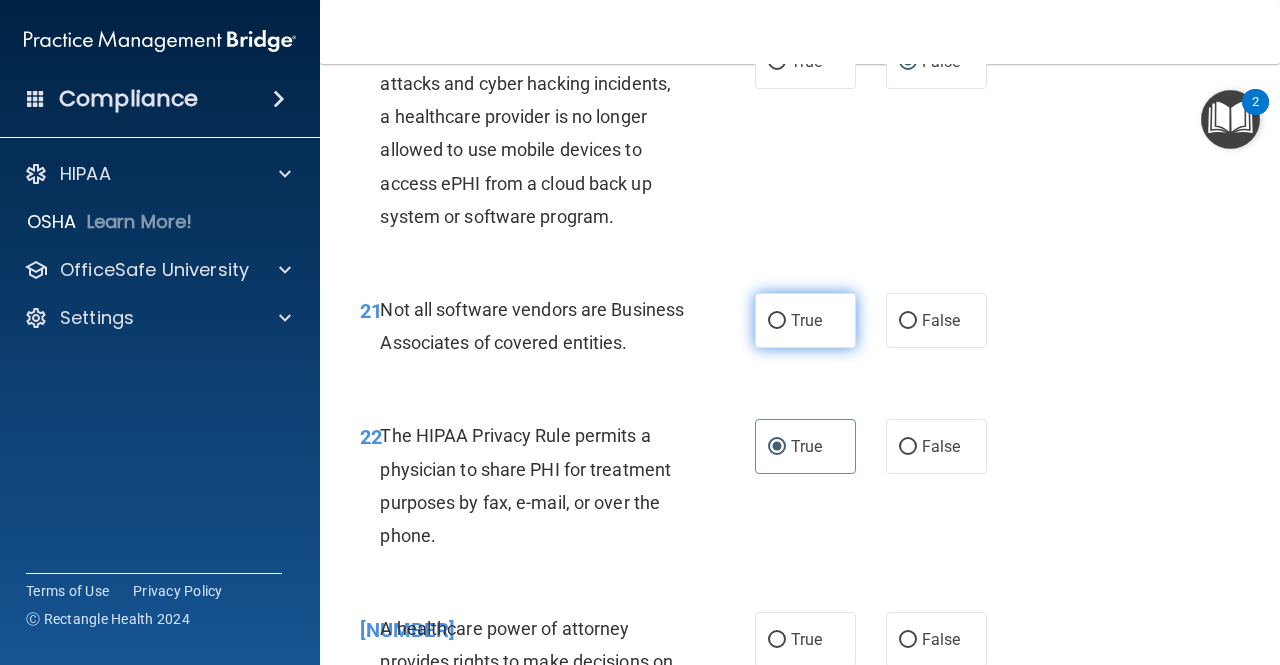 click on "True" at bounding box center [806, 320] 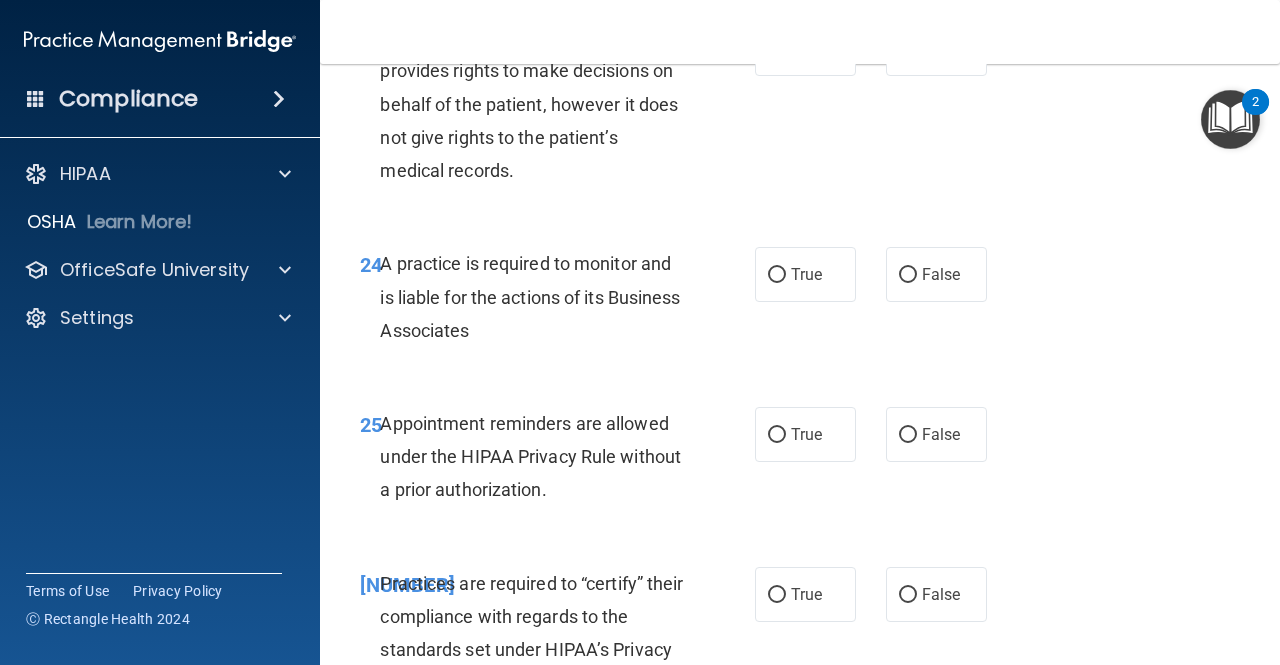 scroll, scrollTop: 4777, scrollLeft: 0, axis: vertical 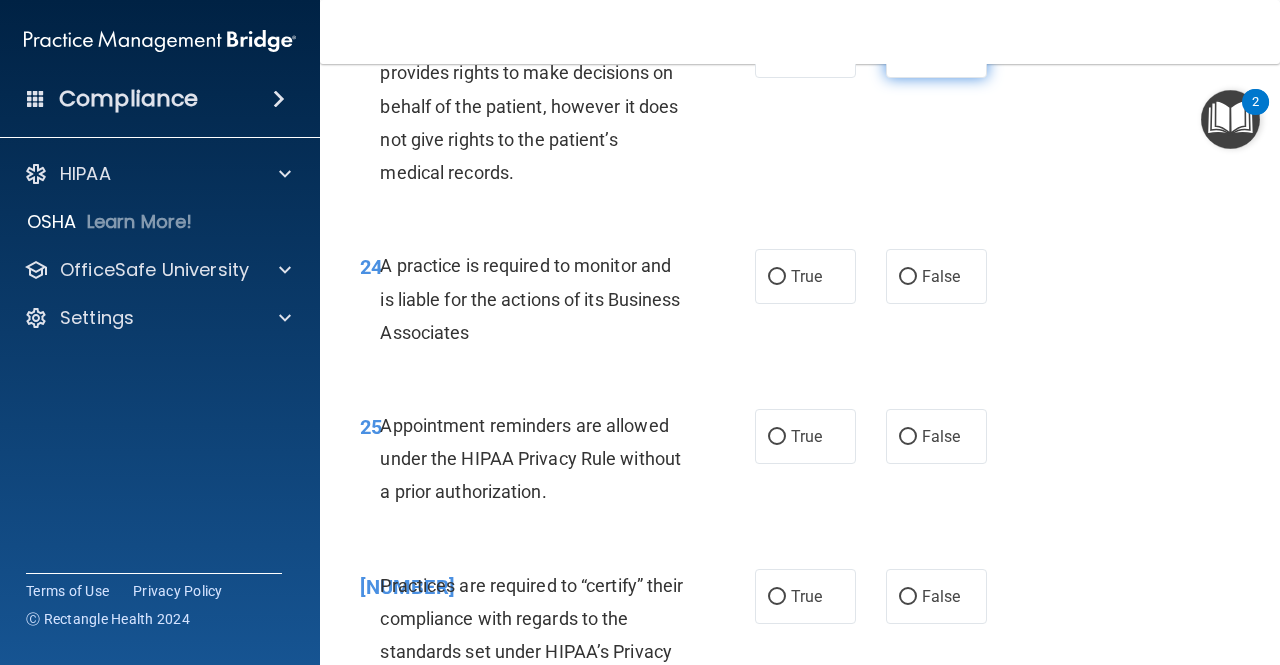 click on "False" at bounding box center (936, 50) 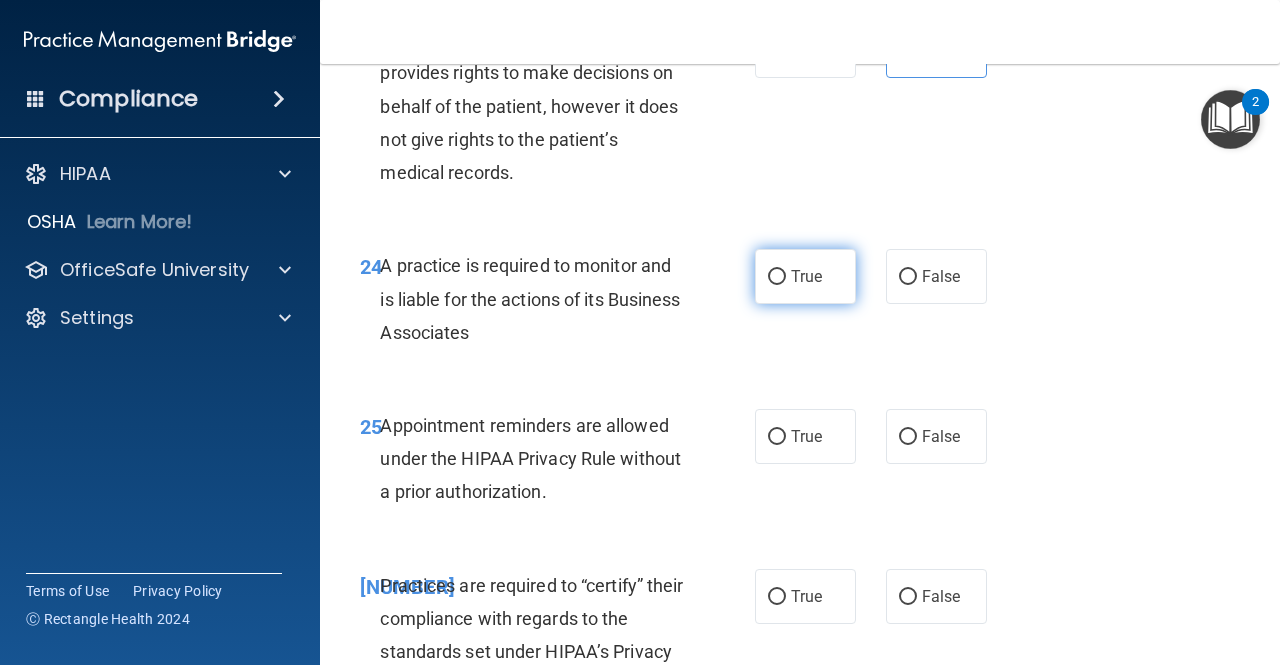click on "True" at bounding box center [805, 276] 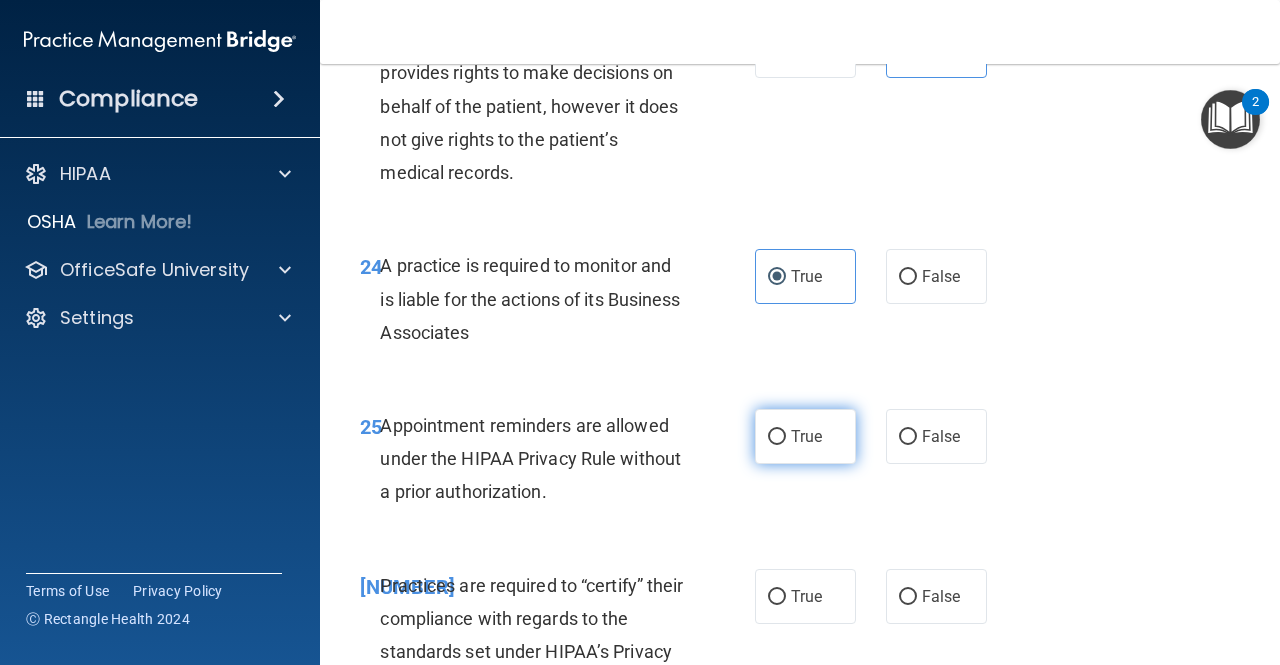 click on "True" at bounding box center [777, 437] 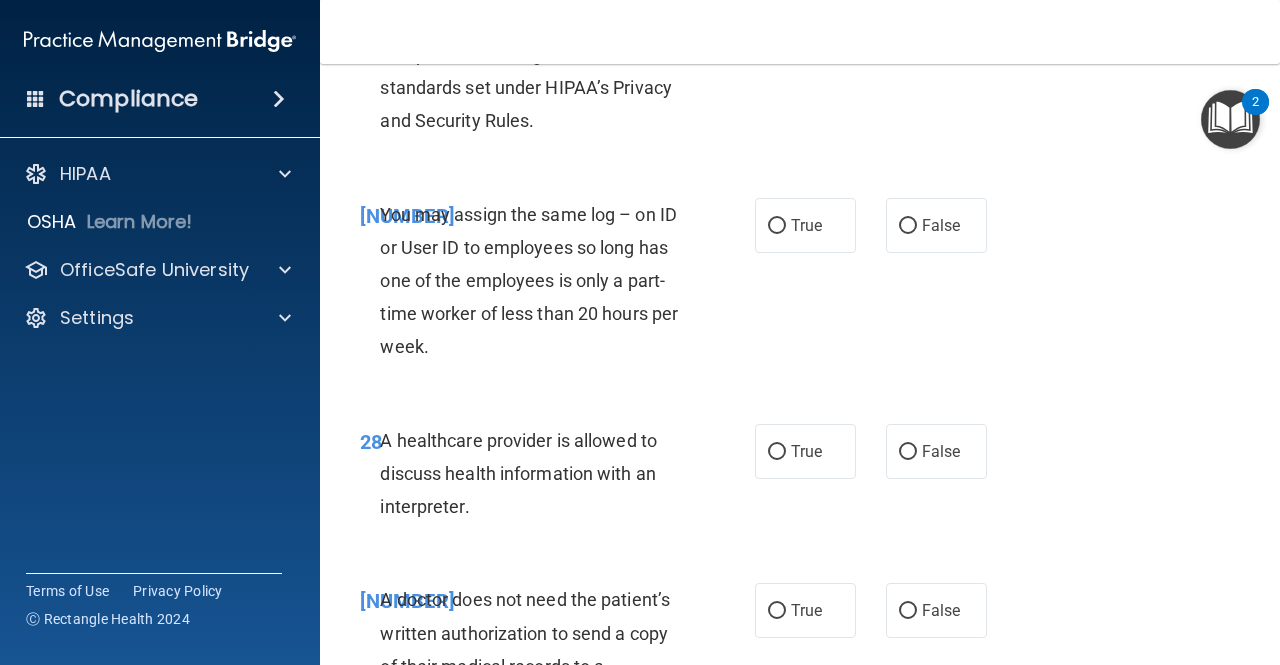 scroll, scrollTop: 5342, scrollLeft: 0, axis: vertical 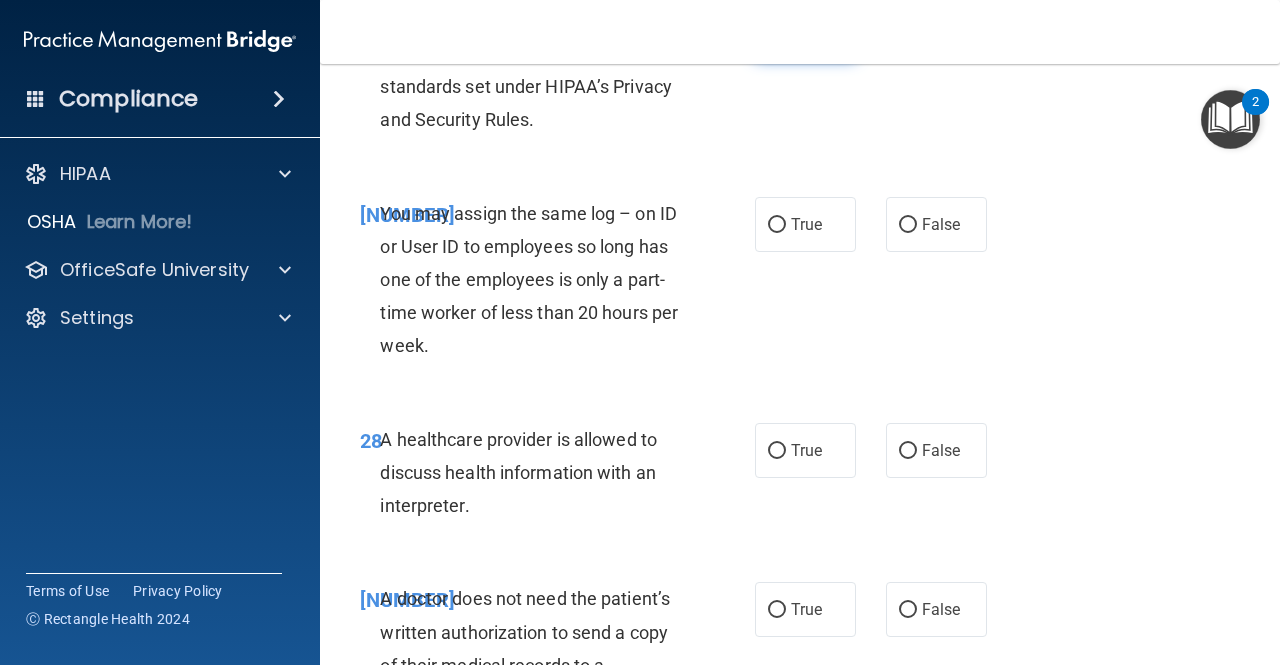 click on "True" at bounding box center (805, 31) 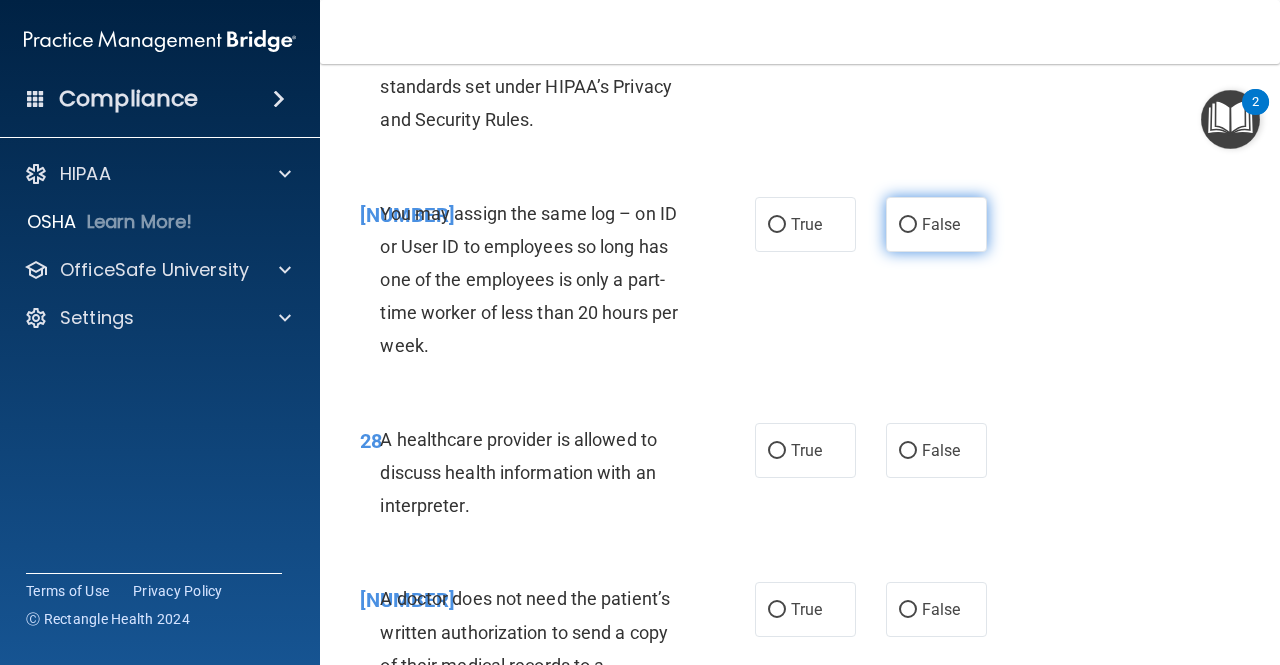 click on "False" at bounding box center (936, 224) 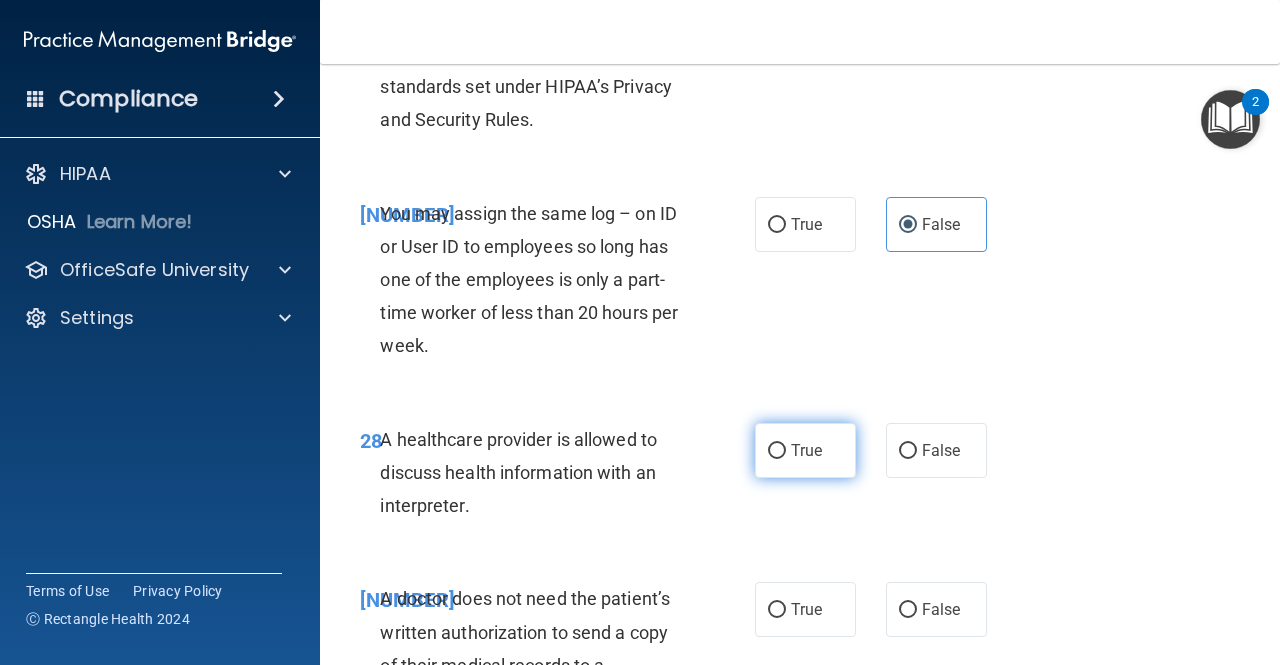 click on "True" at bounding box center (806, 450) 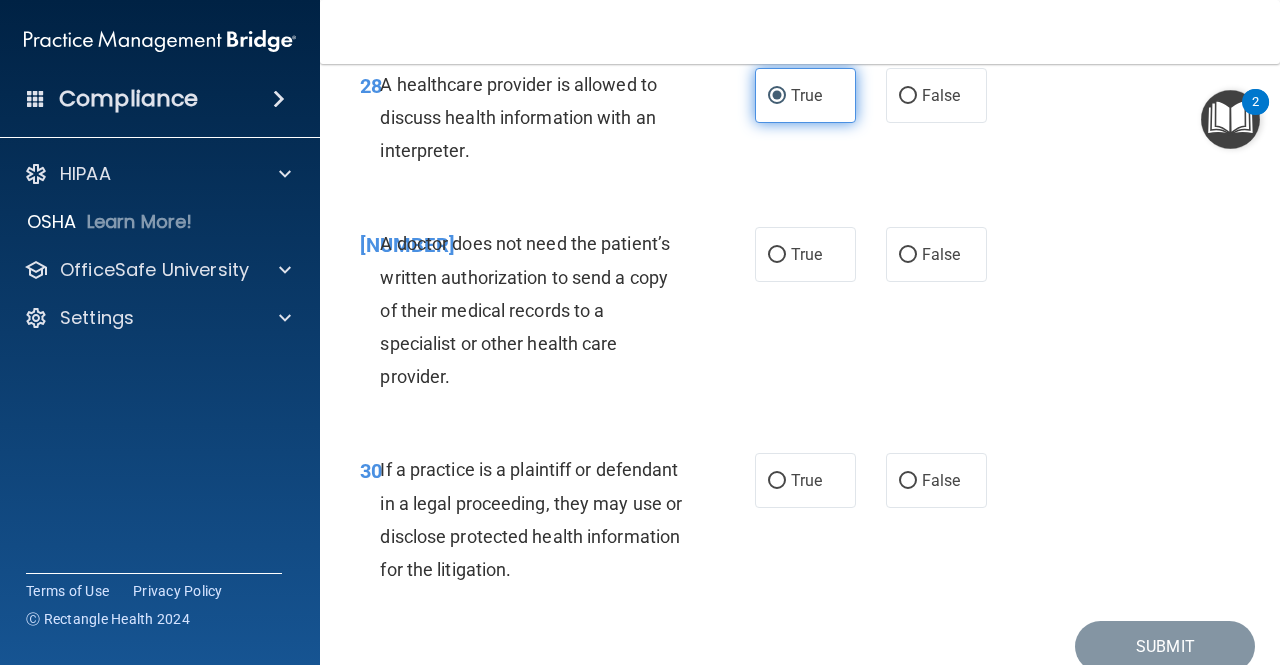 scroll, scrollTop: 5849, scrollLeft: 0, axis: vertical 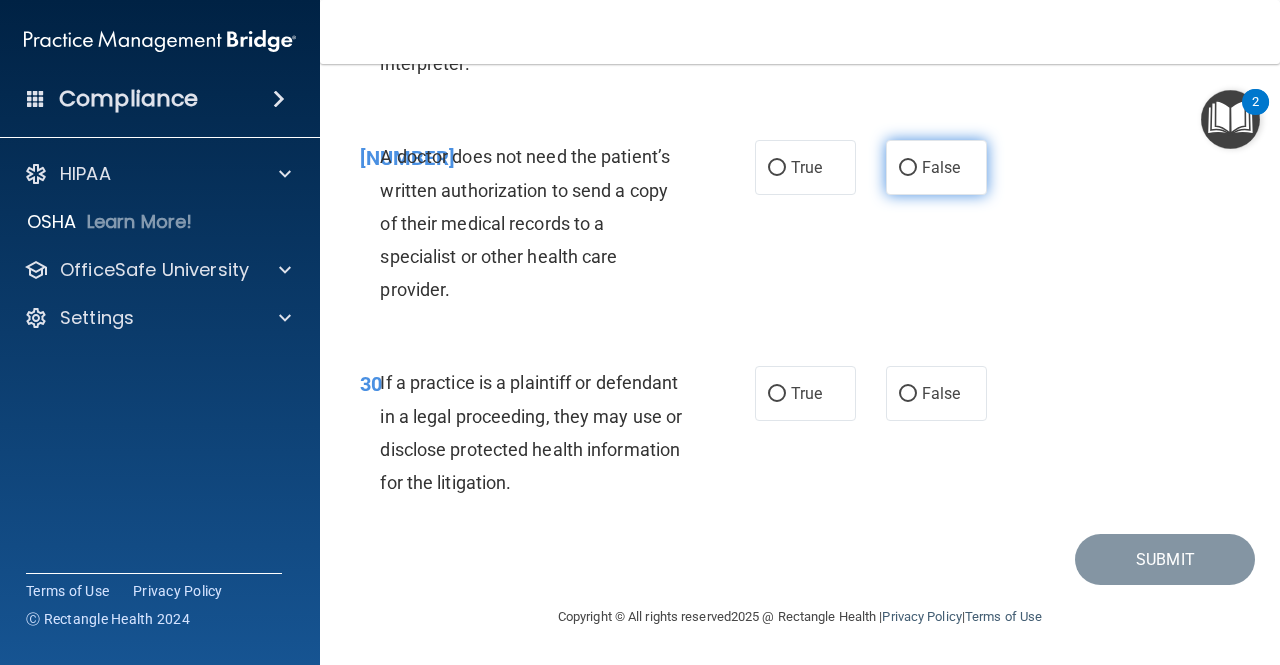 click on "False" at bounding box center (936, 167) 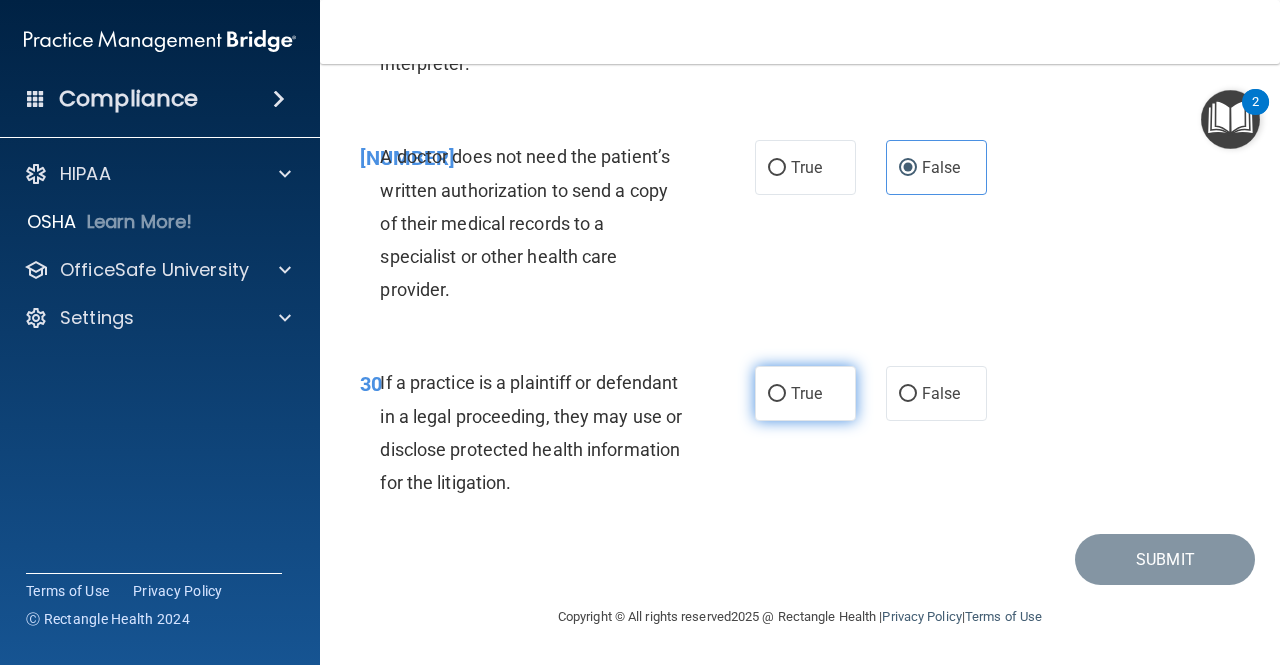 click on "True" at bounding box center (805, 393) 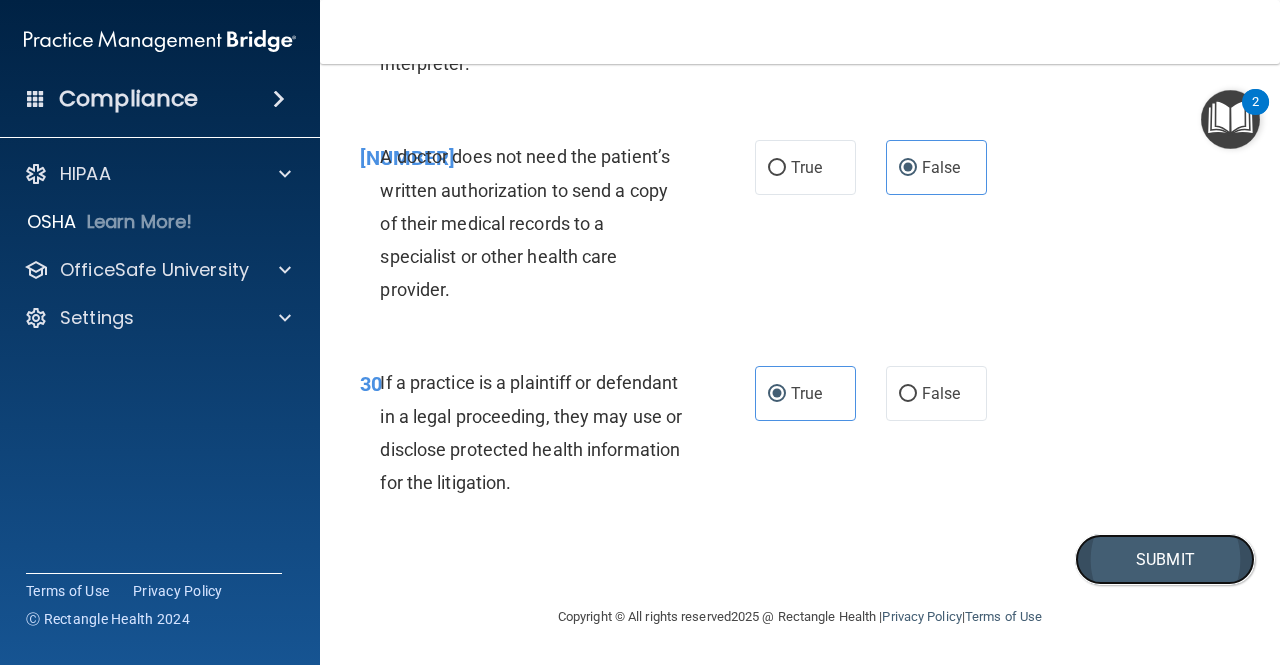 click on "Submit" at bounding box center [1165, 559] 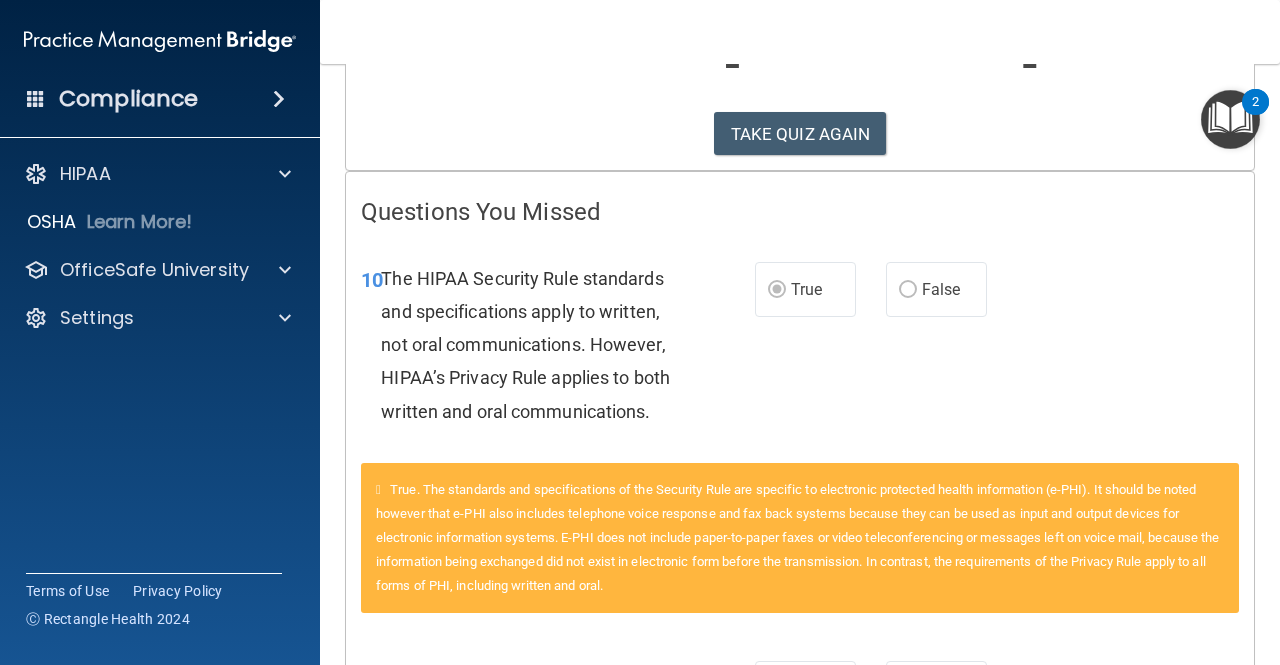 scroll, scrollTop: 0, scrollLeft: 0, axis: both 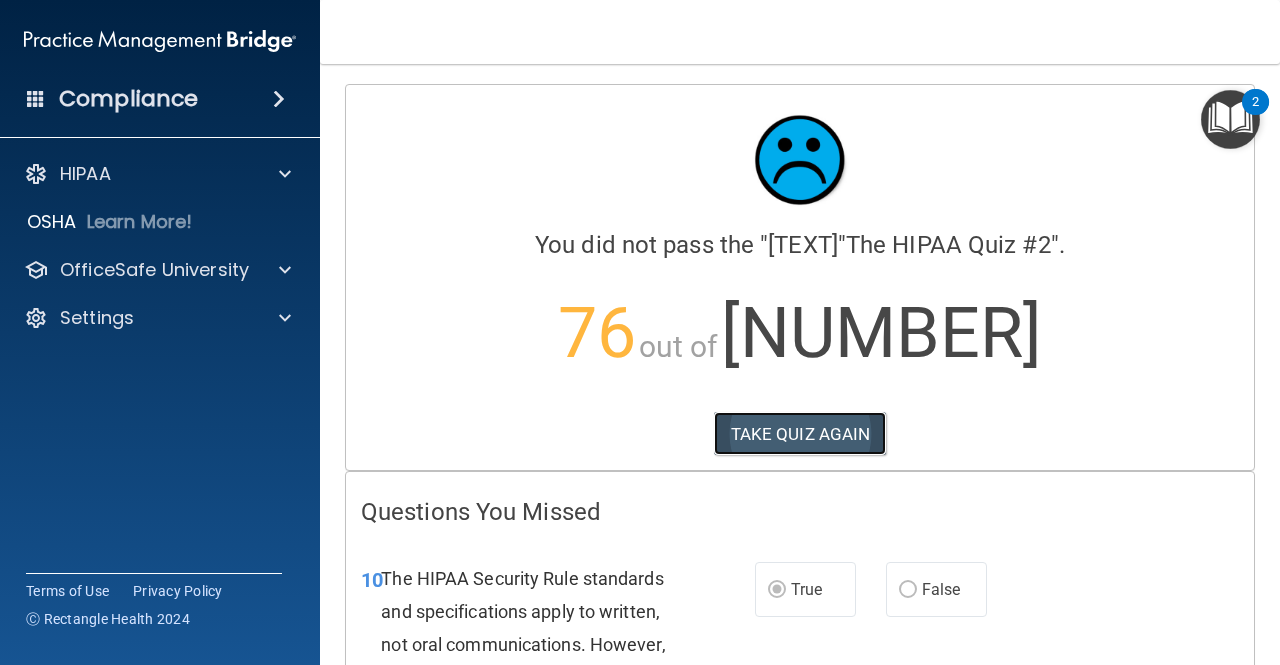 click on "TAKE QUIZ AGAIN" at bounding box center (800, 434) 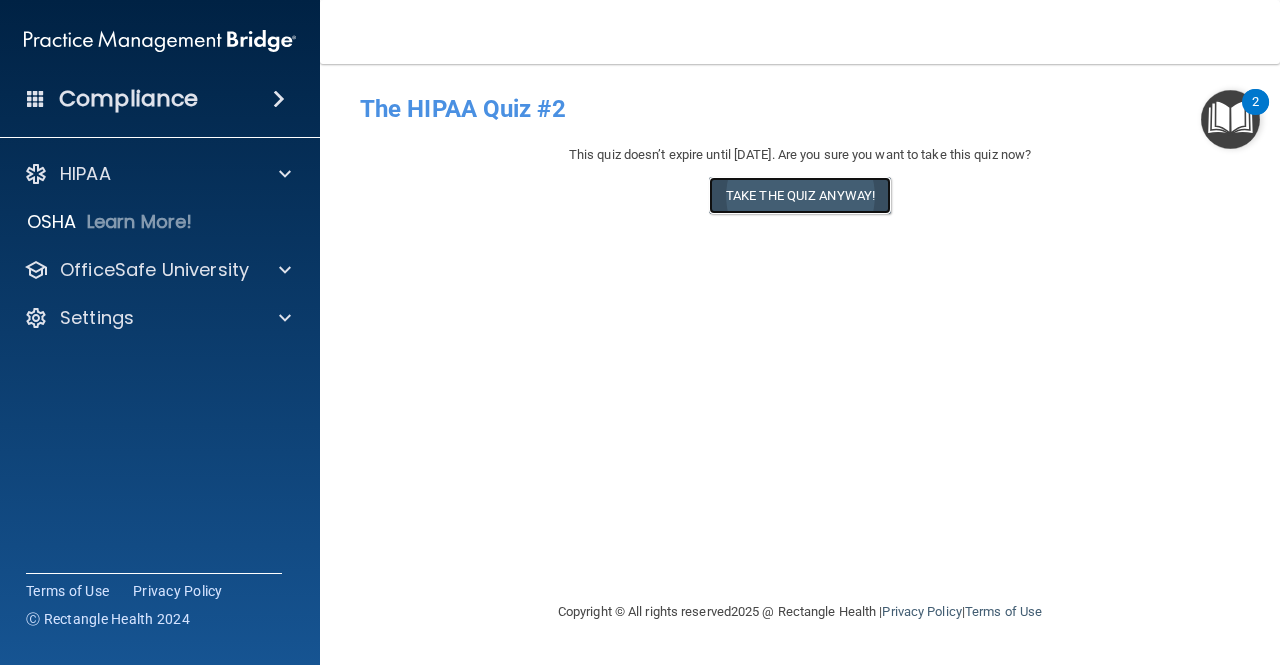 click on "Take the quiz anyway!" at bounding box center (800, 195) 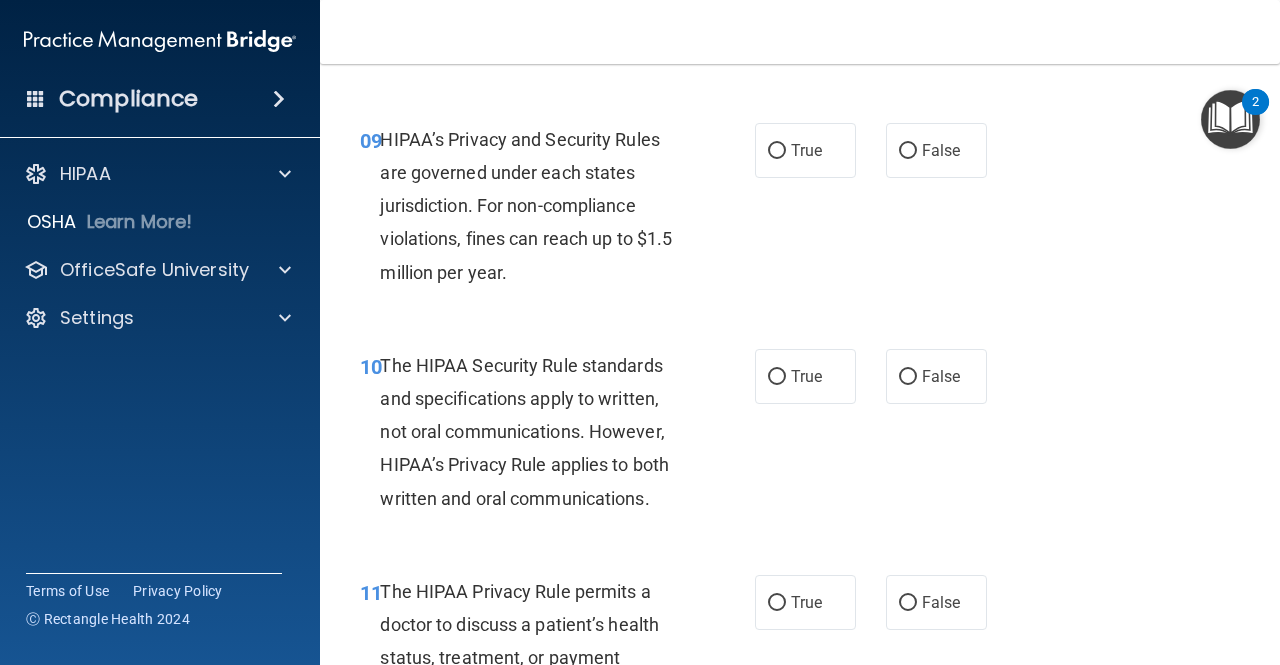 scroll, scrollTop: 1779, scrollLeft: 0, axis: vertical 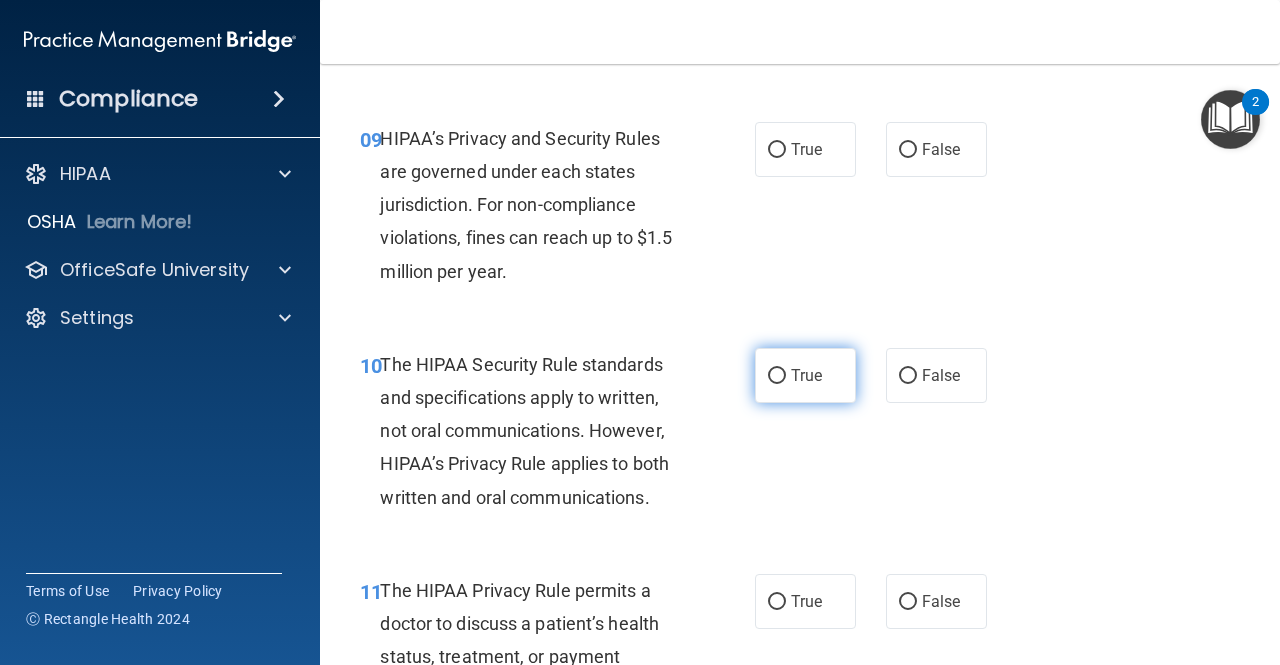 click on "True" at bounding box center (805, 375) 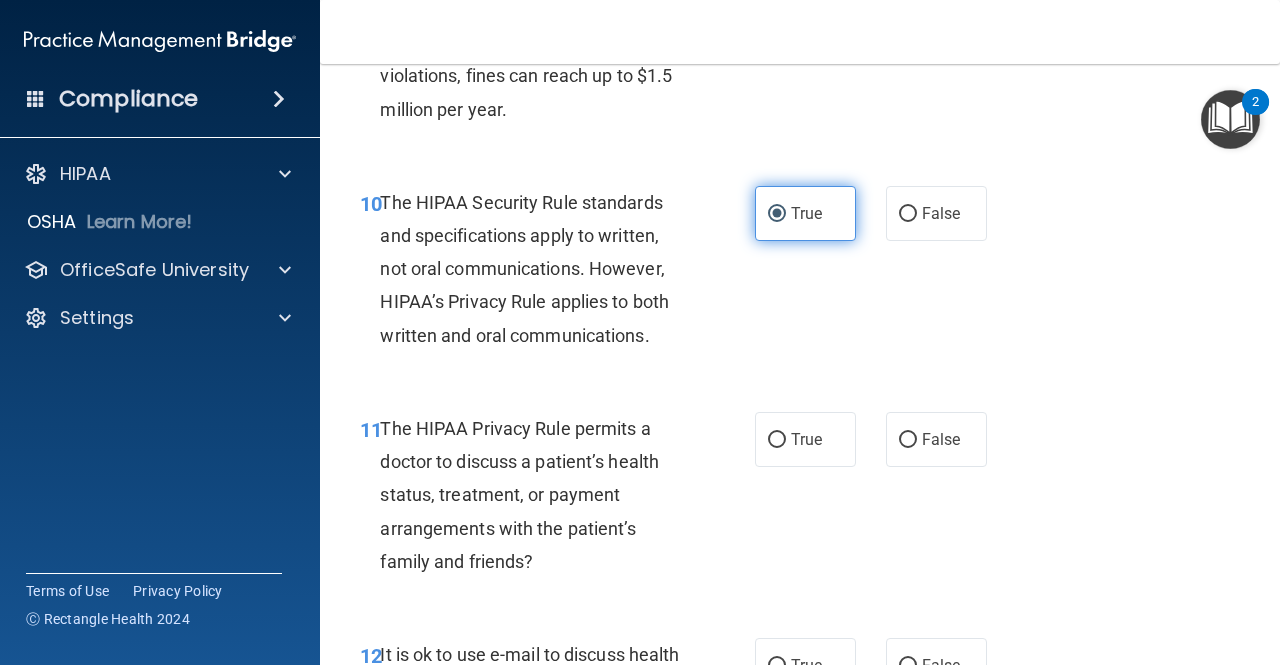 scroll, scrollTop: 1944, scrollLeft: 0, axis: vertical 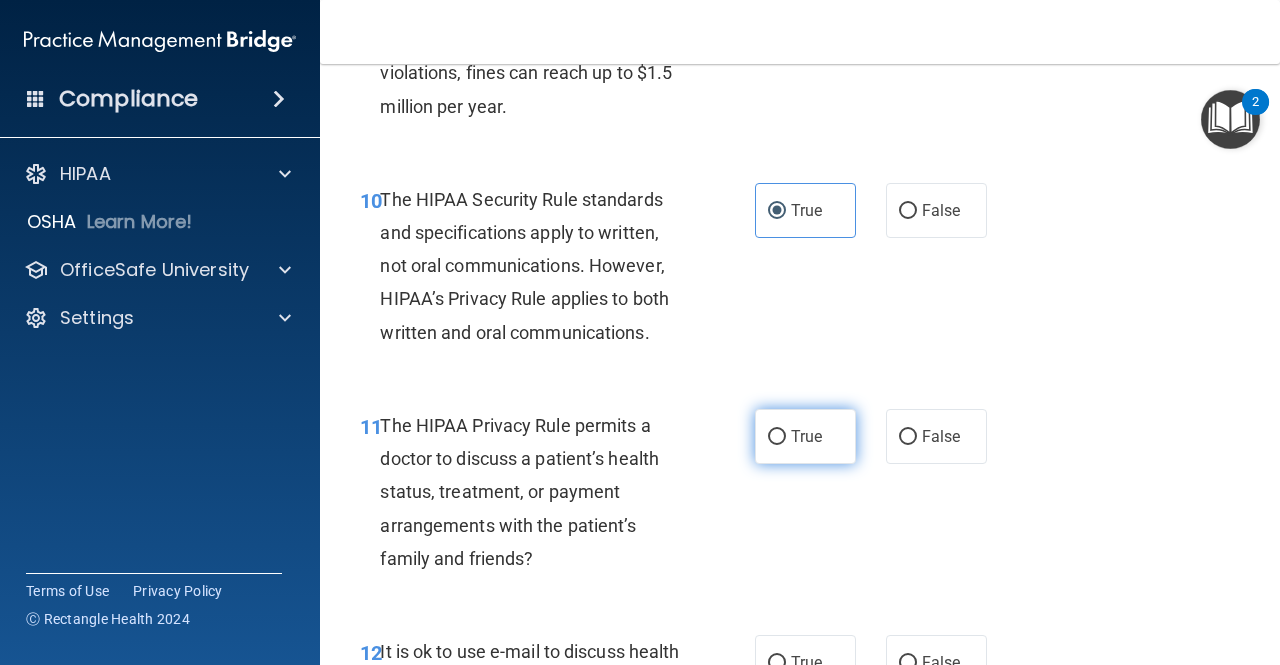 click on "True" at bounding box center [805, 436] 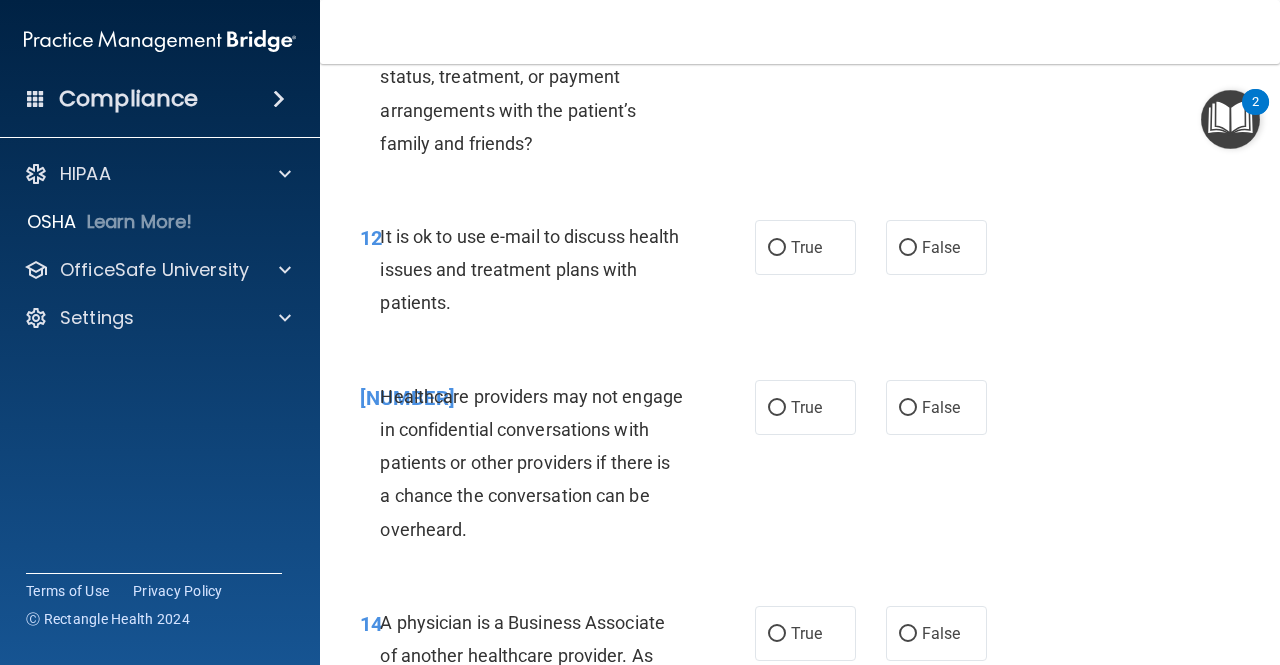 scroll, scrollTop: 2358, scrollLeft: 0, axis: vertical 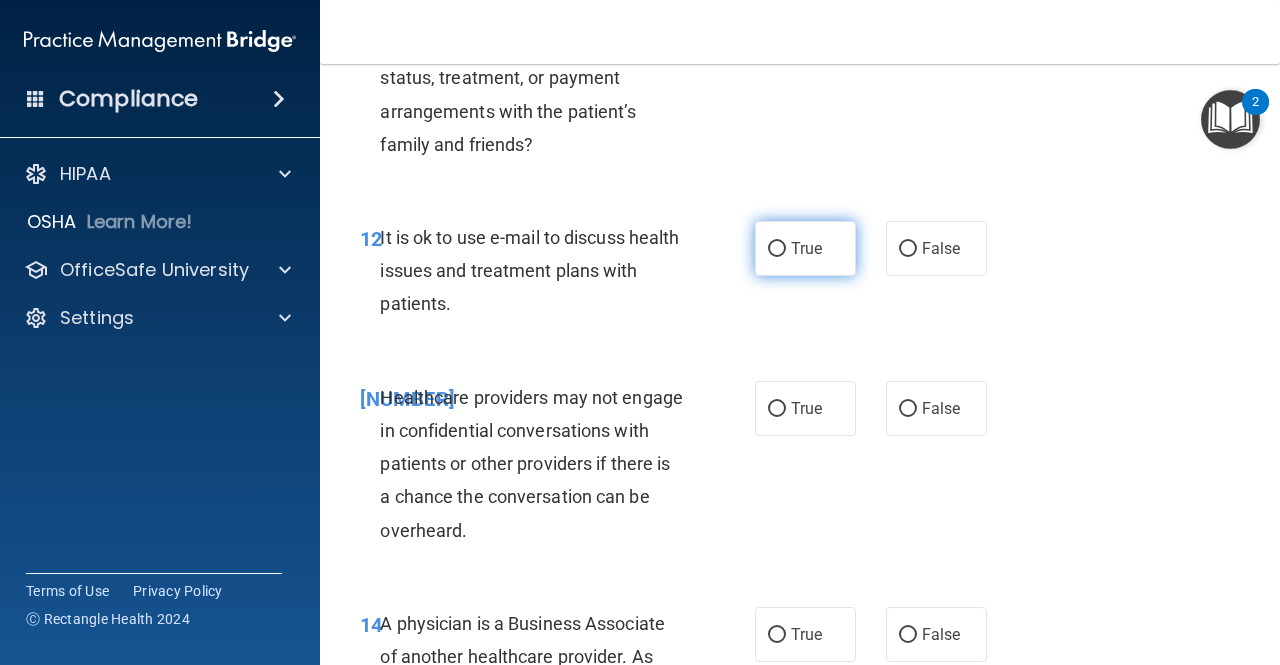 click on "True" at bounding box center [806, 248] 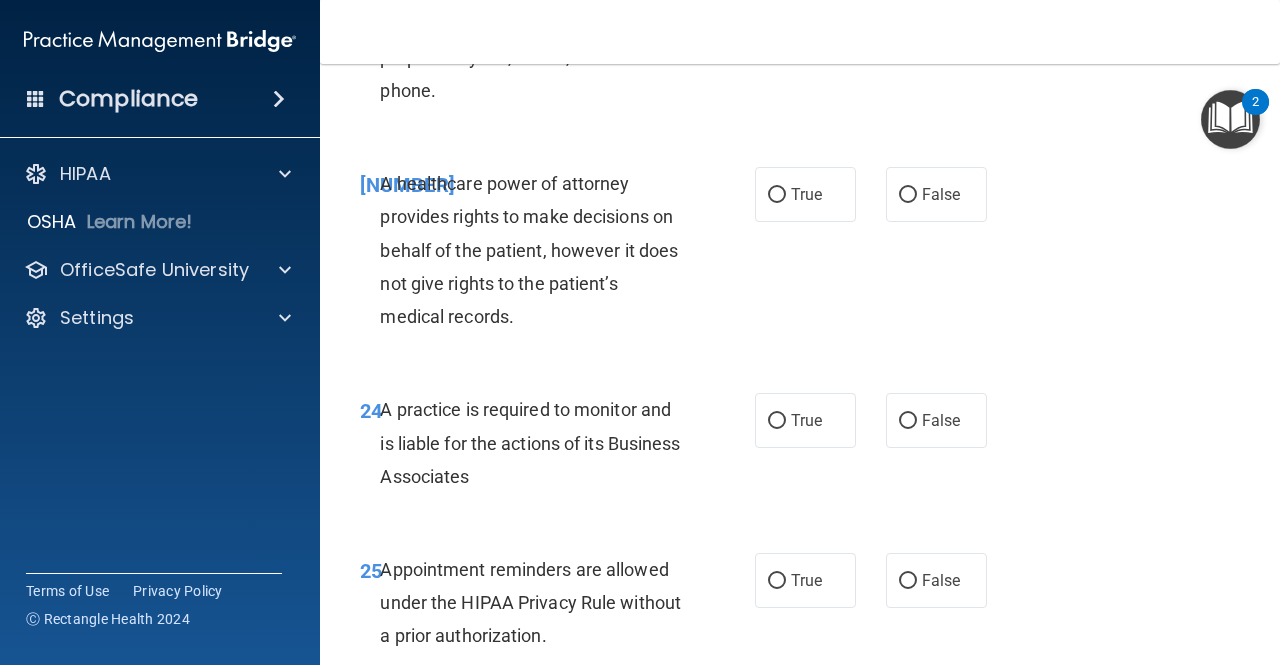 scroll, scrollTop: 4633, scrollLeft: 0, axis: vertical 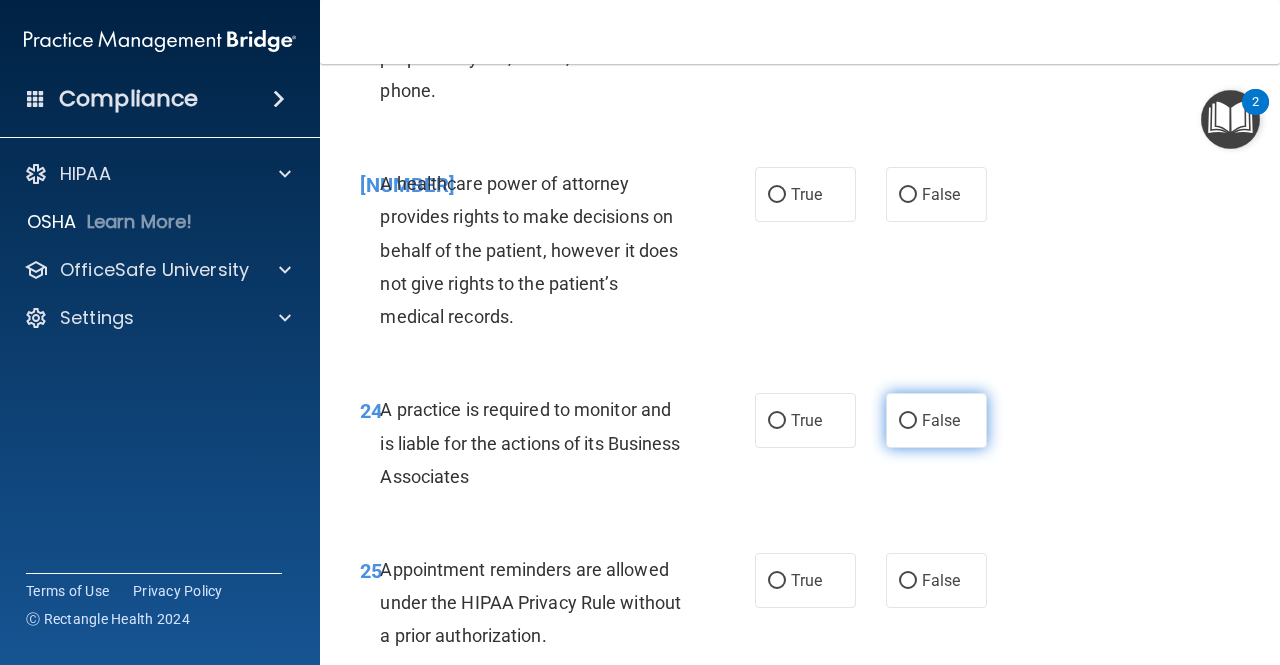 click on "False" at bounding box center [936, 420] 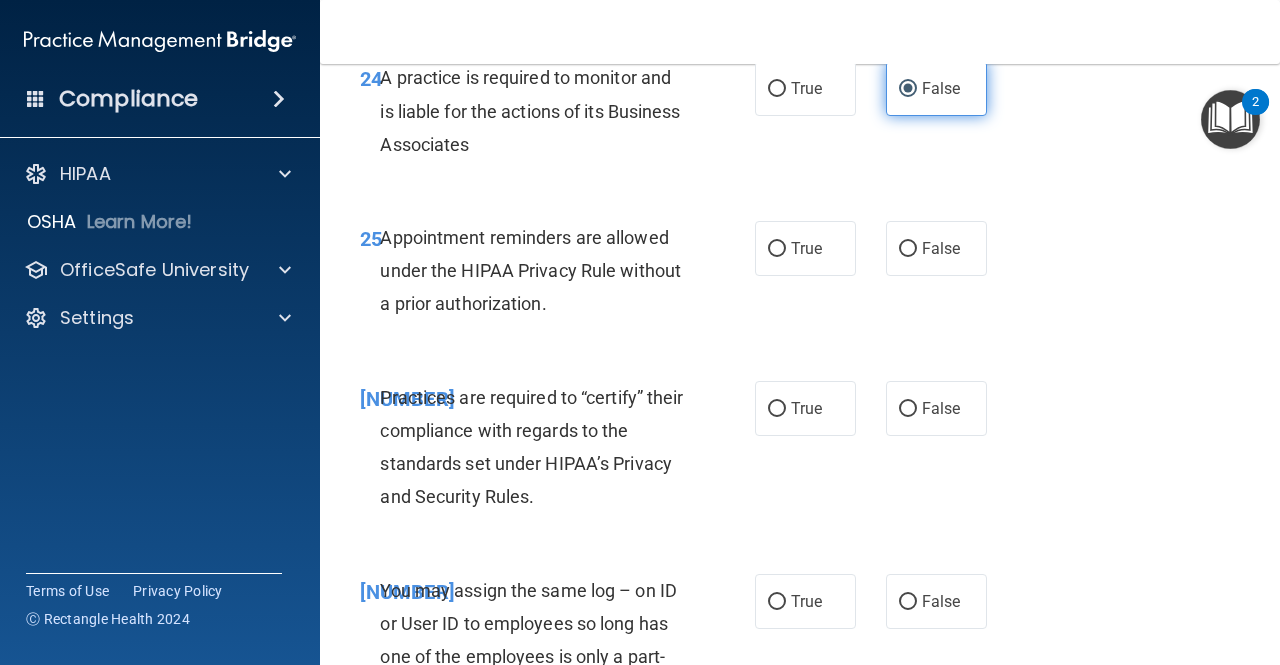 scroll, scrollTop: 5011, scrollLeft: 0, axis: vertical 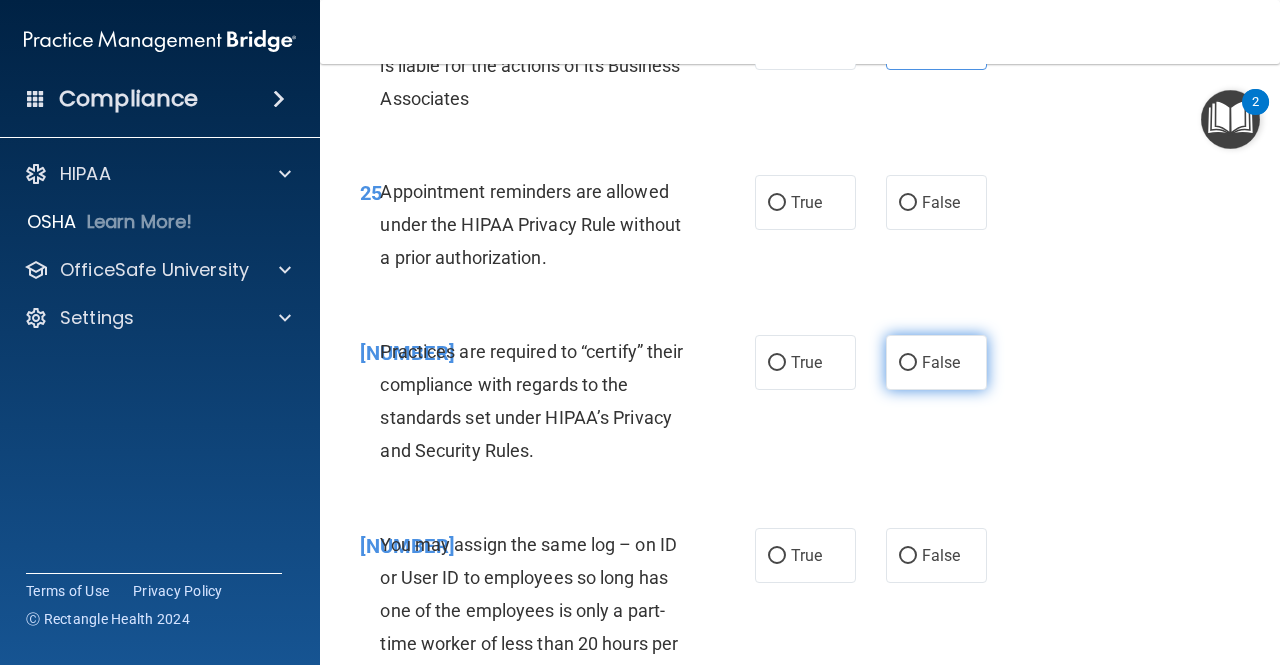 click on "False" at bounding box center [936, 362] 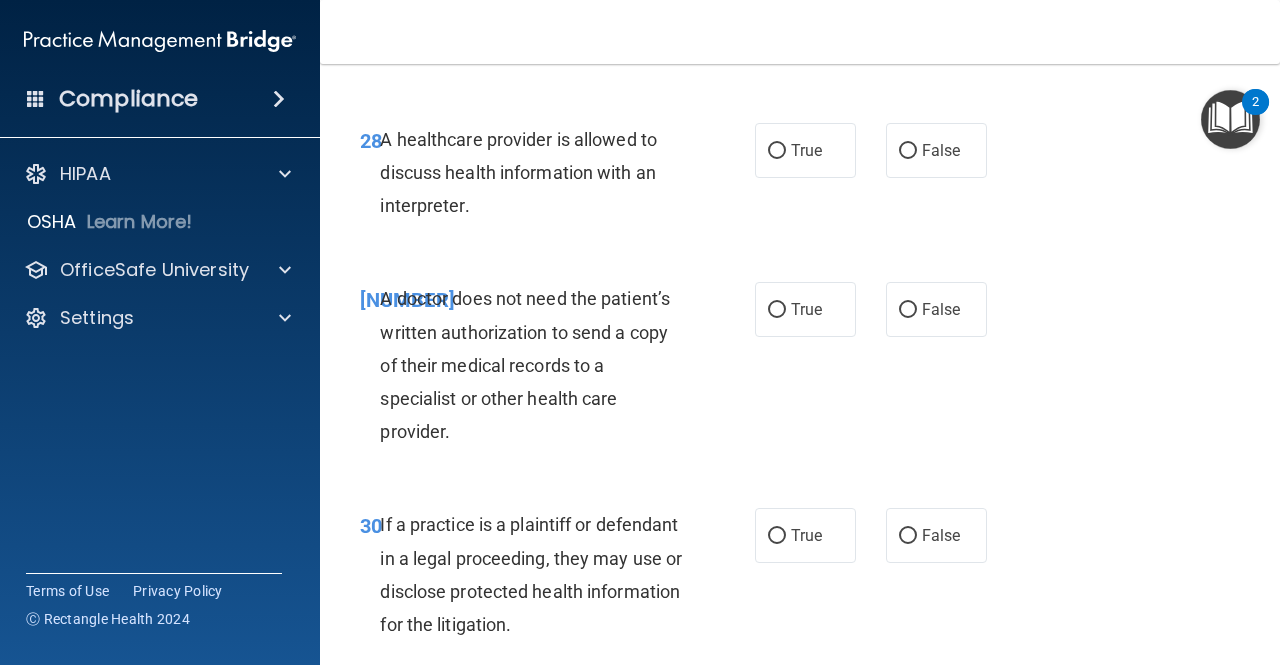 scroll, scrollTop: 5643, scrollLeft: 0, axis: vertical 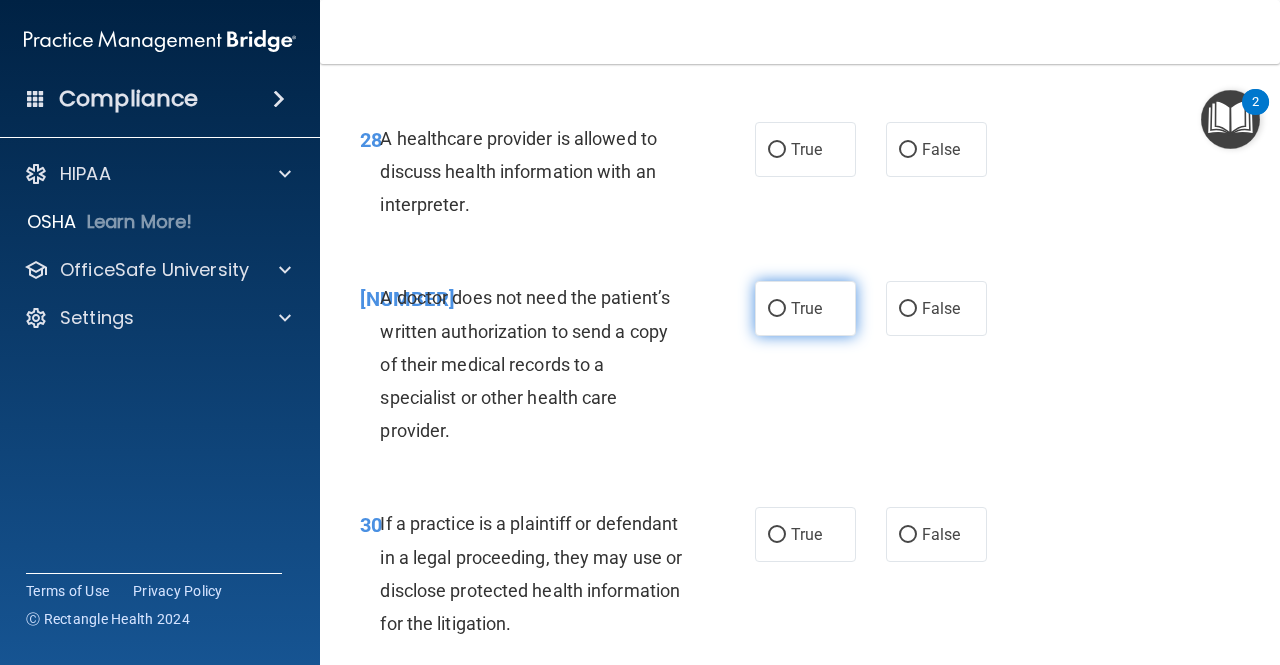 click on "True" at bounding box center [805, 308] 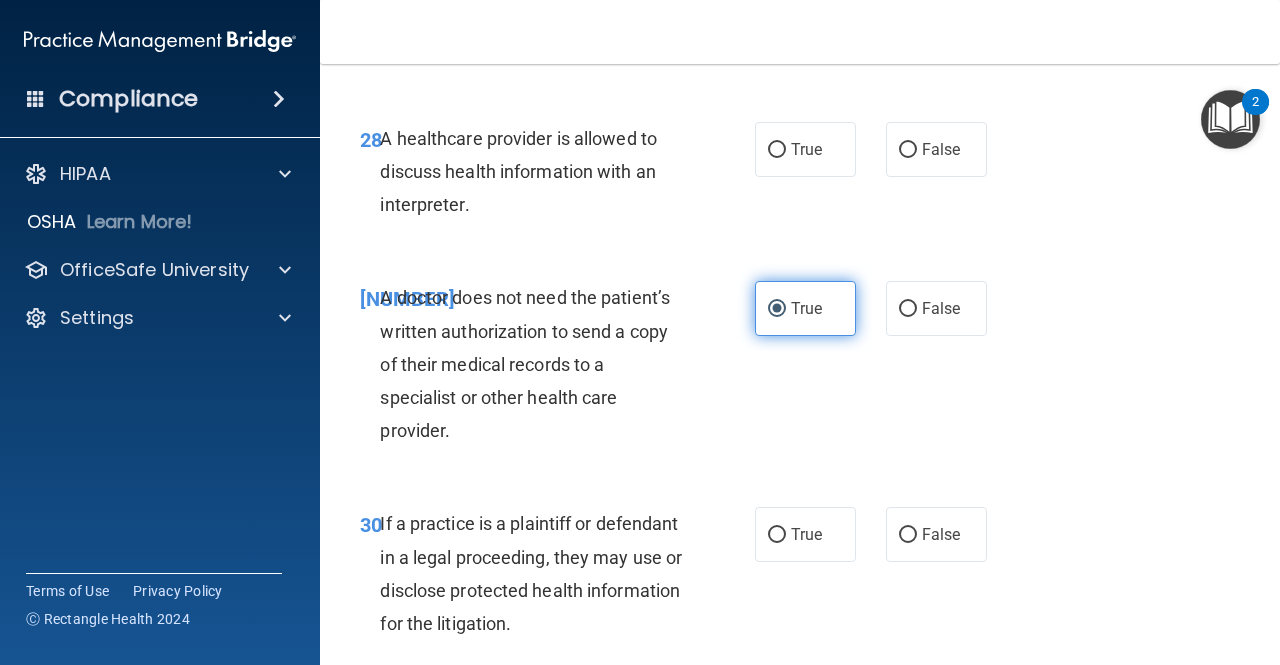 scroll, scrollTop: 5849, scrollLeft: 0, axis: vertical 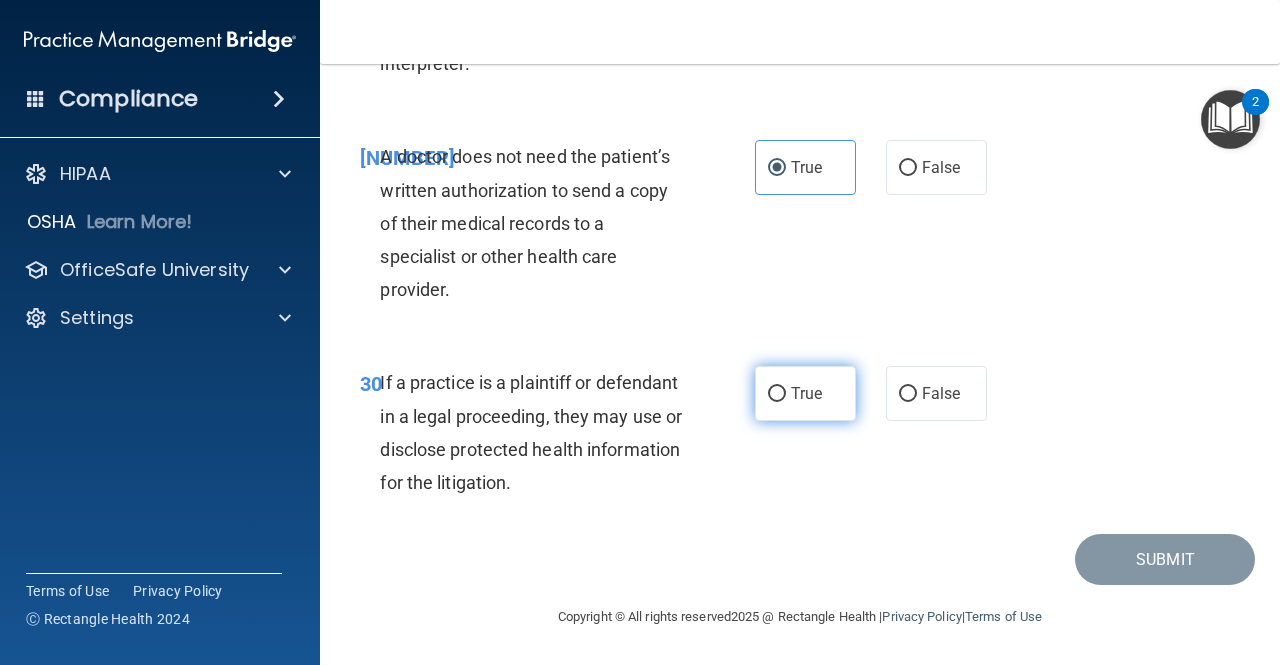 click on "True" at bounding box center (805, 393) 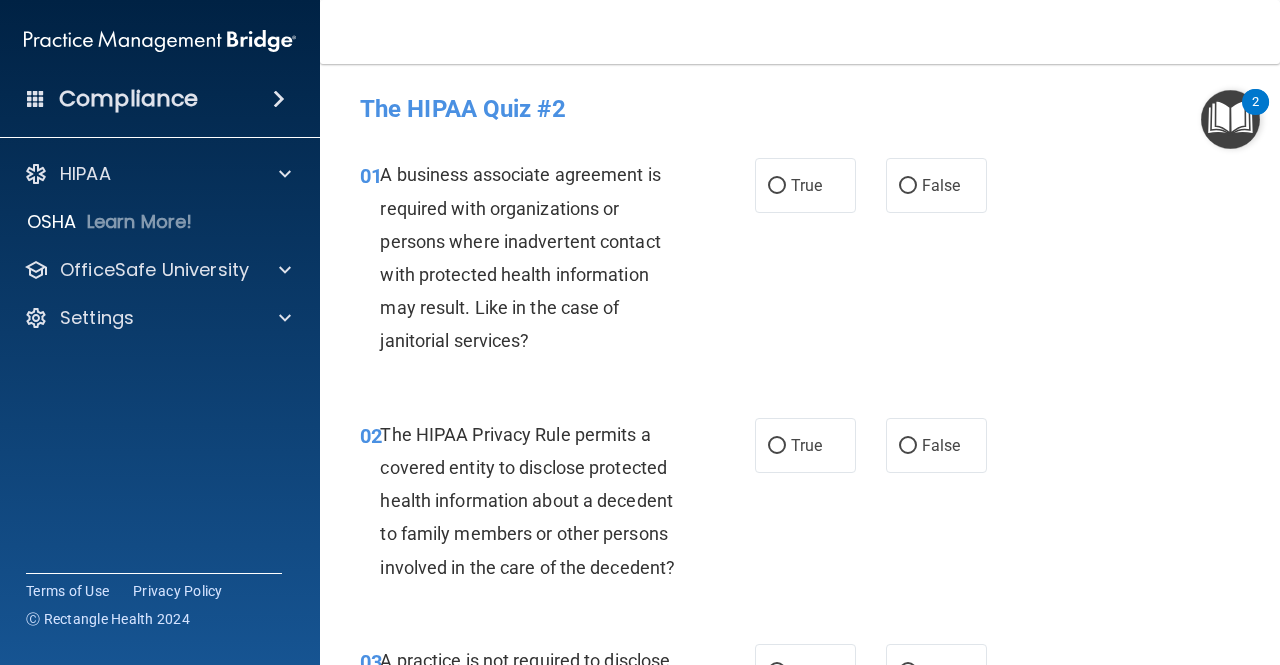 scroll, scrollTop: 90, scrollLeft: 0, axis: vertical 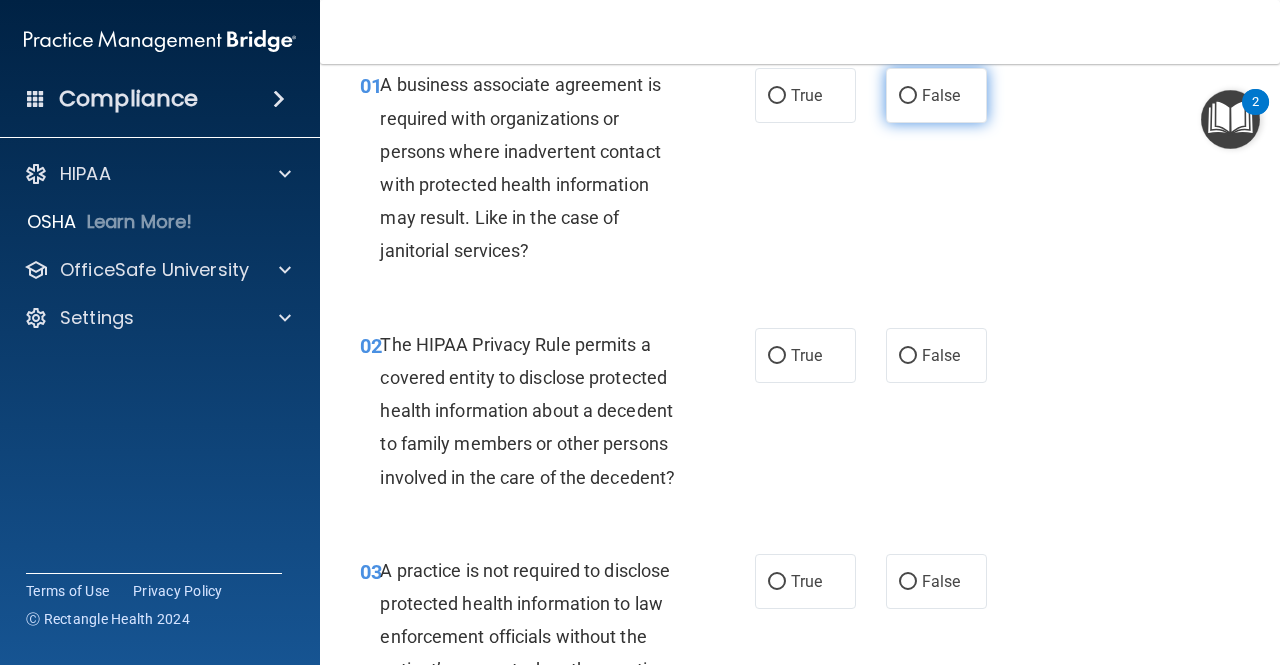 click on "False" at bounding box center [936, 95] 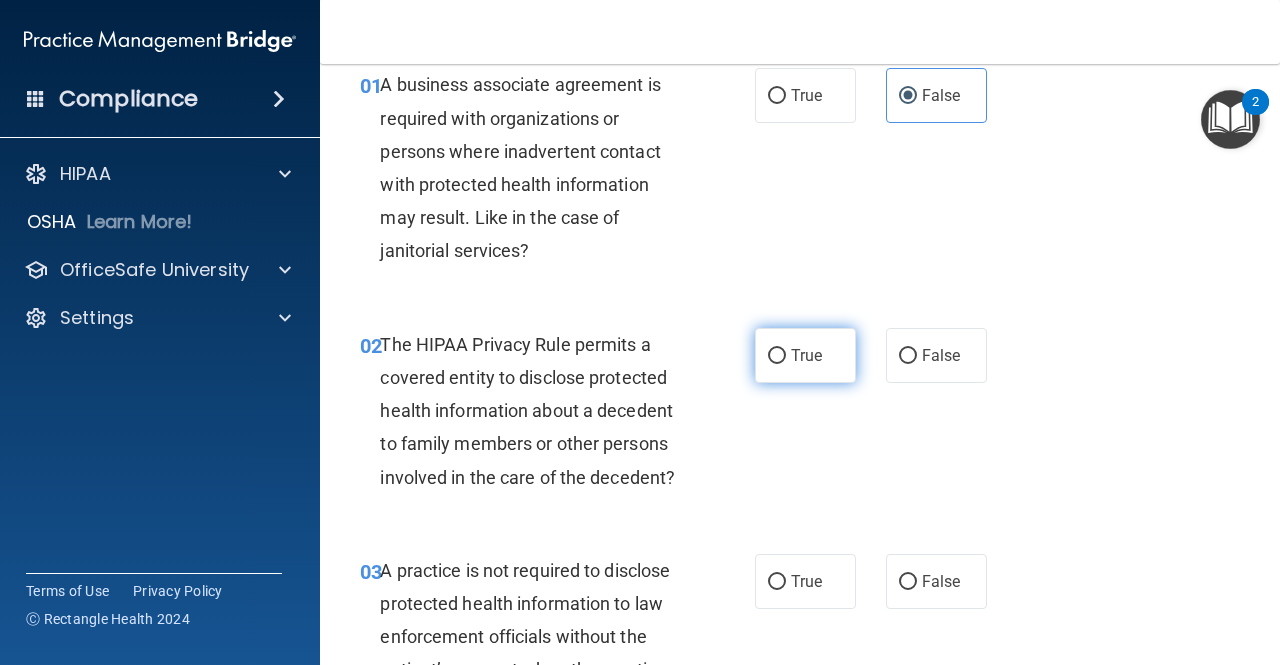 click on "True" at bounding box center (806, 355) 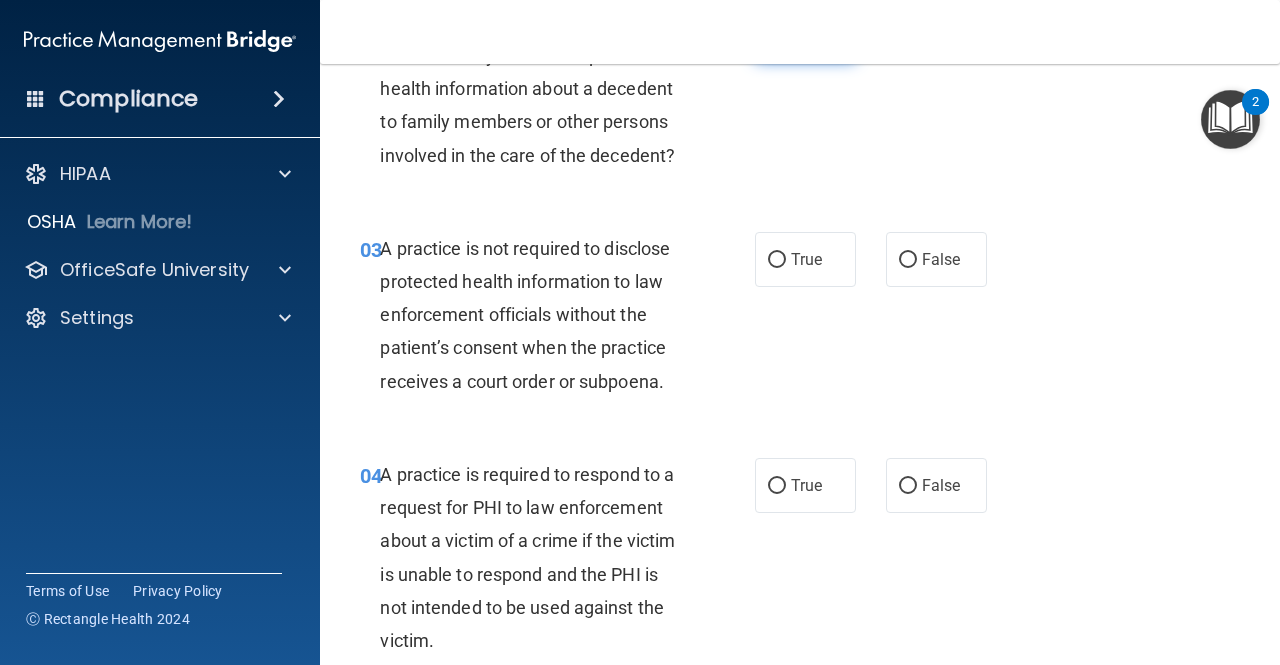 scroll, scrollTop: 507, scrollLeft: 0, axis: vertical 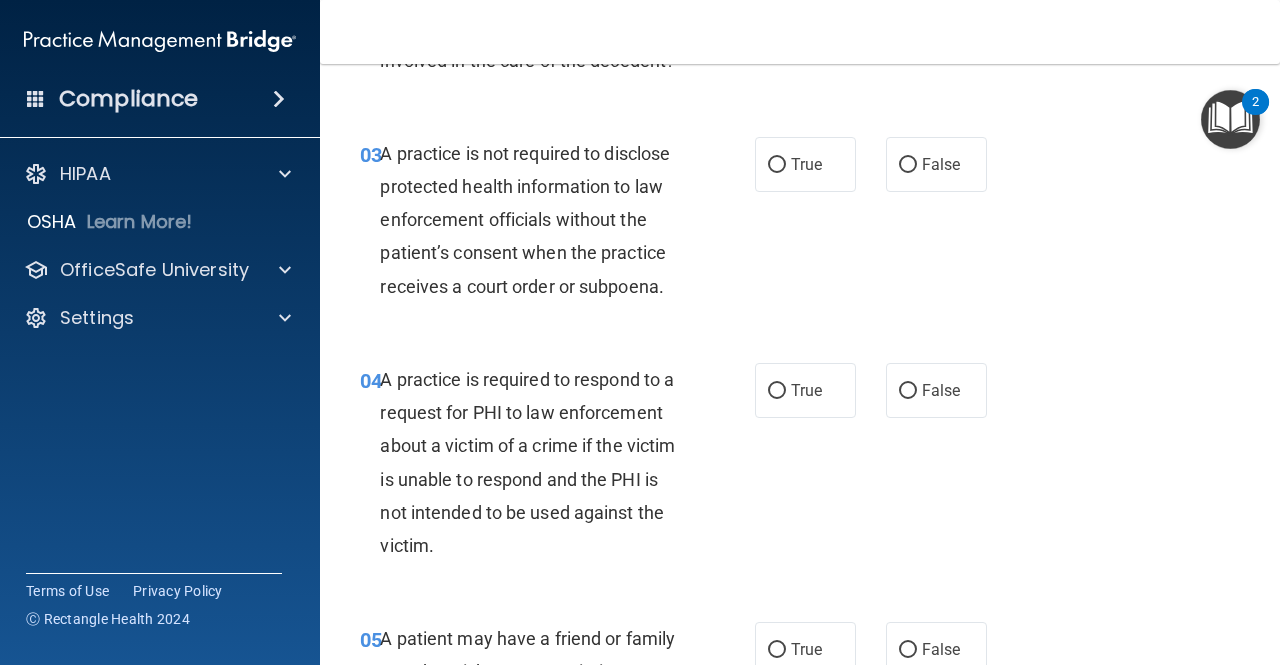 drag, startPoint x: 807, startPoint y: 360, endPoint x: 733, endPoint y: 316, distance: 86.09297 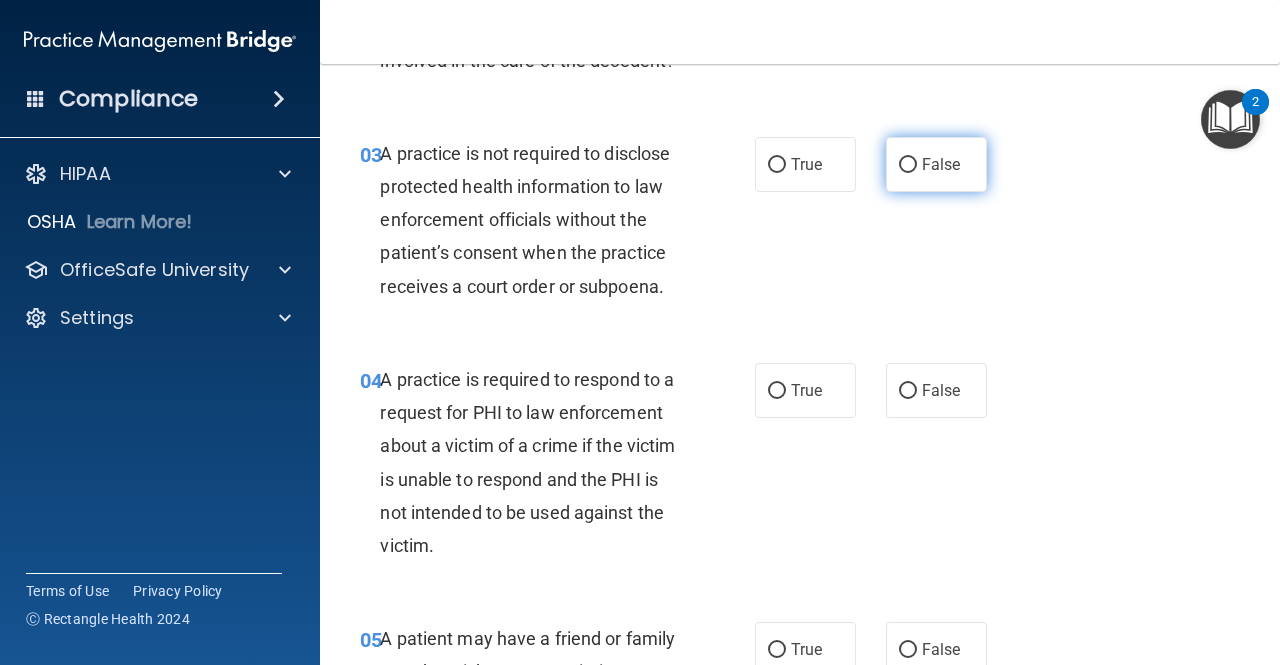 click on "False" at bounding box center [941, 164] 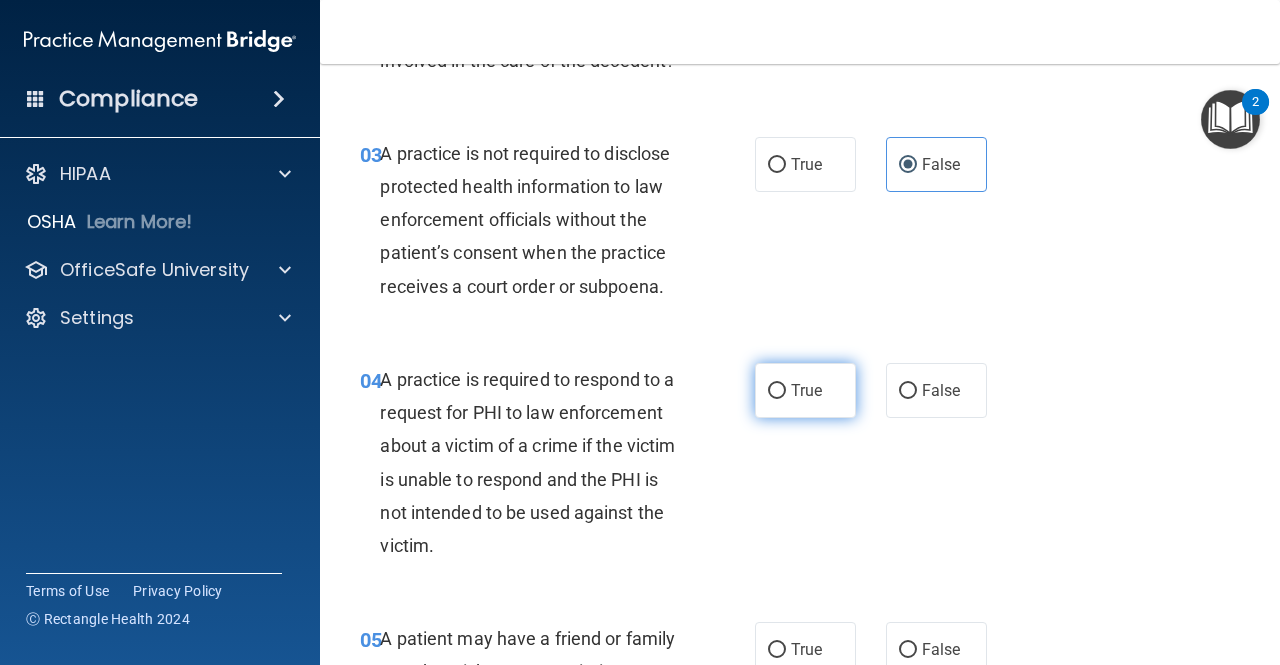 click on "True" at bounding box center [777, 391] 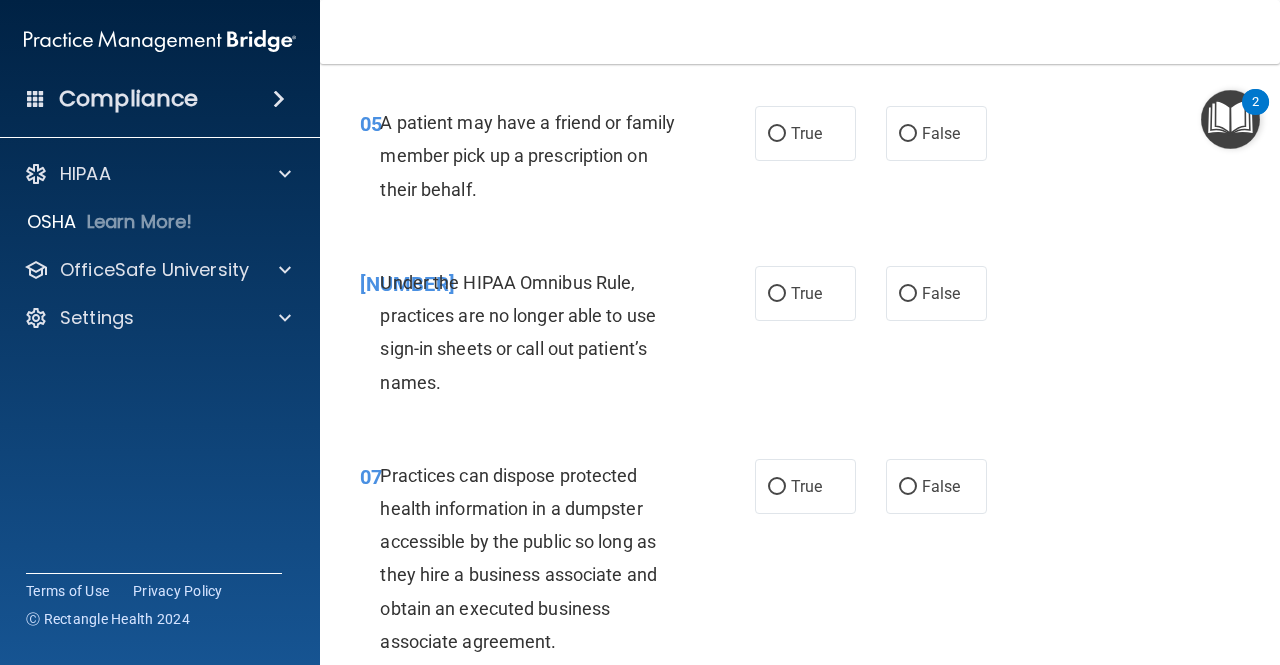 scroll, scrollTop: 1041, scrollLeft: 0, axis: vertical 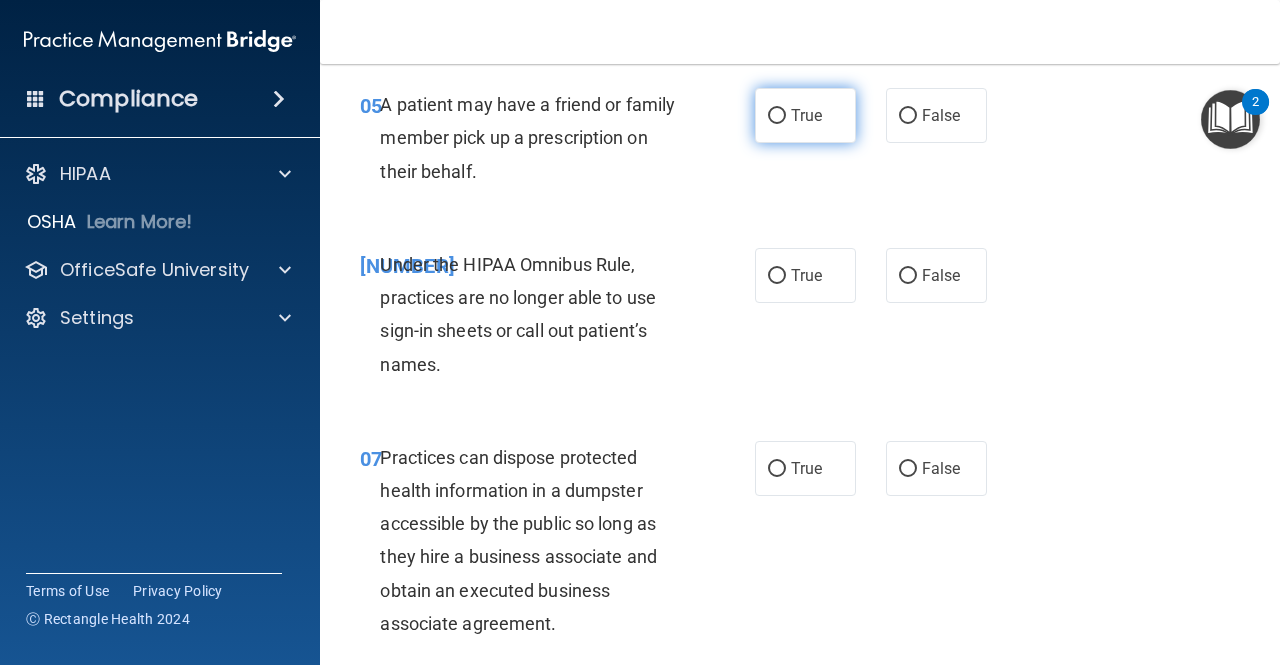 click on "True" at bounding box center (806, 115) 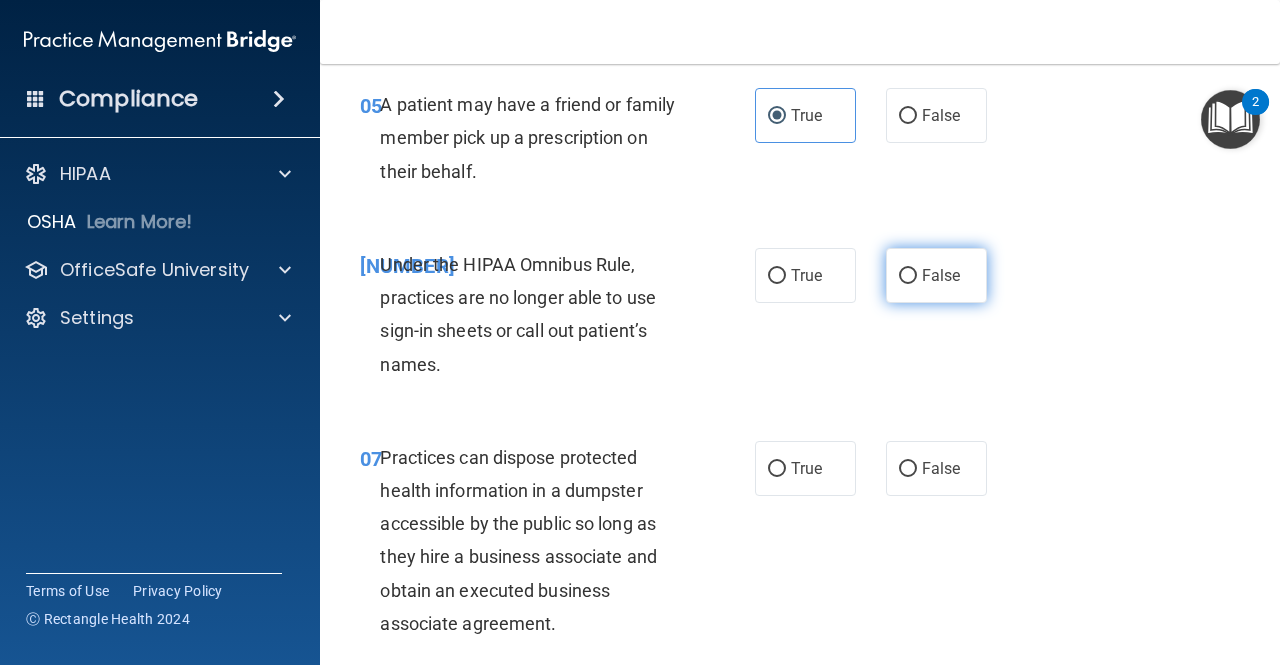 click on "False" at bounding box center (936, 275) 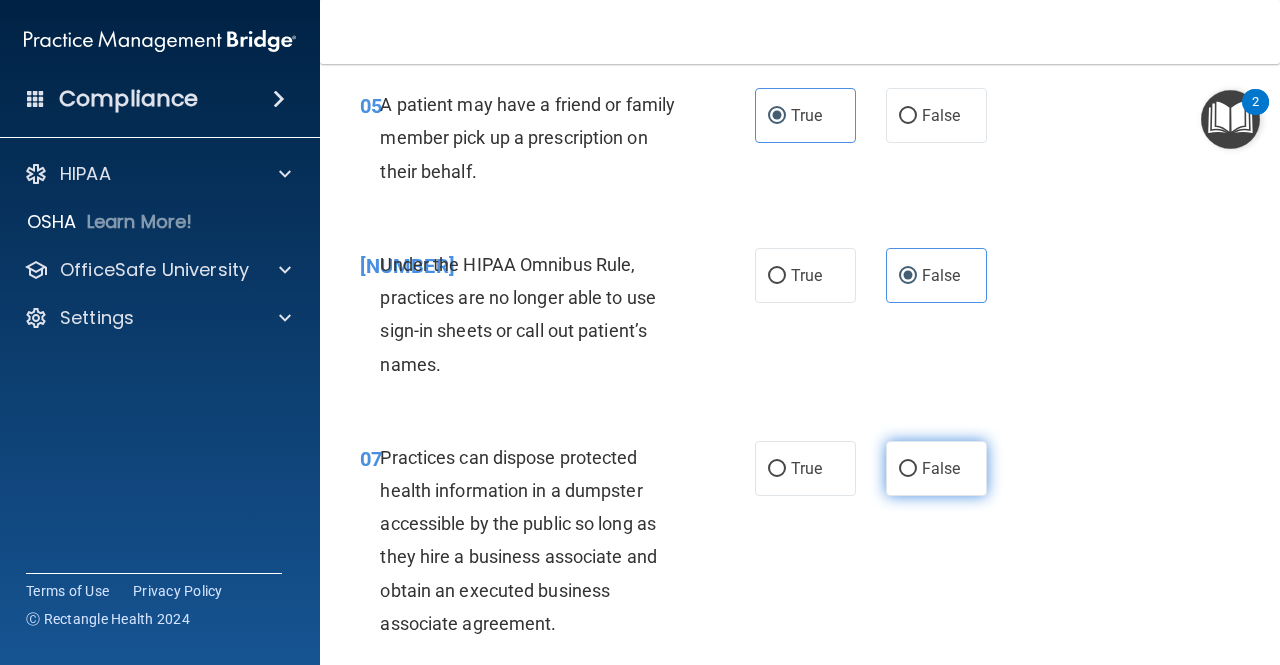 click on "False" at bounding box center (941, 468) 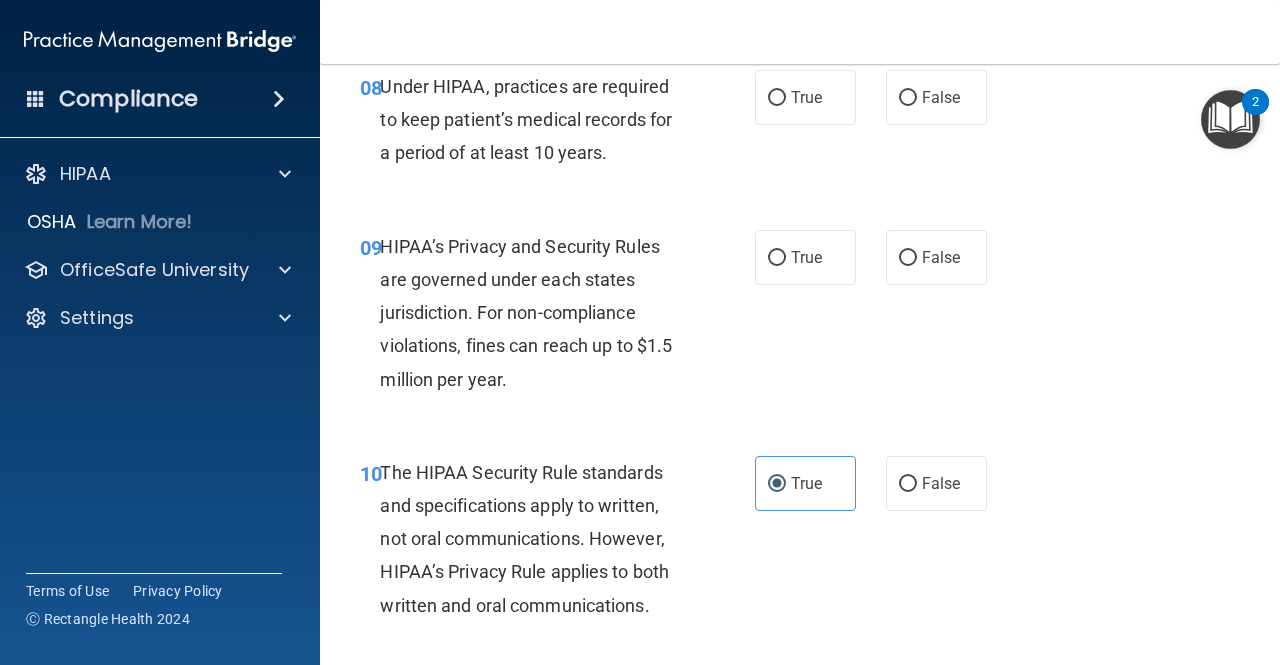 scroll, scrollTop: 1555, scrollLeft: 0, axis: vertical 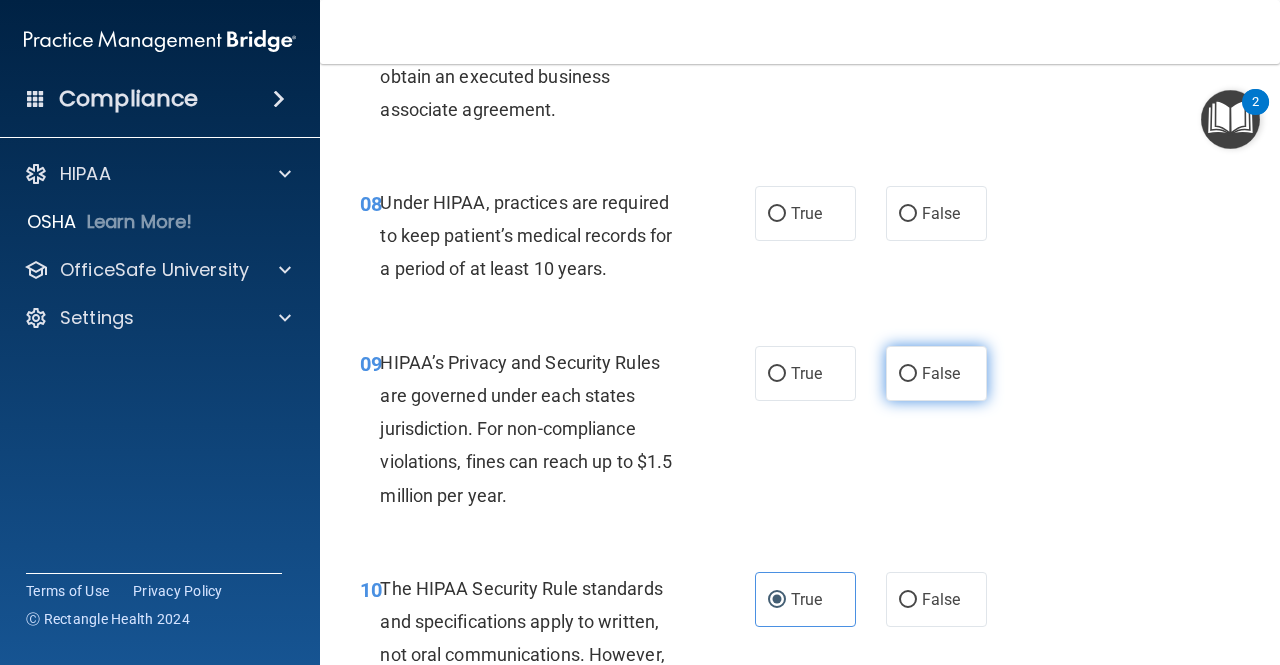 click on "False" at bounding box center (941, 373) 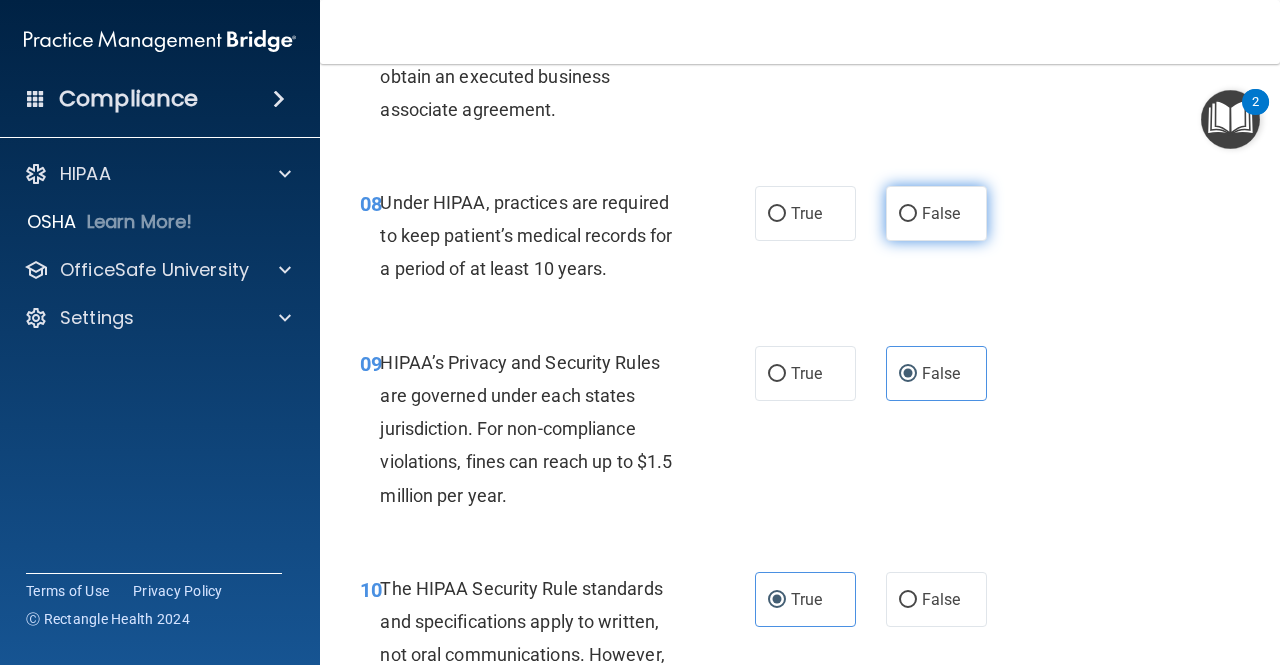 click on "False" at bounding box center [941, 213] 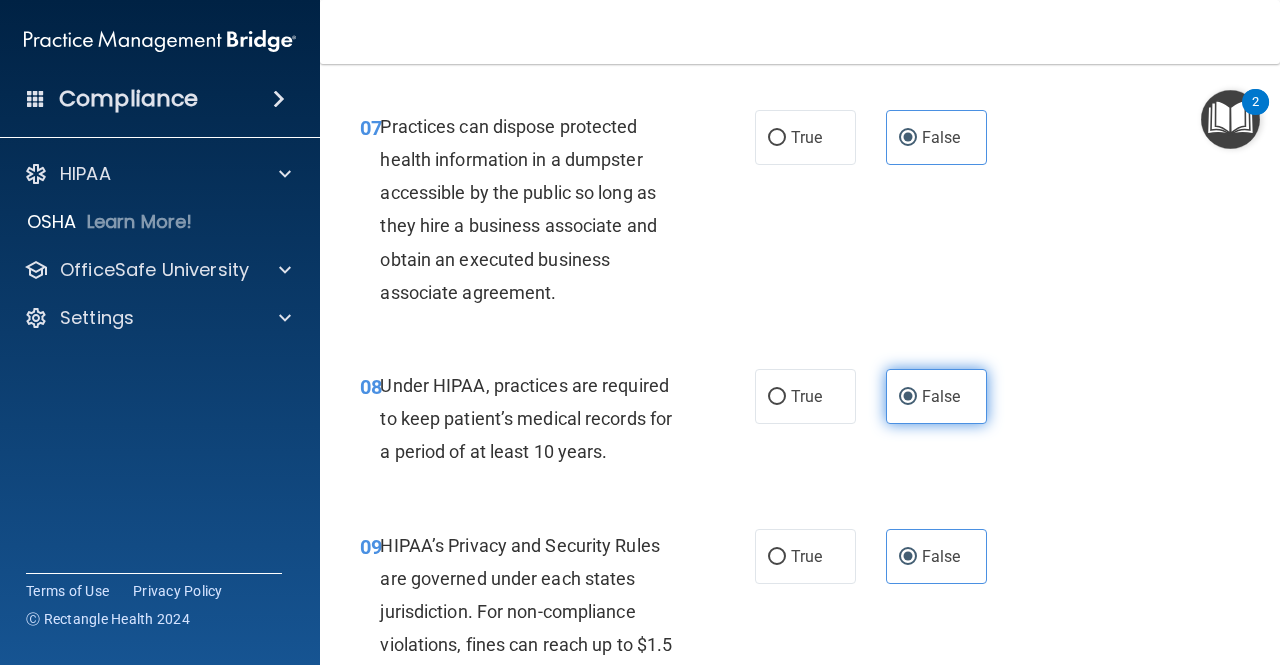 scroll, scrollTop: 1371, scrollLeft: 0, axis: vertical 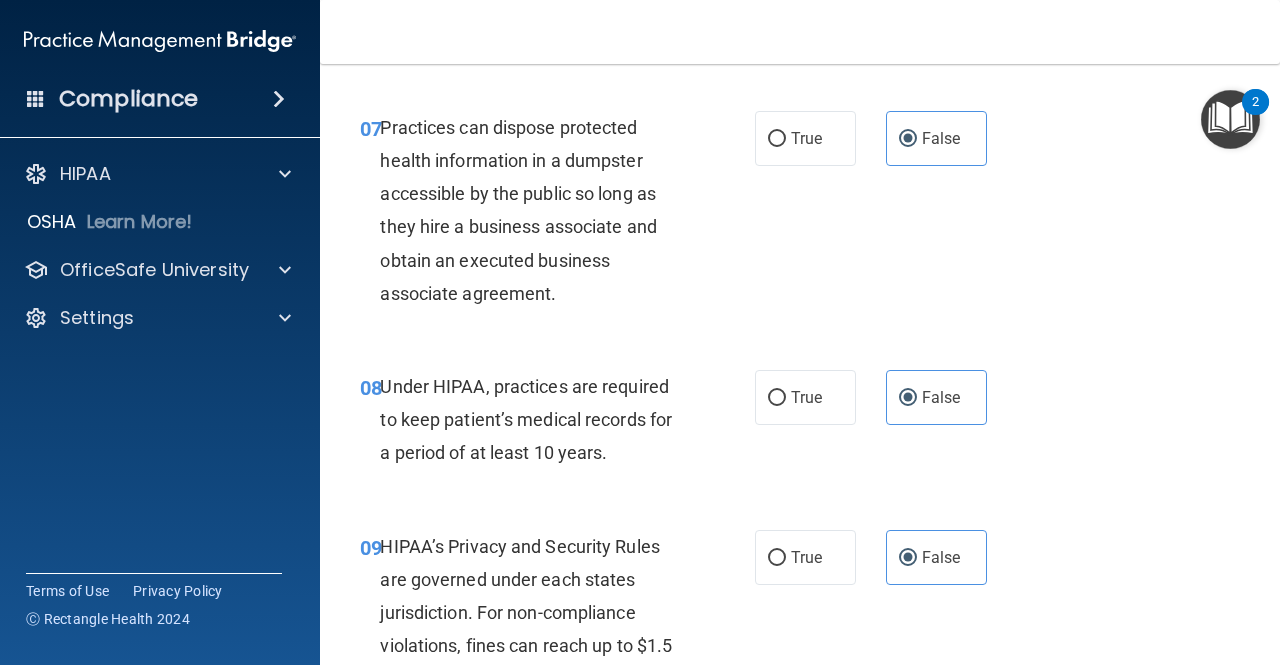 click on "07       Practices can dispose protected health information in a dumpster accessible by the public so long as they hire a business associate and obtain an executed business associate agreement.                 True           False" at bounding box center [800, 215] 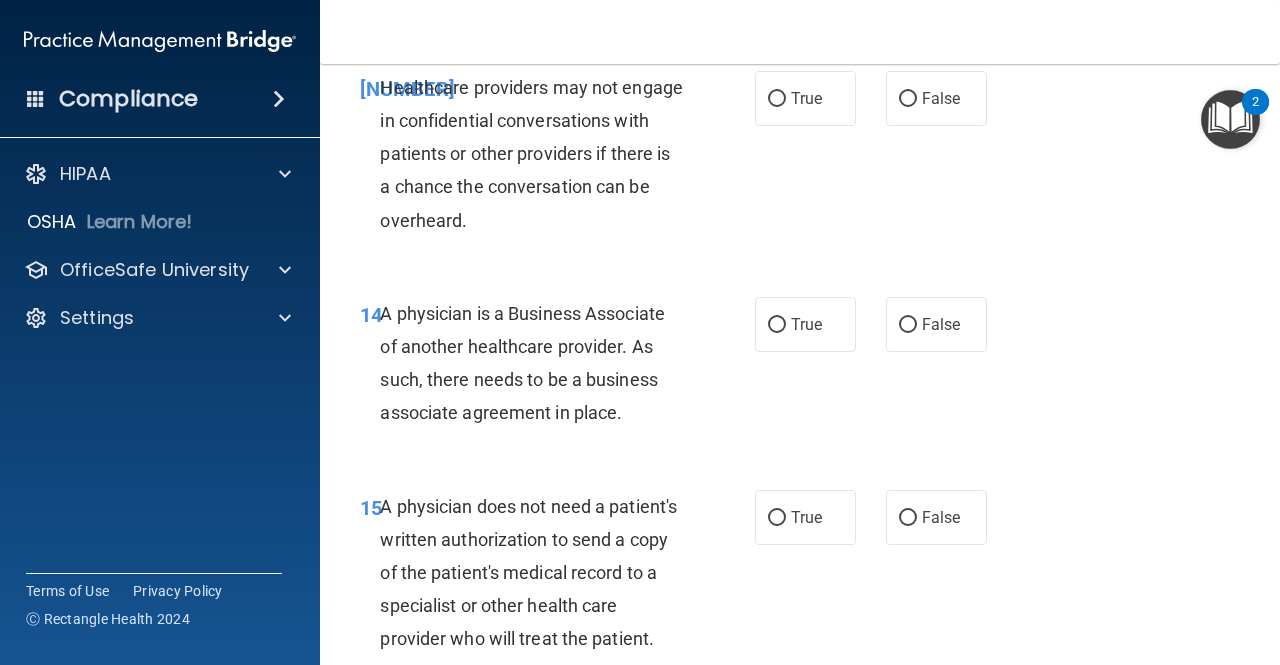 scroll, scrollTop: 2667, scrollLeft: 0, axis: vertical 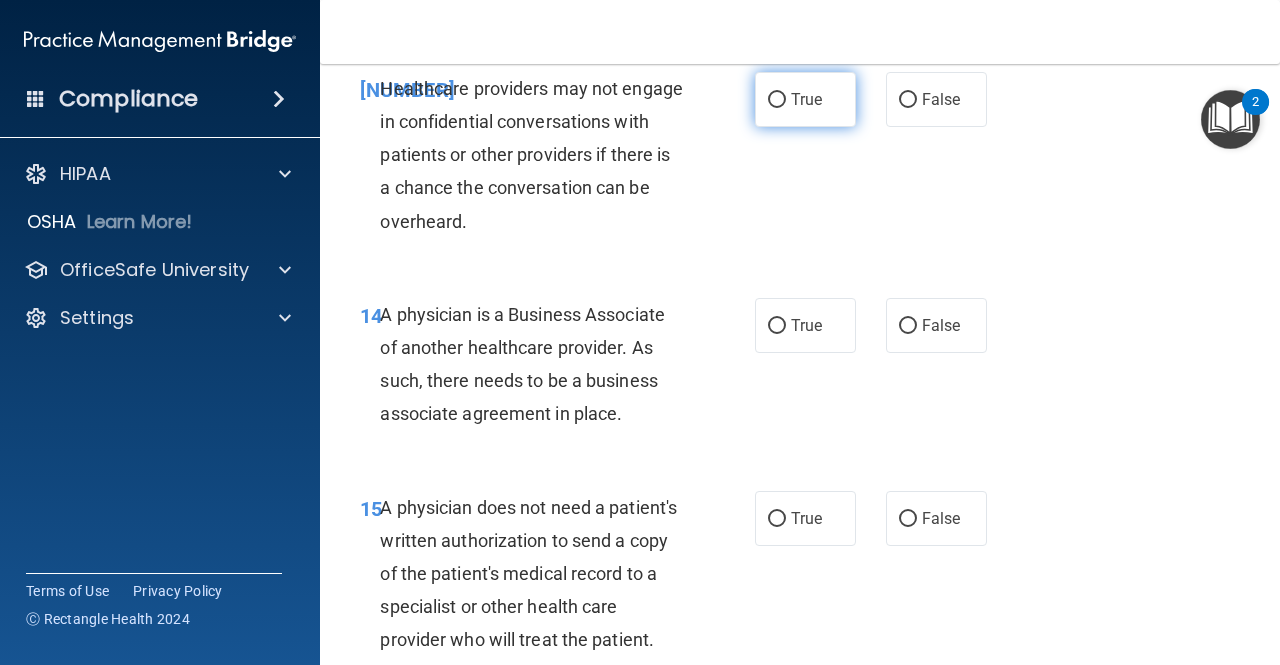 click on "True" at bounding box center [805, 99] 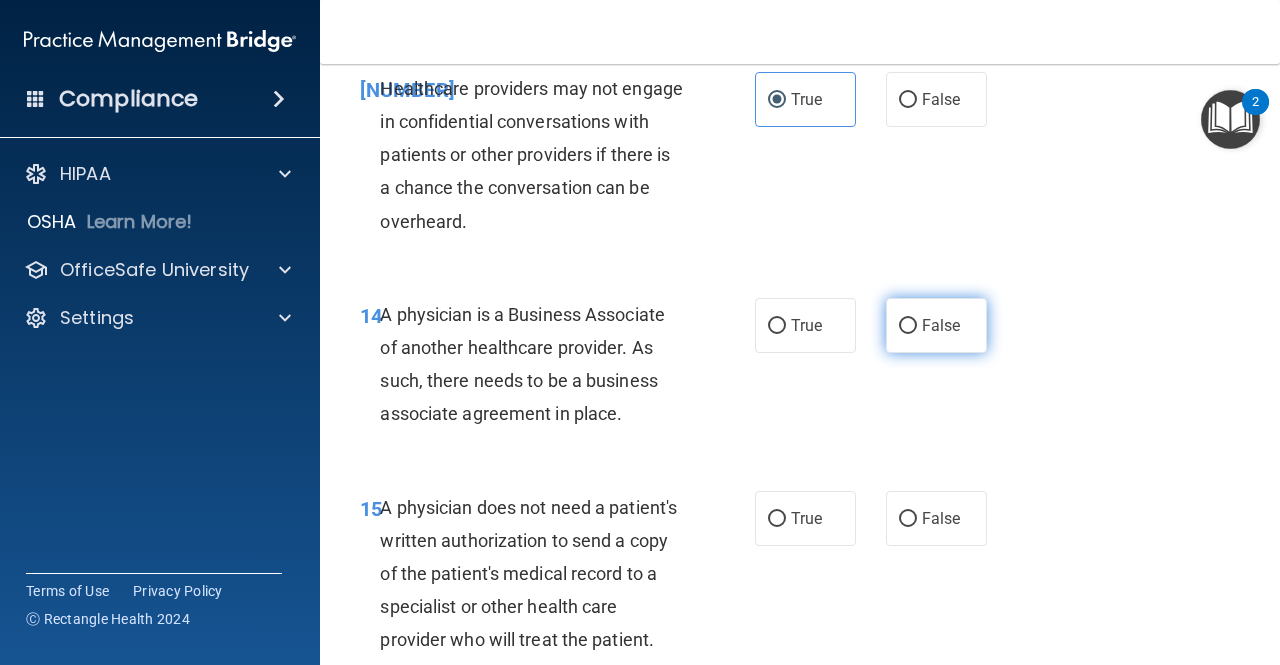 click on "False" at bounding box center (936, 325) 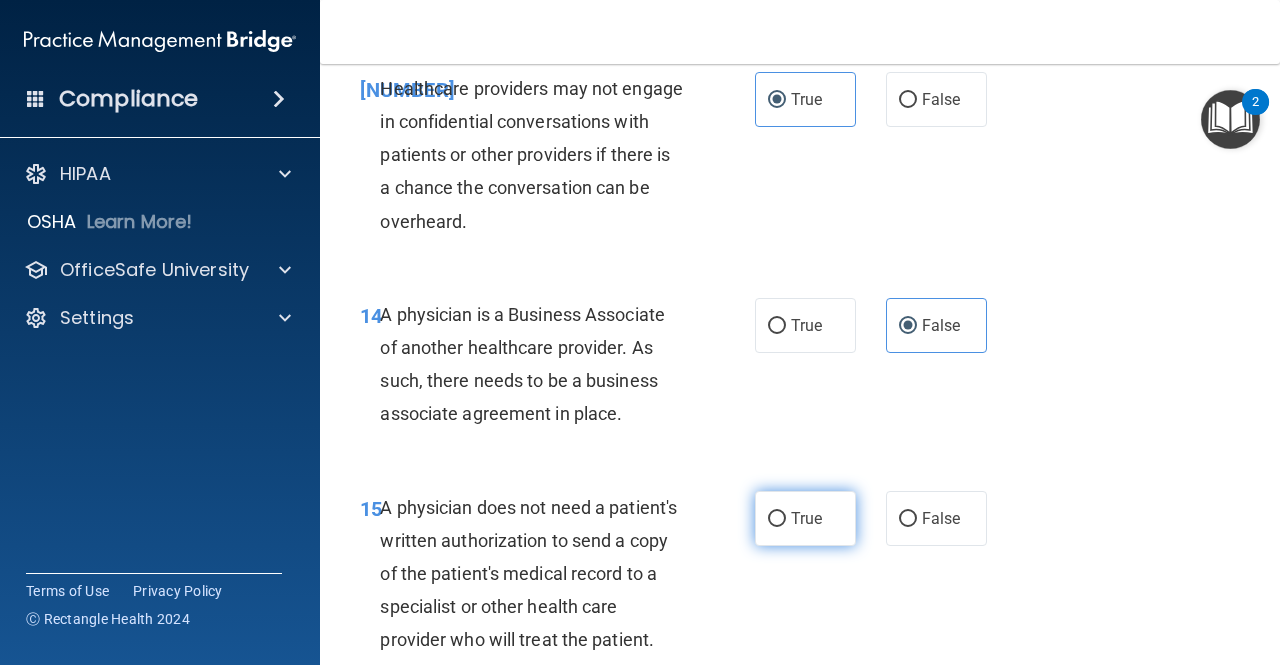 click on "True" at bounding box center (777, 519) 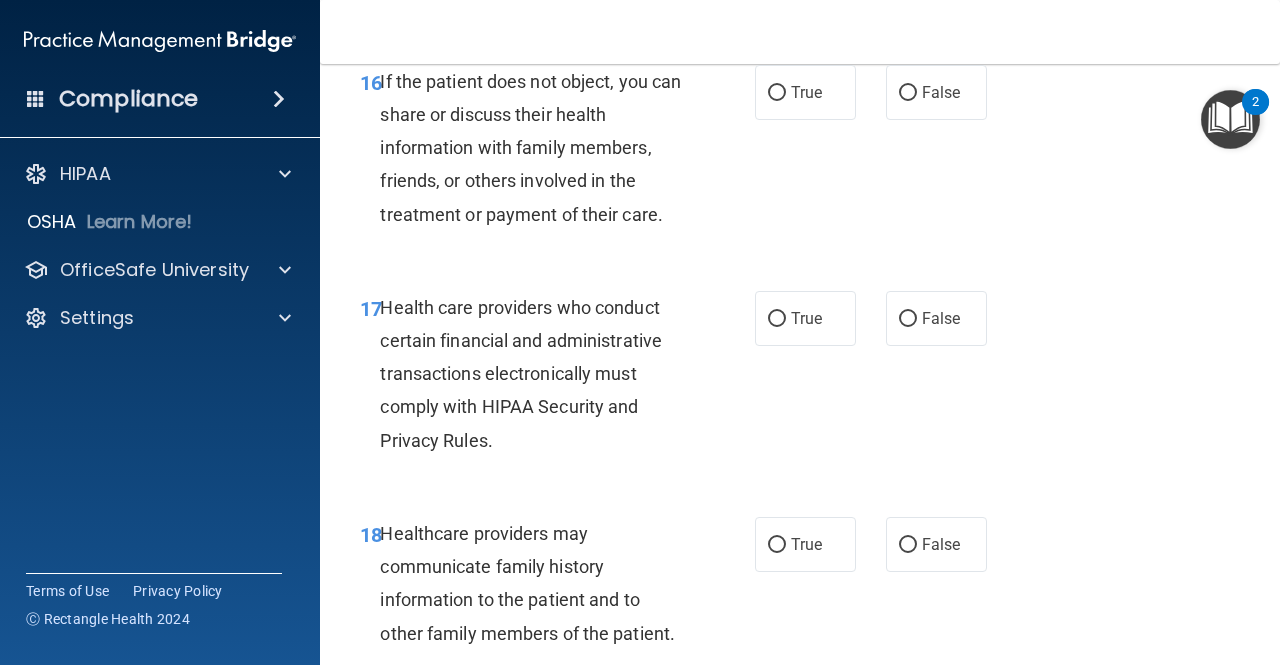 scroll, scrollTop: 3338, scrollLeft: 0, axis: vertical 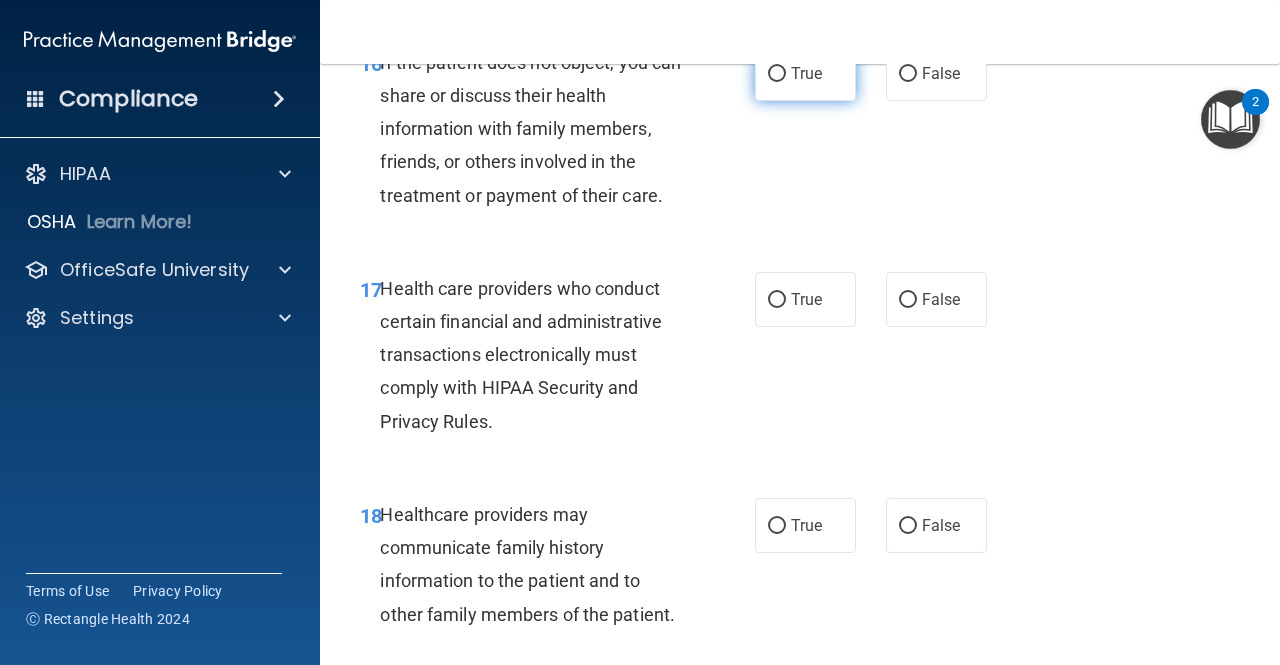 click on "True" at bounding box center [805, 73] 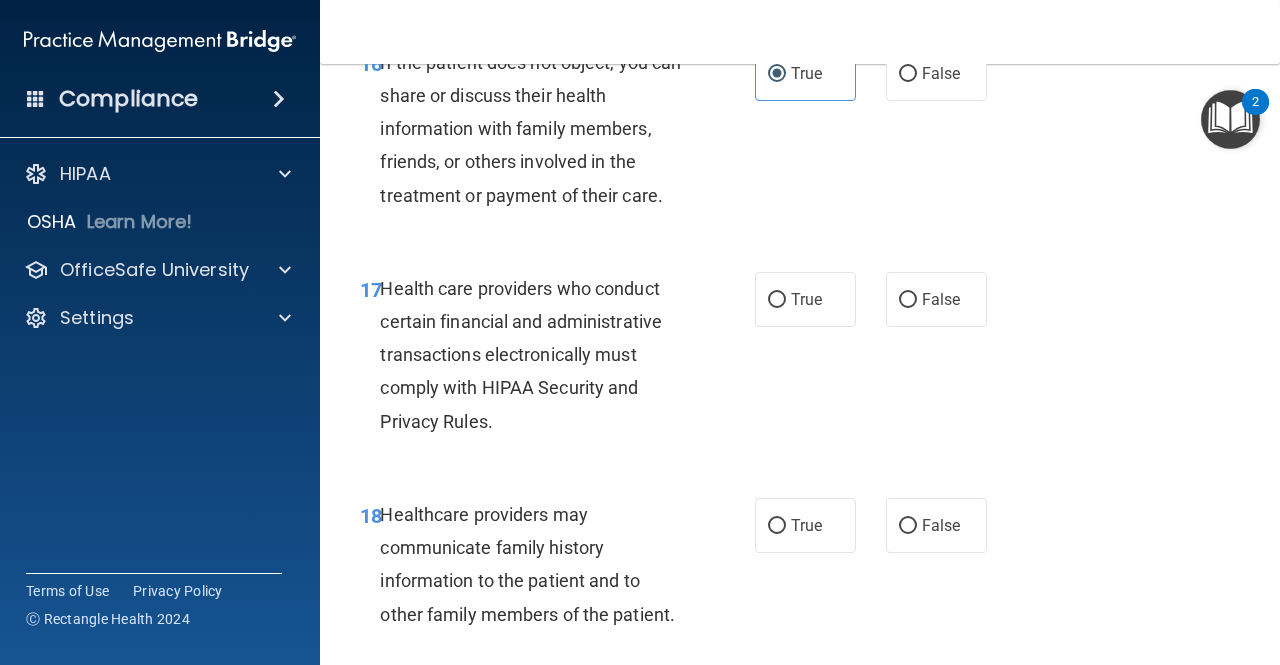 click on "17       Health care providers who conduct certain financial and administrative transactions electronically must comply with HIPAA Security and Privacy Rules.                  True           False" at bounding box center [800, 360] 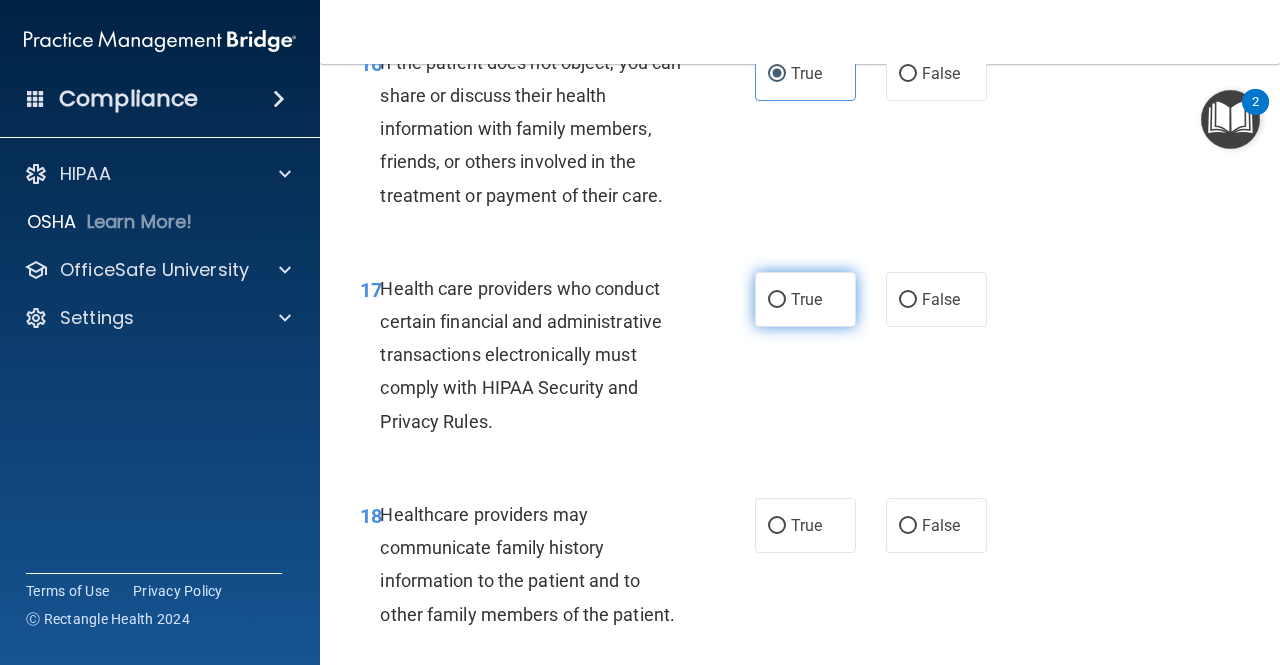 click on "True" at bounding box center [806, 299] 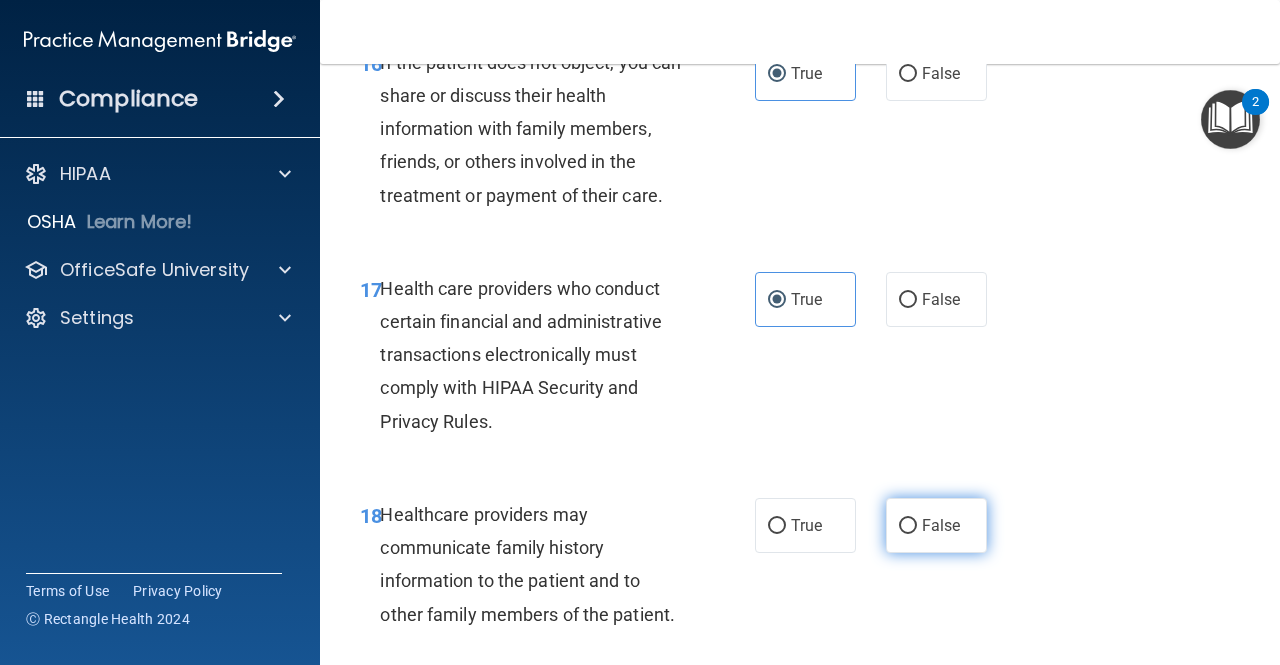 click on "False" at bounding box center (941, 525) 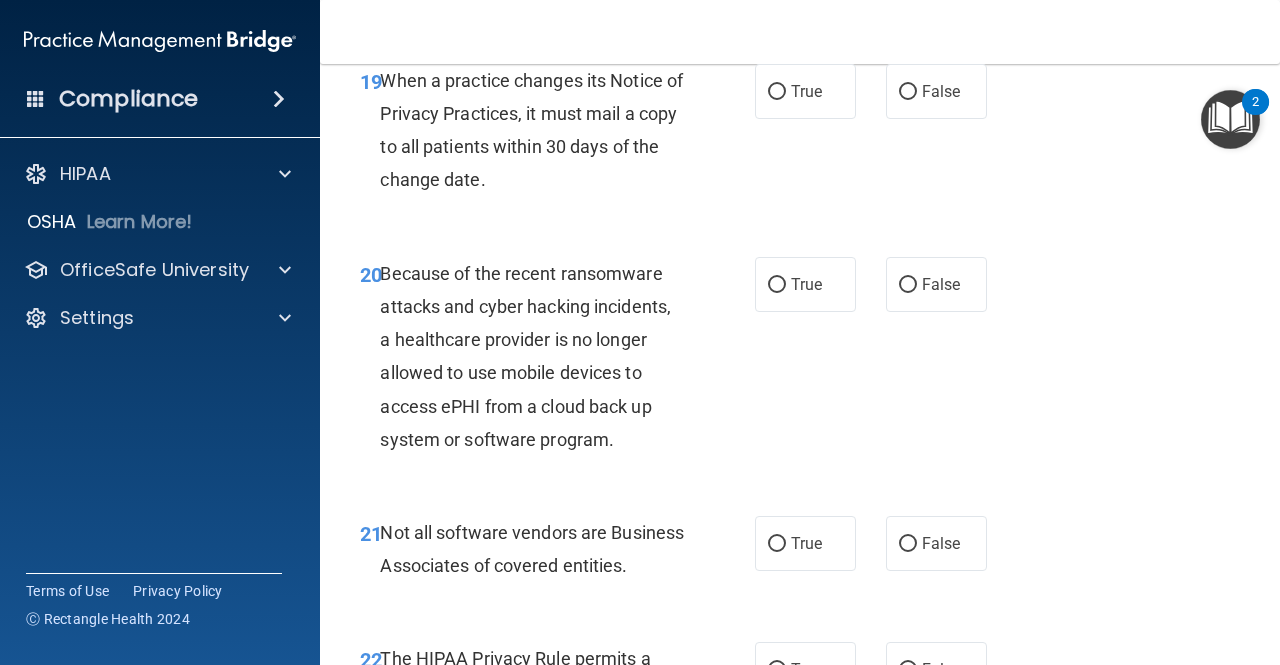 scroll, scrollTop: 3966, scrollLeft: 0, axis: vertical 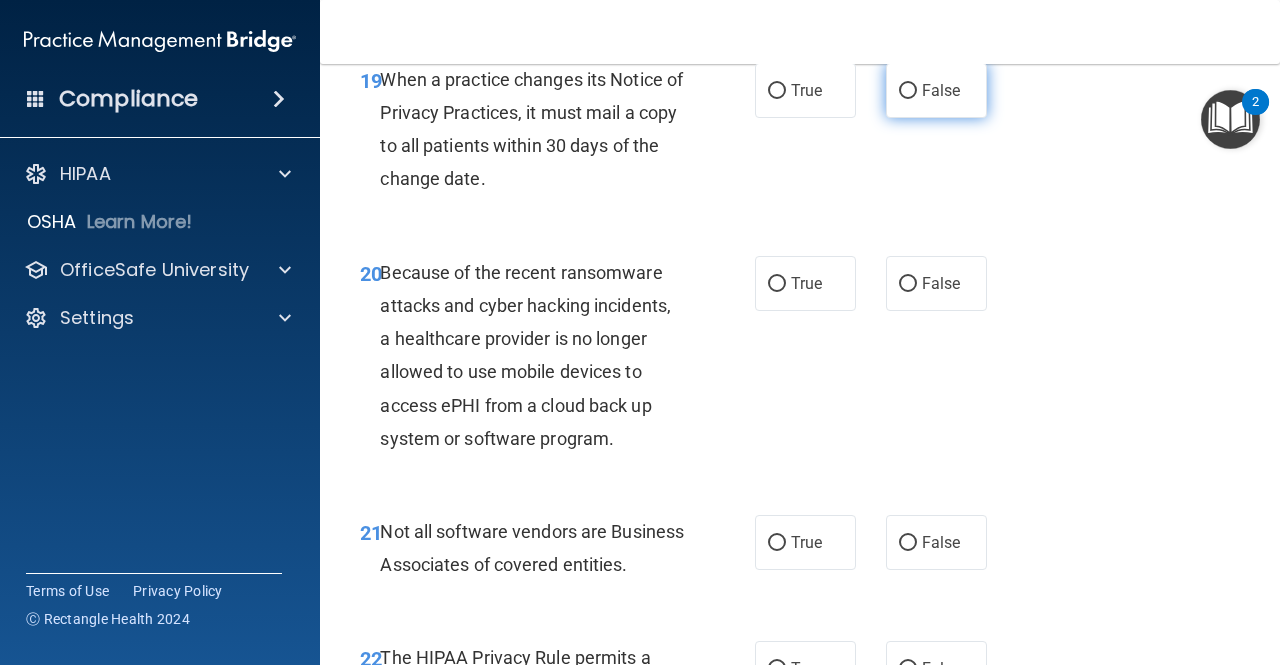 click on "False" at bounding box center (936, 90) 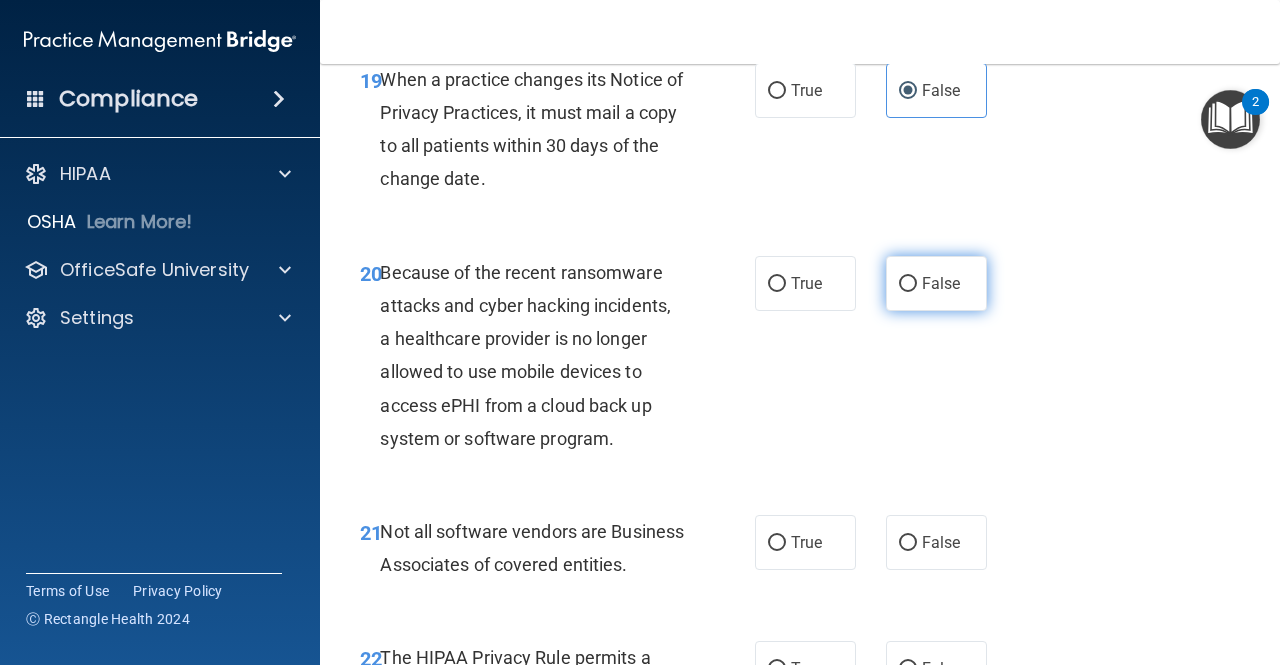 click on "False" at bounding box center (936, 283) 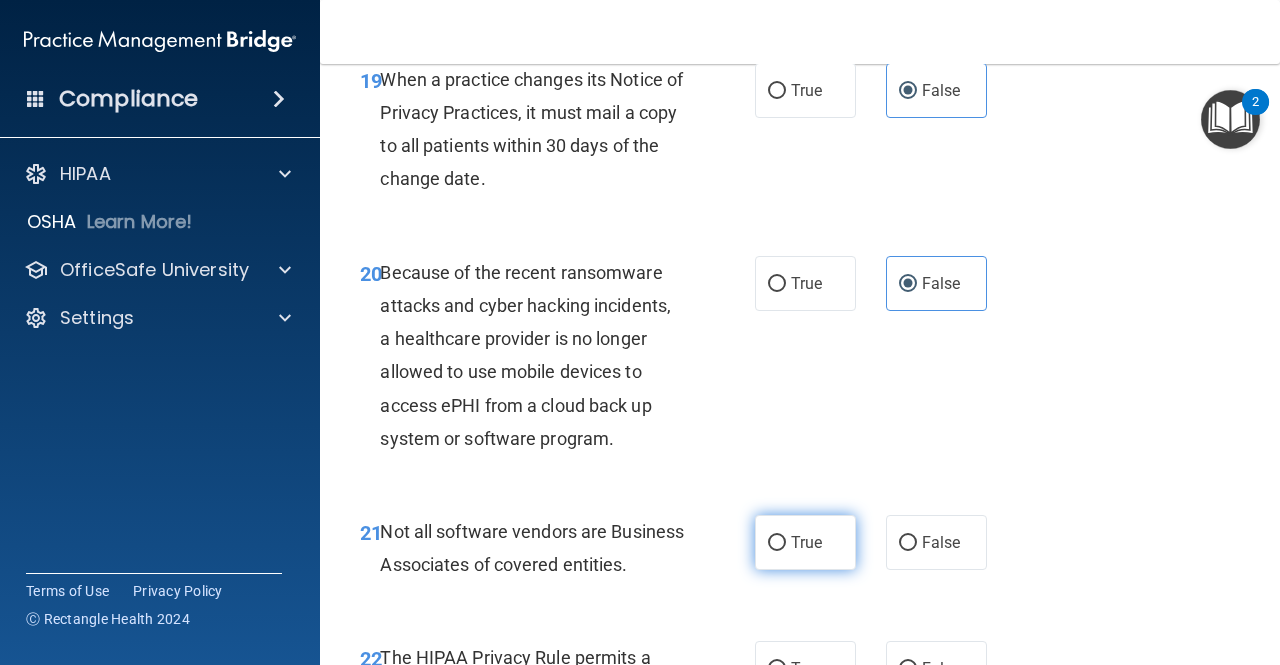 click on "True" at bounding box center [806, 542] 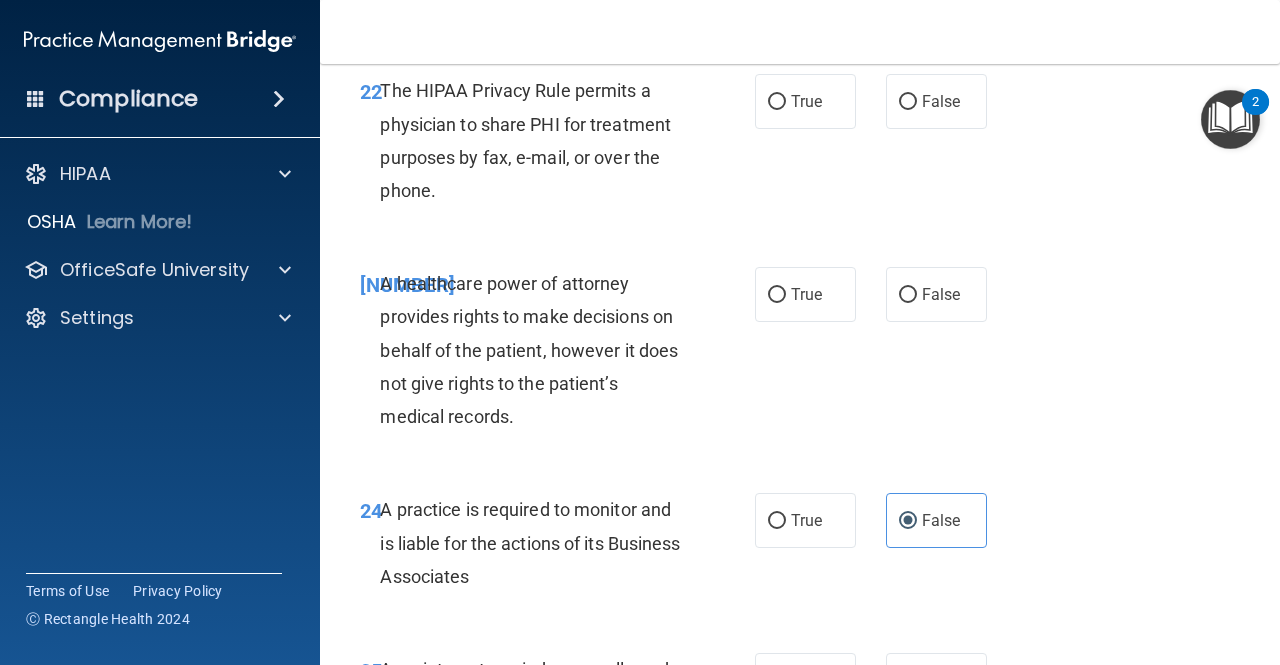 scroll, scrollTop: 4532, scrollLeft: 0, axis: vertical 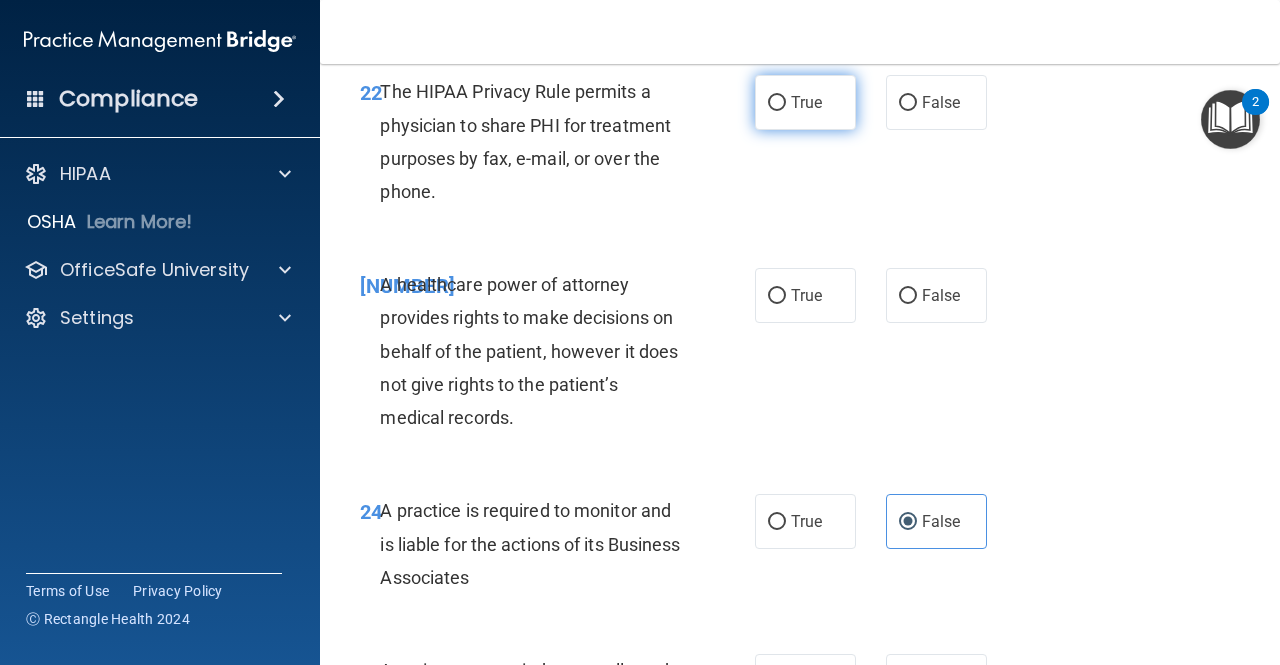 click on "True" at bounding box center [806, 102] 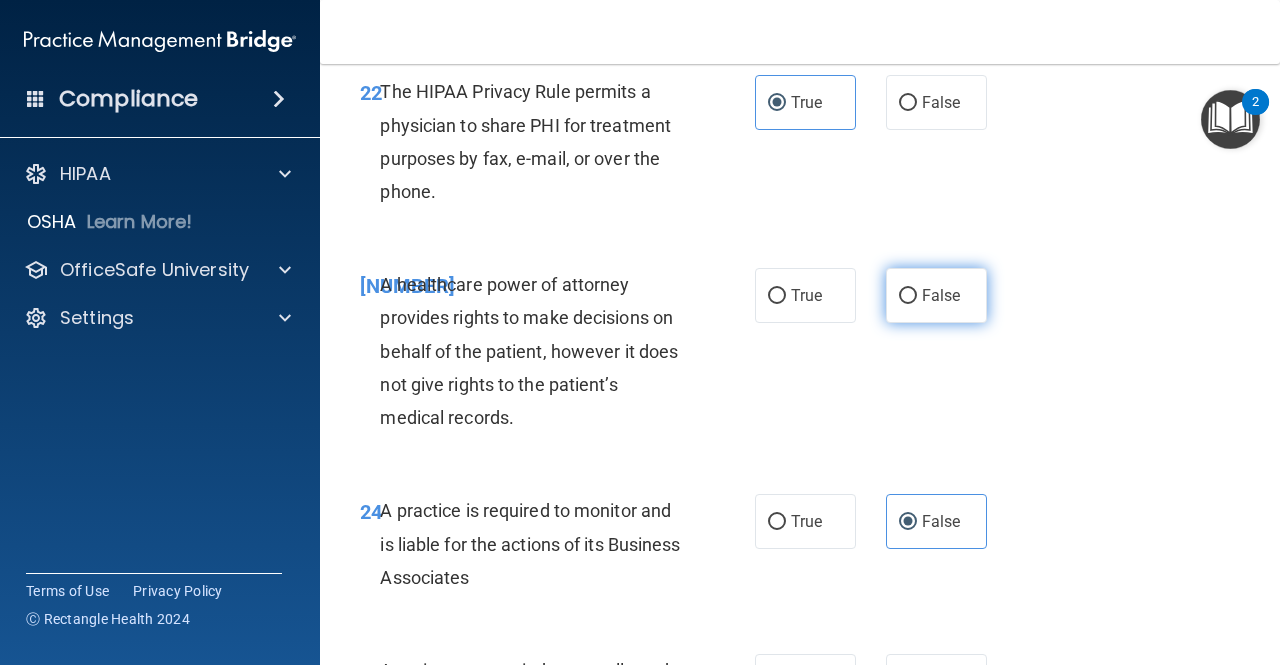 click on "False" at bounding box center (936, 295) 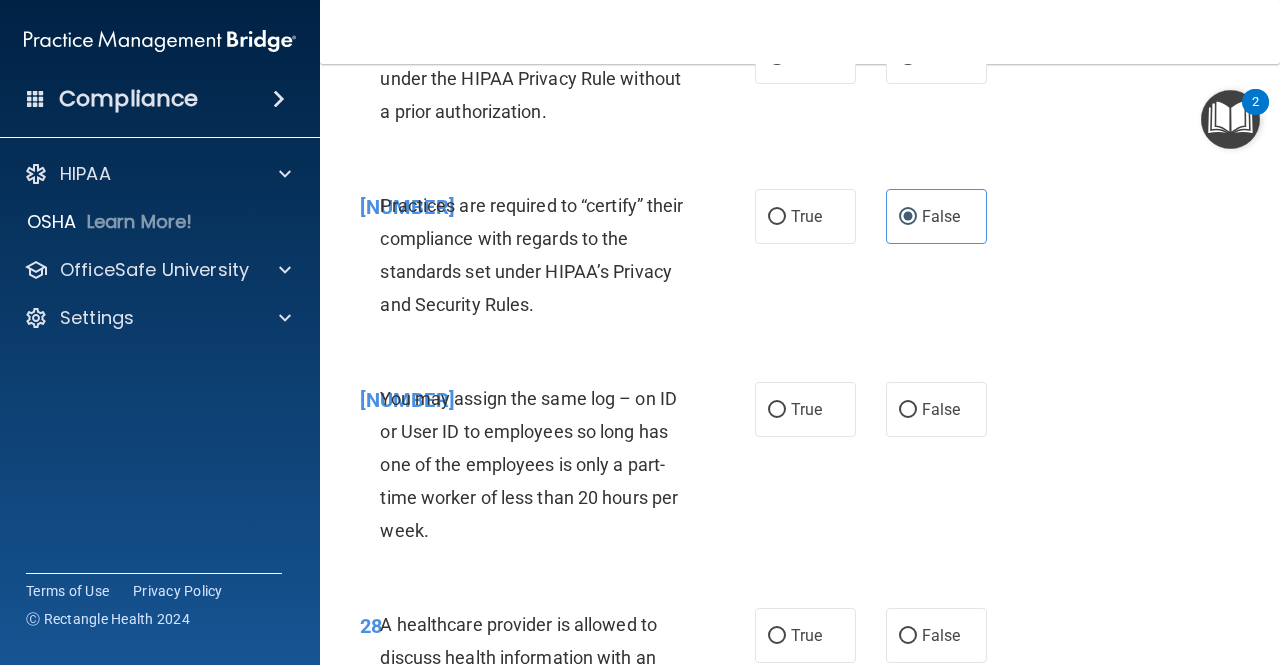 scroll, scrollTop: 5158, scrollLeft: 0, axis: vertical 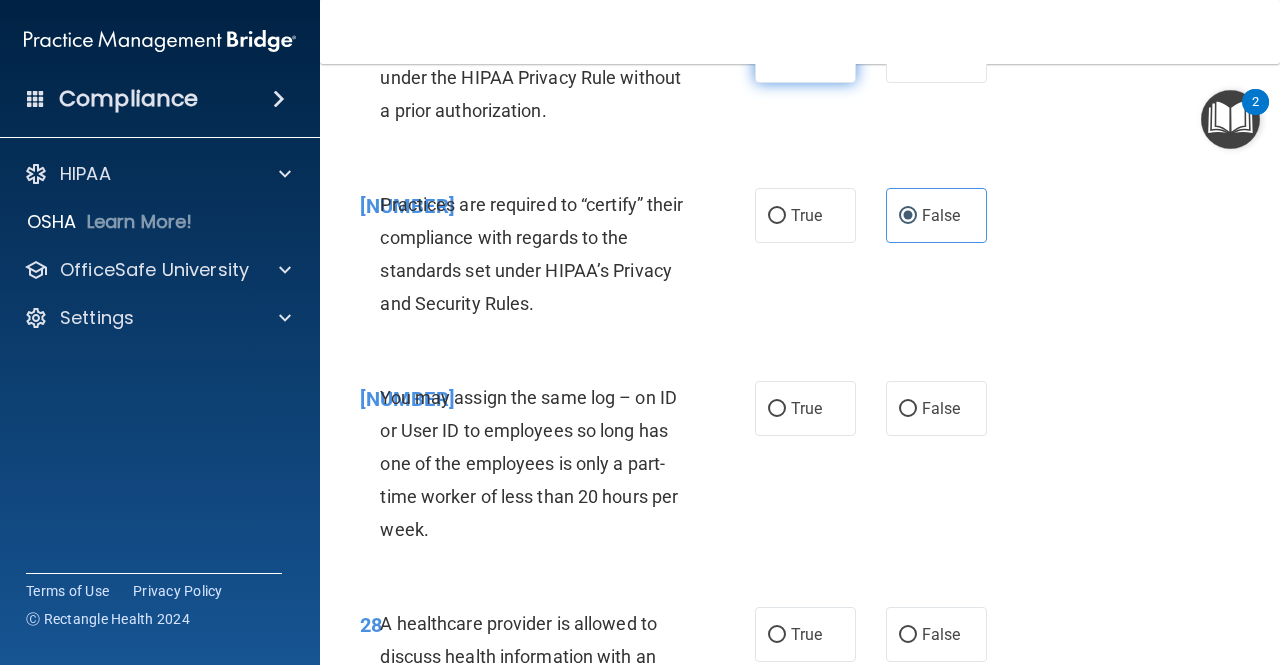 click on "True" at bounding box center (806, 55) 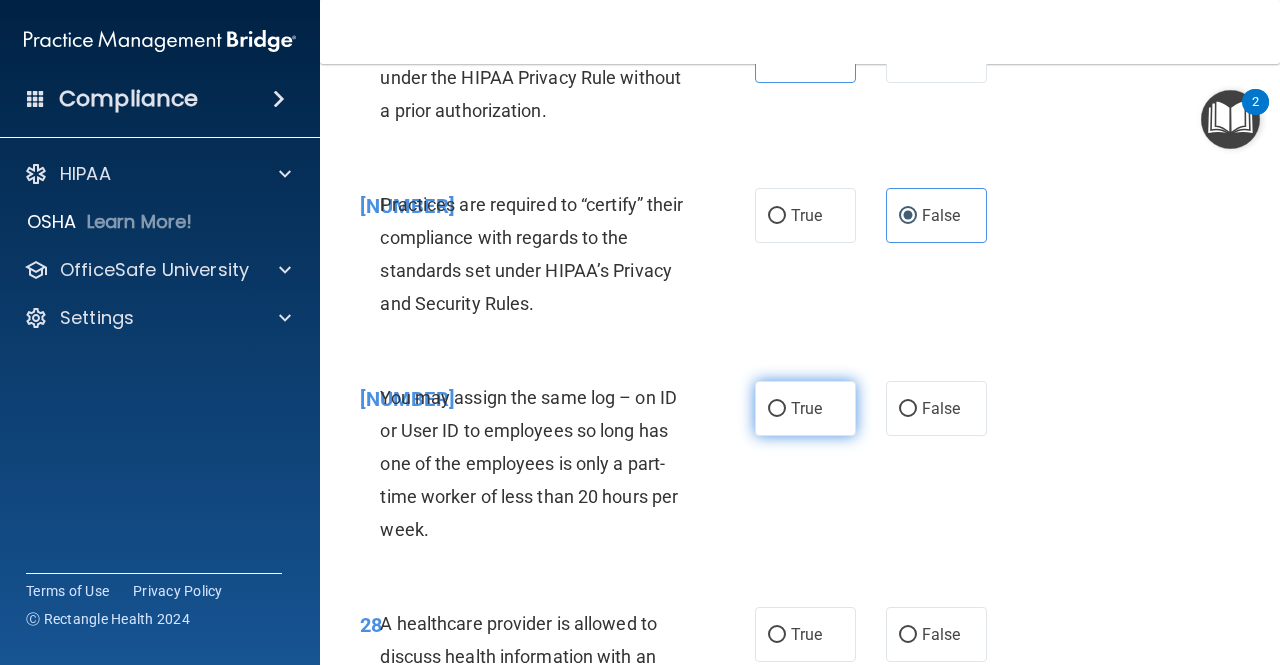 click on "True" at bounding box center (806, 408) 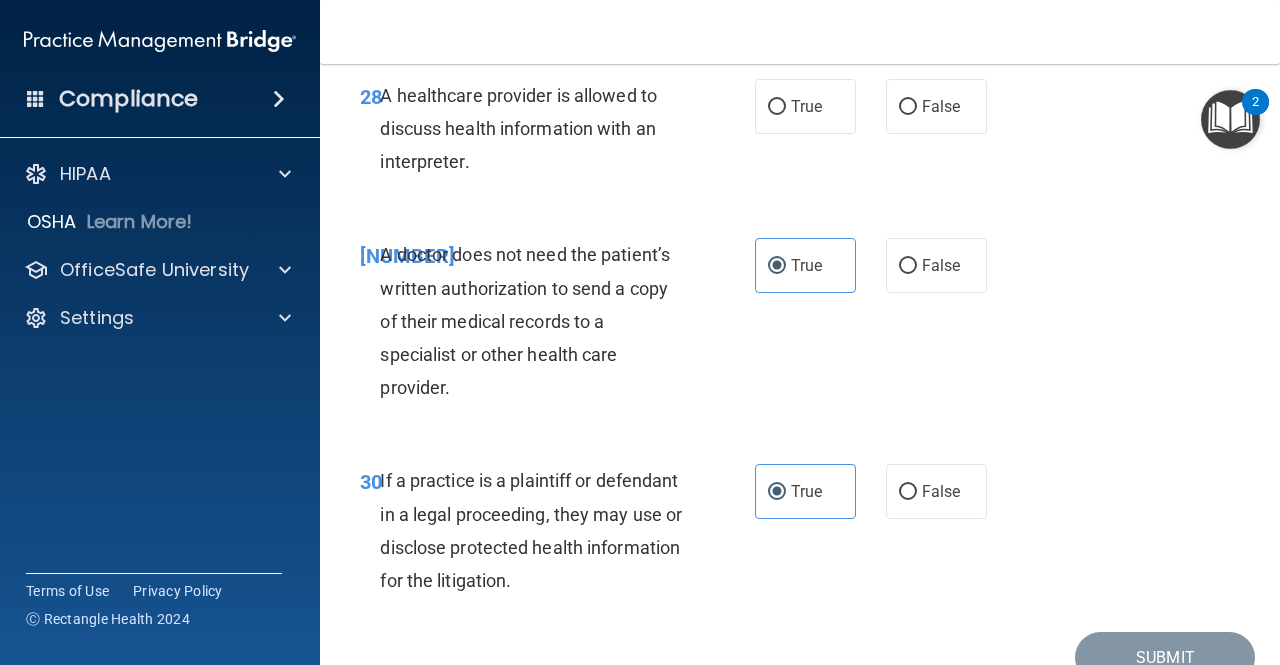 scroll, scrollTop: 5669, scrollLeft: 0, axis: vertical 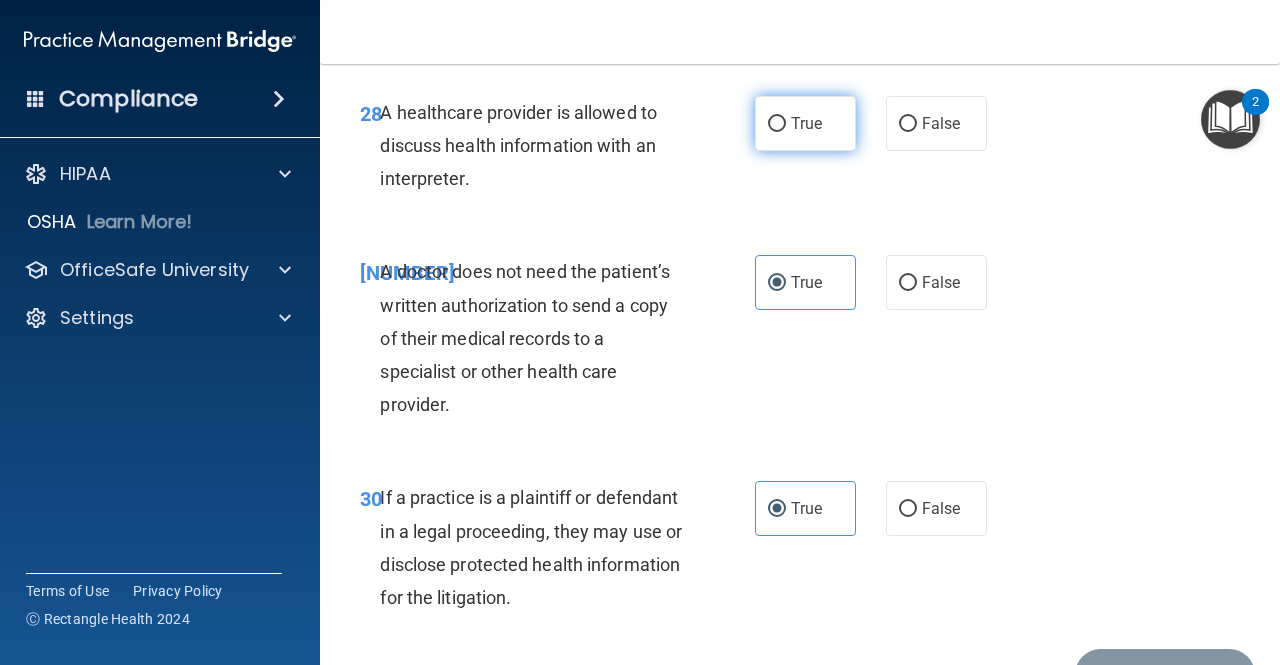 click on "True" at bounding box center [805, 123] 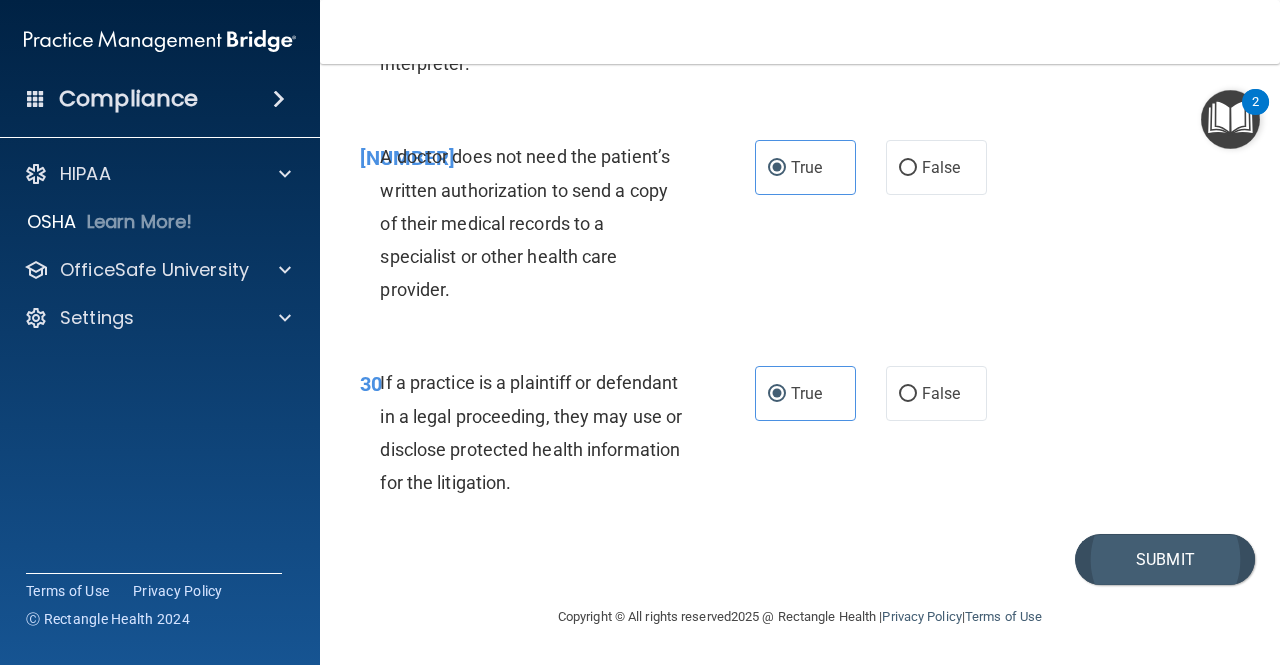 scroll, scrollTop: 5825, scrollLeft: 0, axis: vertical 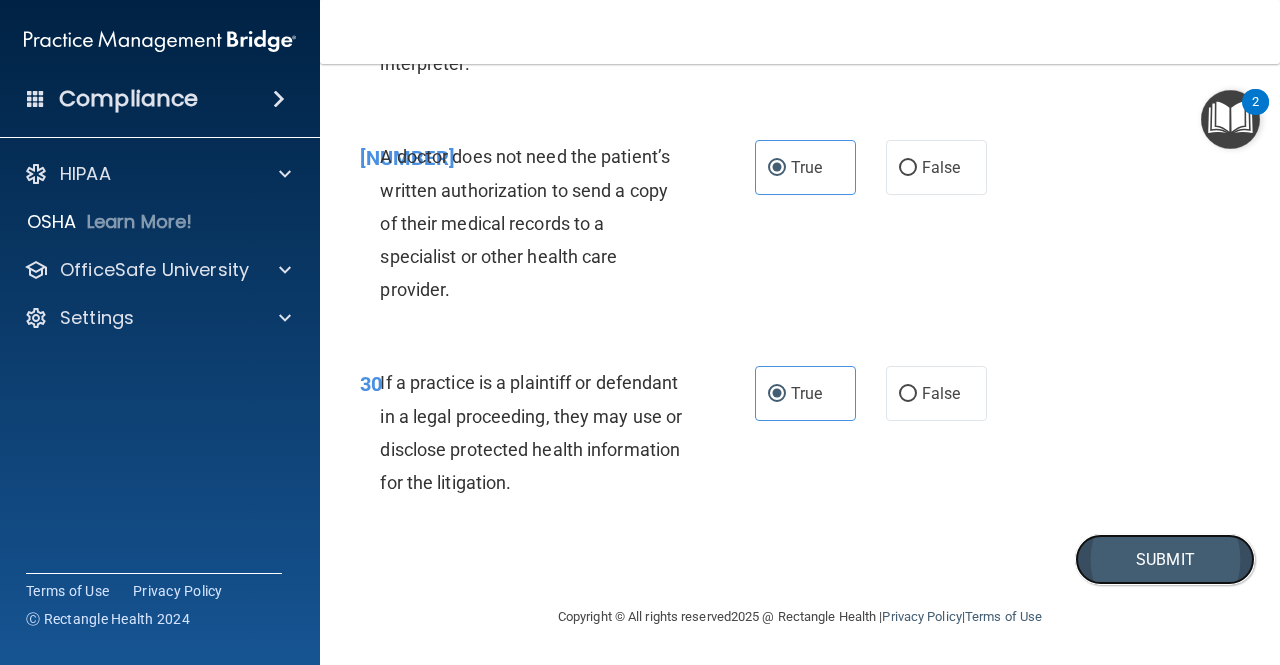 click on "Submit" at bounding box center (1165, 559) 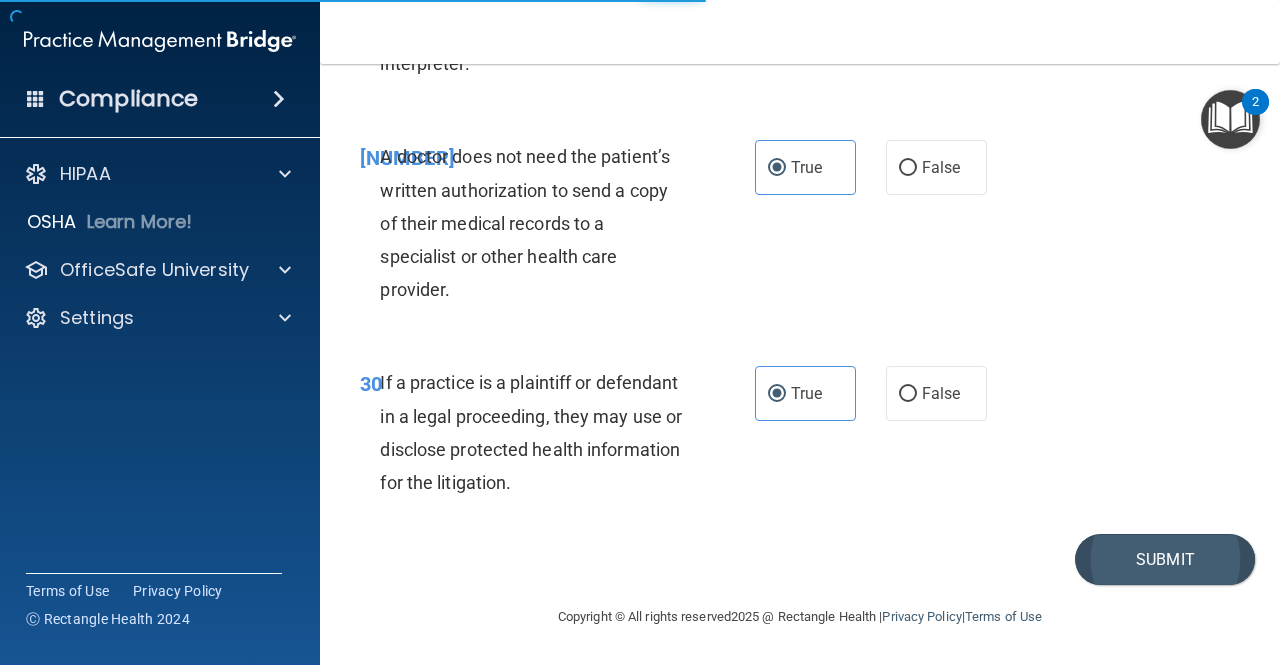 scroll, scrollTop: 0, scrollLeft: 0, axis: both 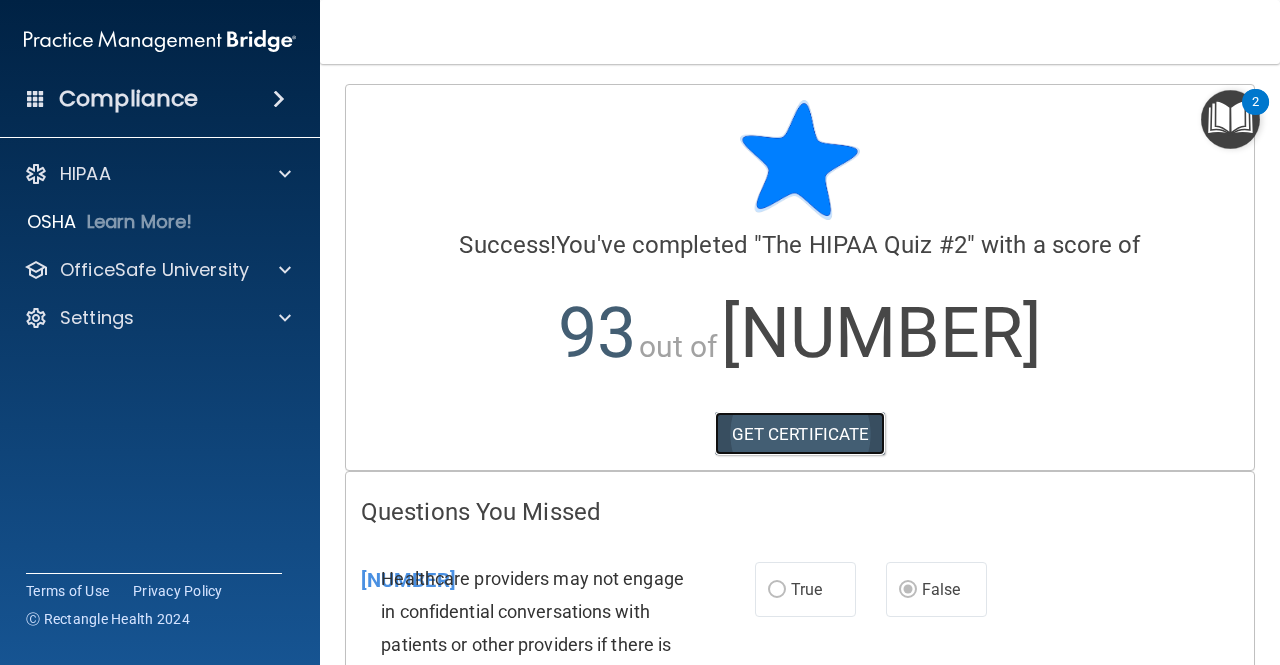 click on "GET CERTIFICATE" at bounding box center [800, 434] 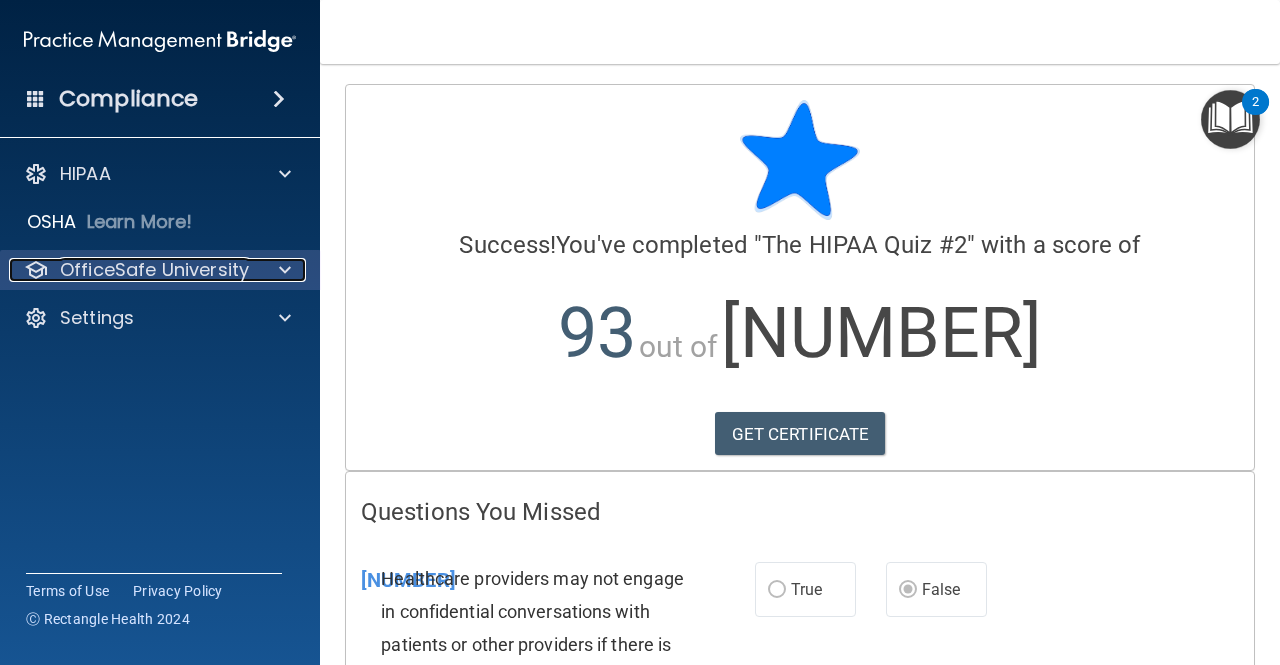 click on "OfficeSafe University" at bounding box center [154, 270] 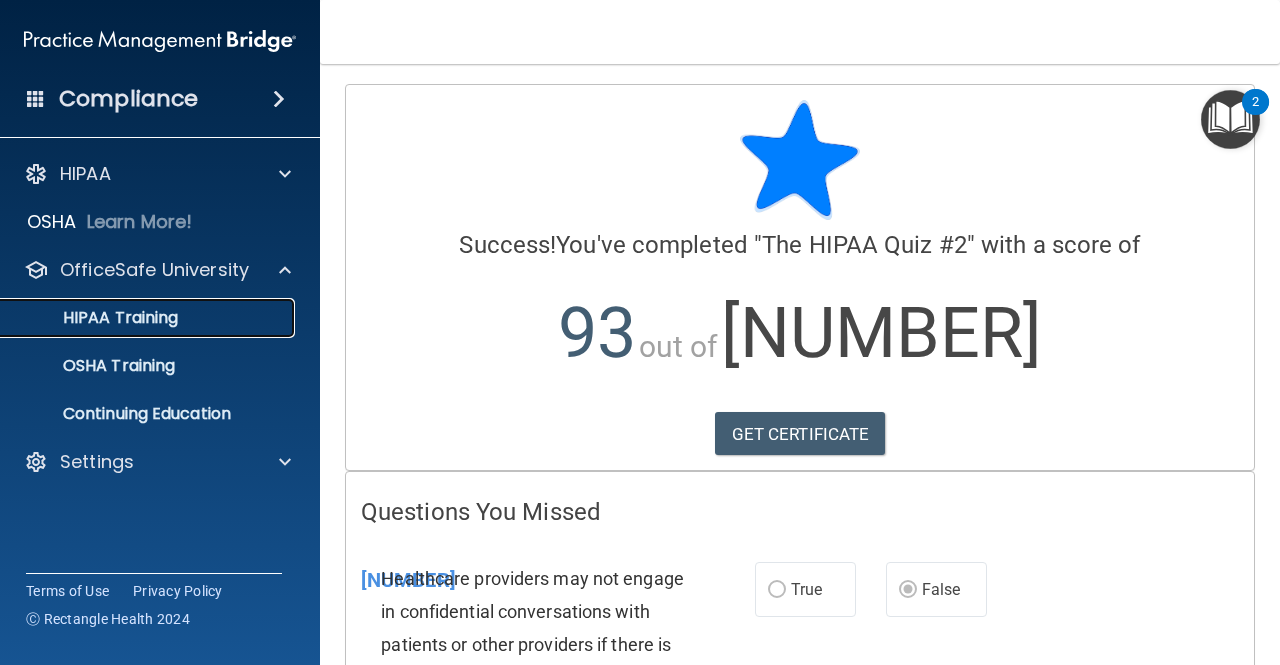 click on "HIPAA Training" at bounding box center [95, 318] 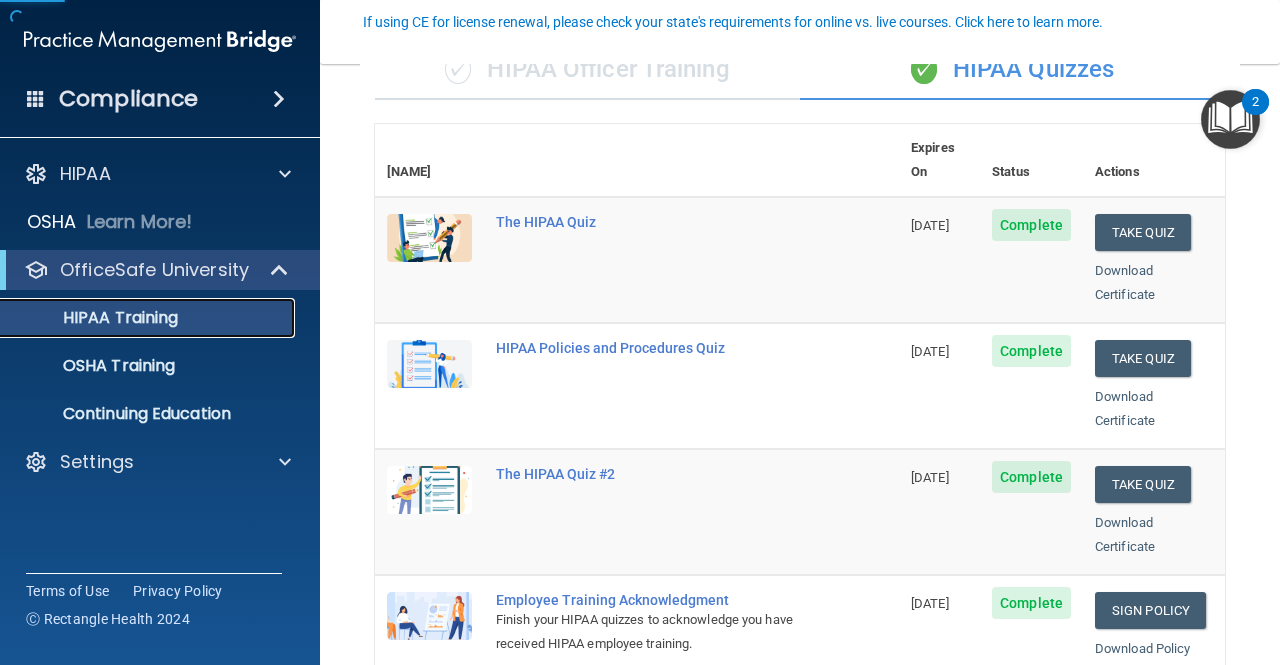 scroll, scrollTop: 181, scrollLeft: 0, axis: vertical 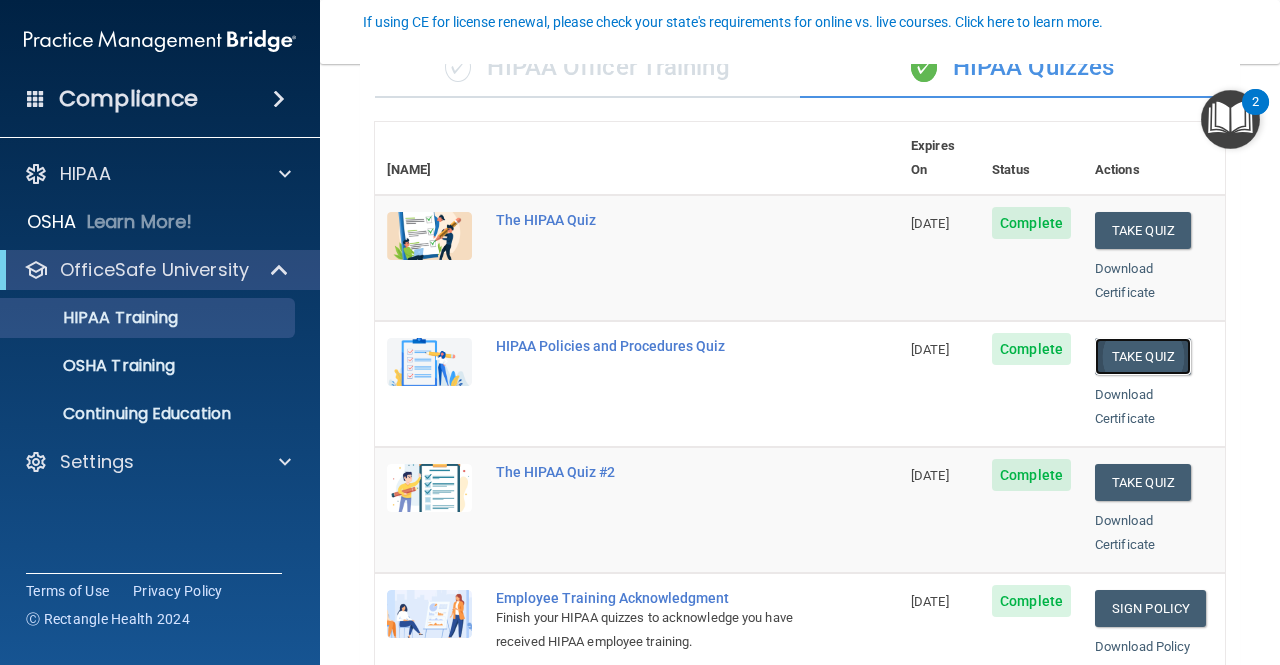 click on "Take Quiz" at bounding box center (1143, 356) 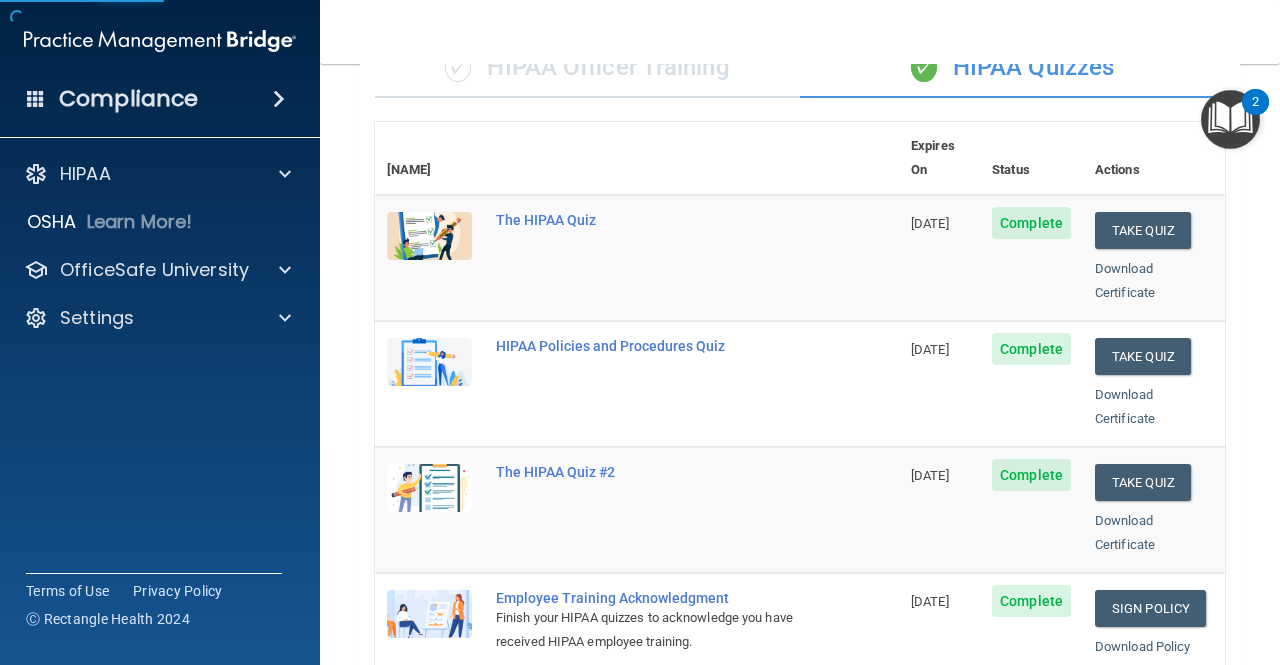 scroll, scrollTop: 0, scrollLeft: 0, axis: both 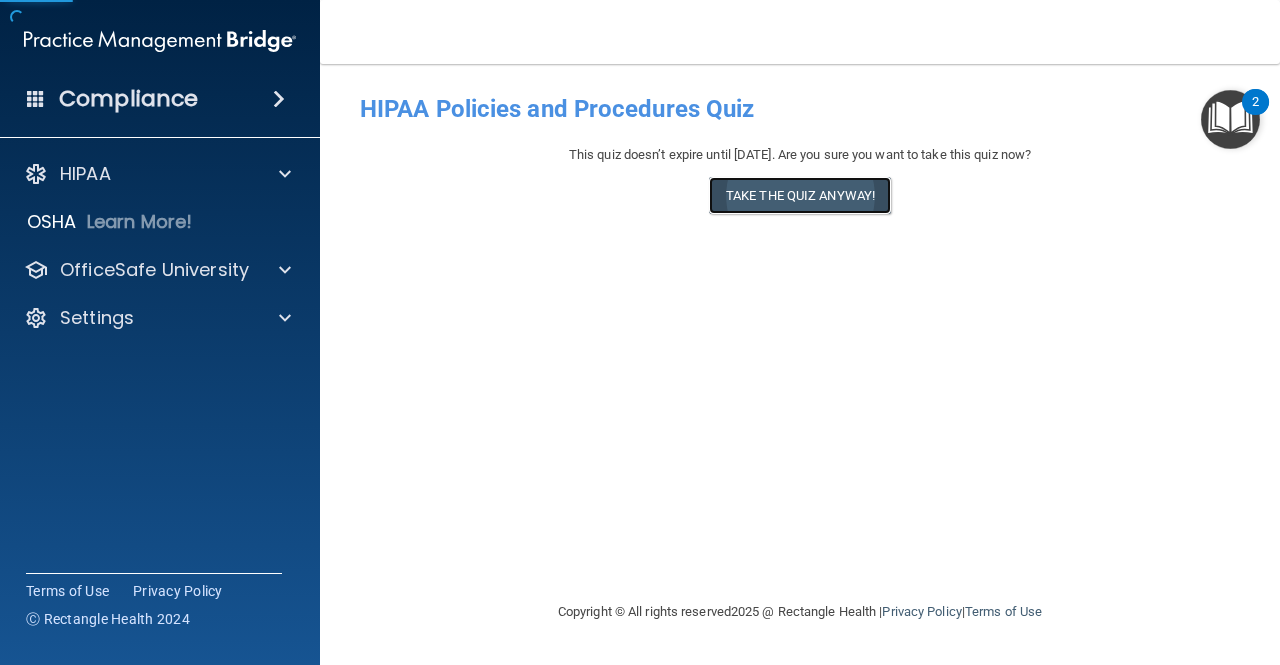 click on "Take the quiz anyway!" at bounding box center (800, 195) 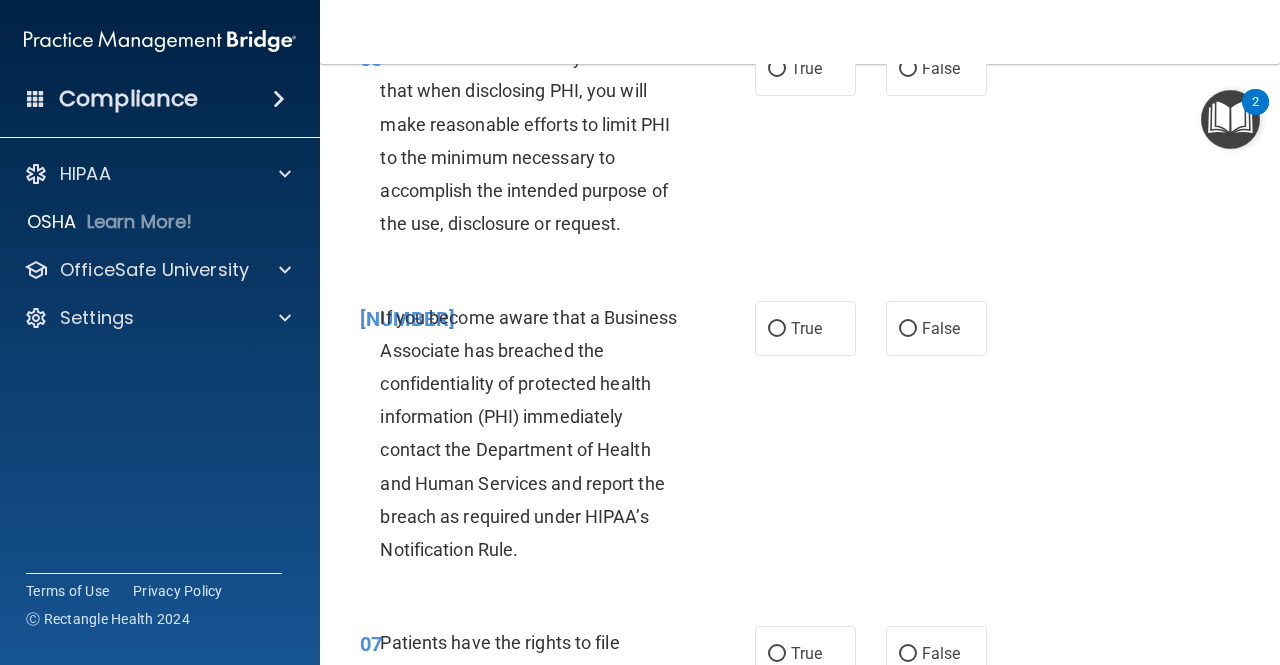 scroll, scrollTop: 1445, scrollLeft: 0, axis: vertical 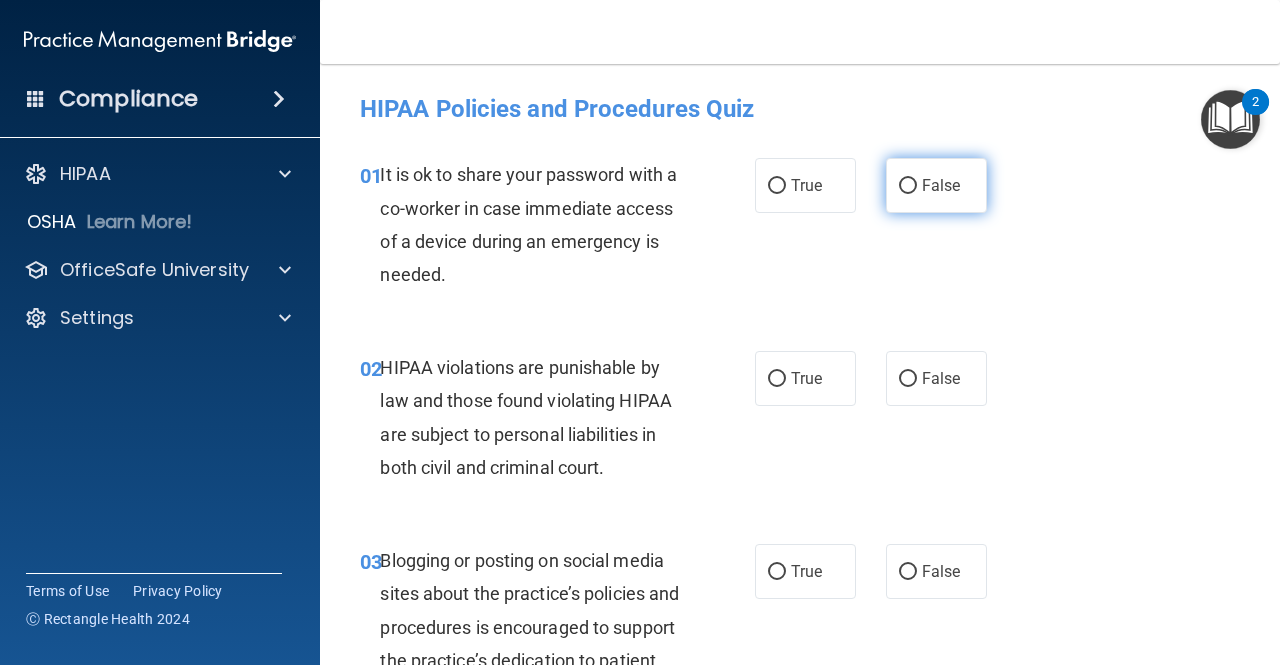 click on "False" at bounding box center (908, 186) 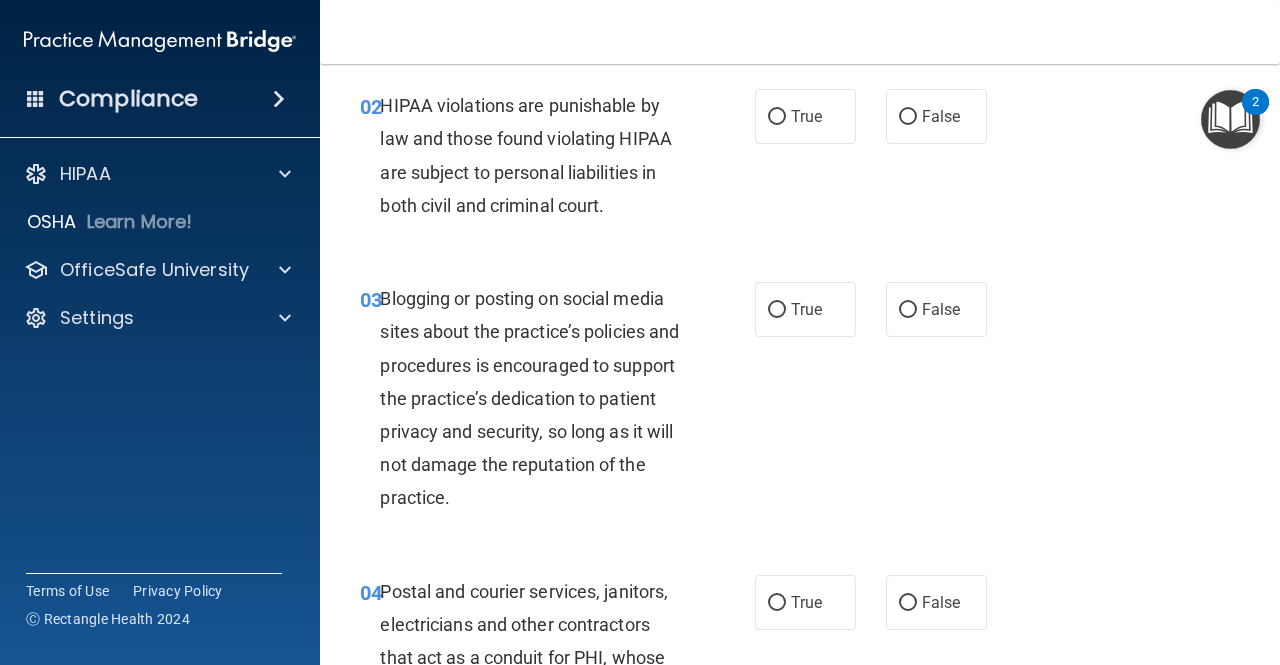 scroll, scrollTop: 262, scrollLeft: 0, axis: vertical 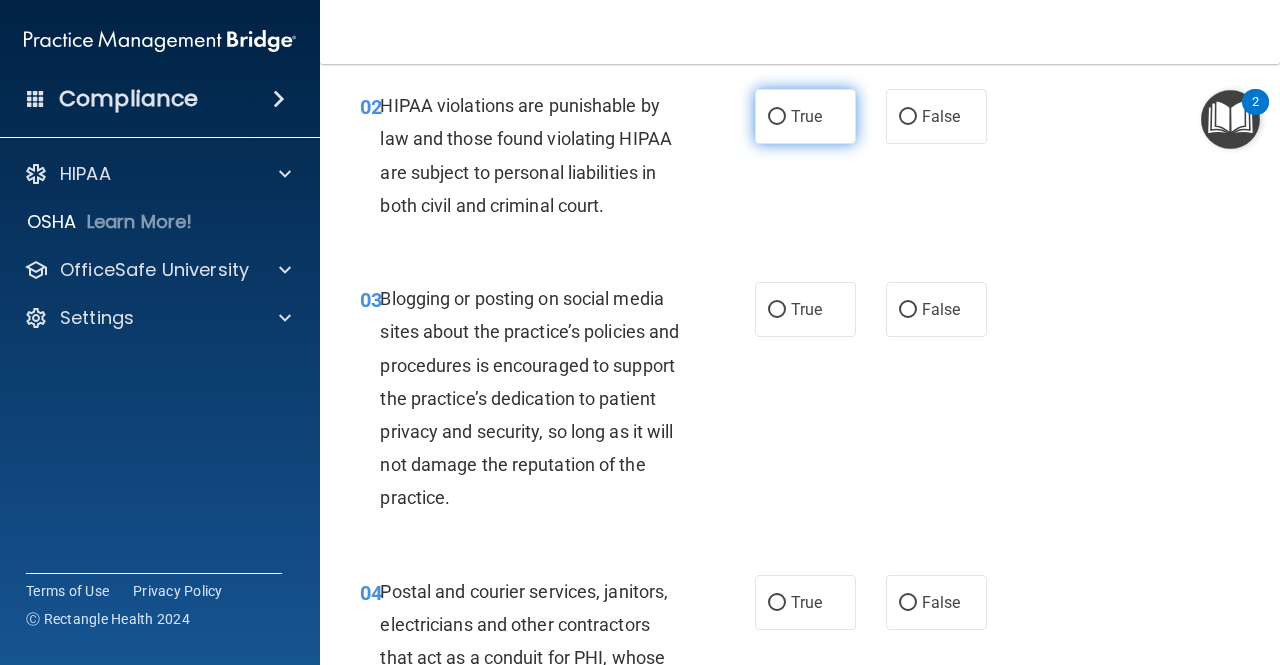 click on "True" at bounding box center (805, 116) 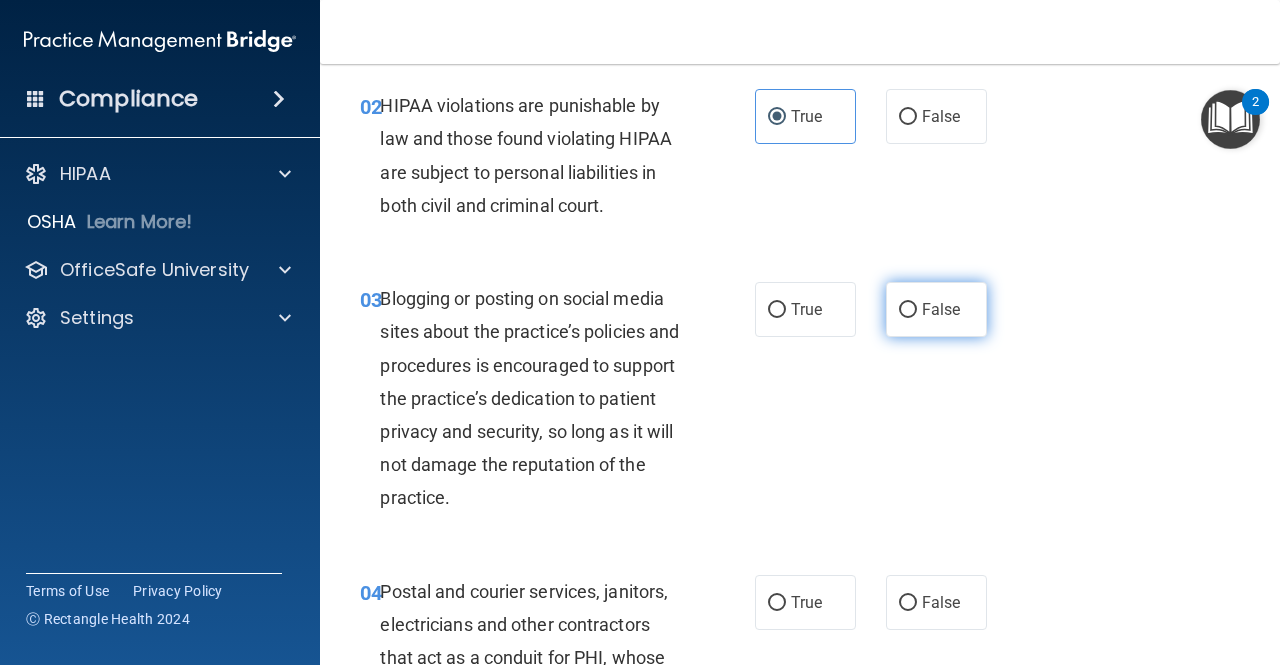 click on "False" at bounding box center (936, 309) 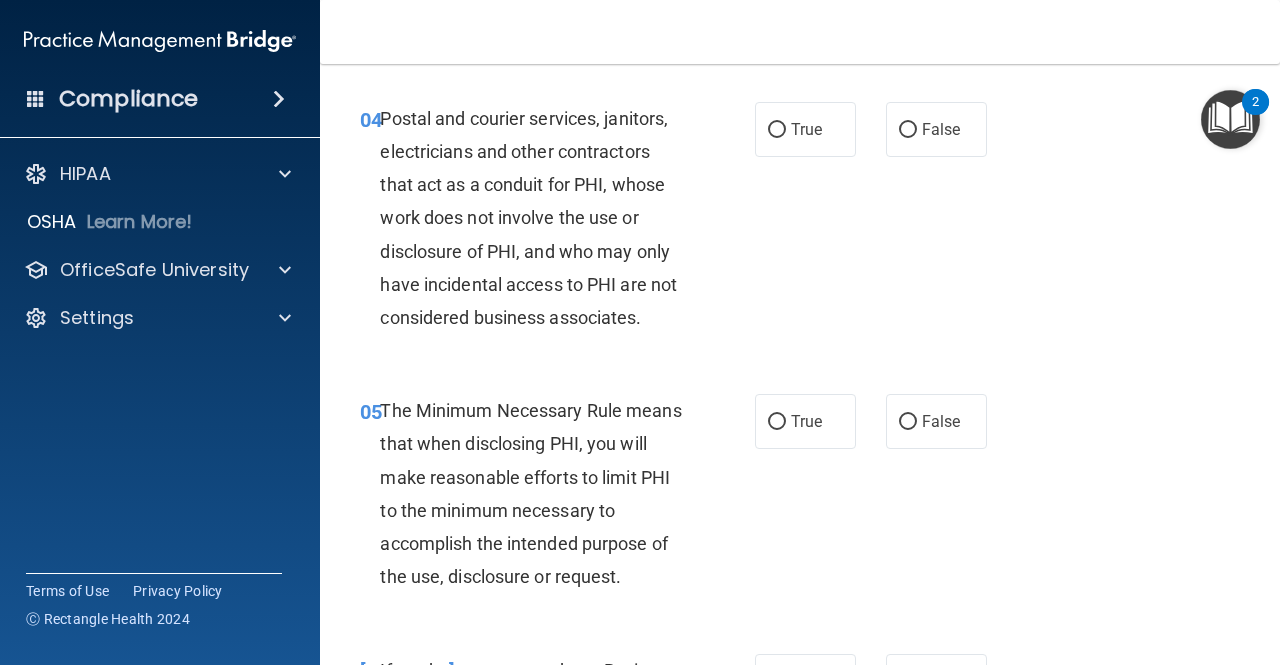 scroll, scrollTop: 735, scrollLeft: 0, axis: vertical 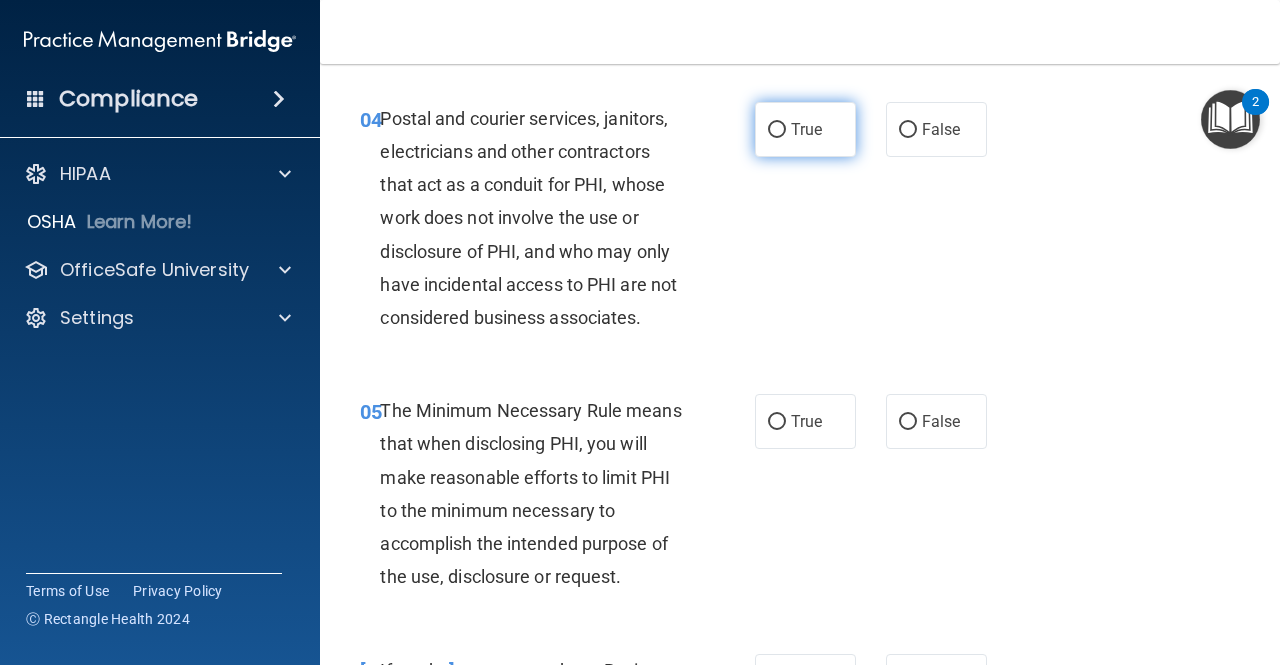 click on "True" at bounding box center [805, 129] 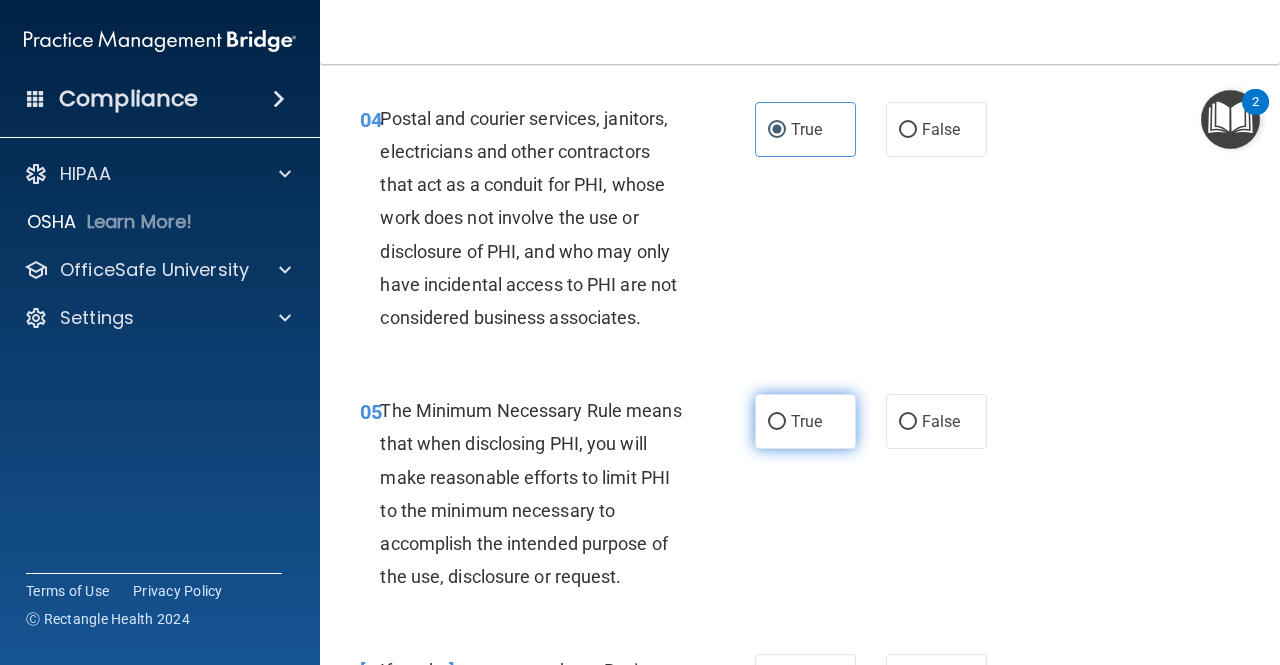 click on "True" at bounding box center [805, 421] 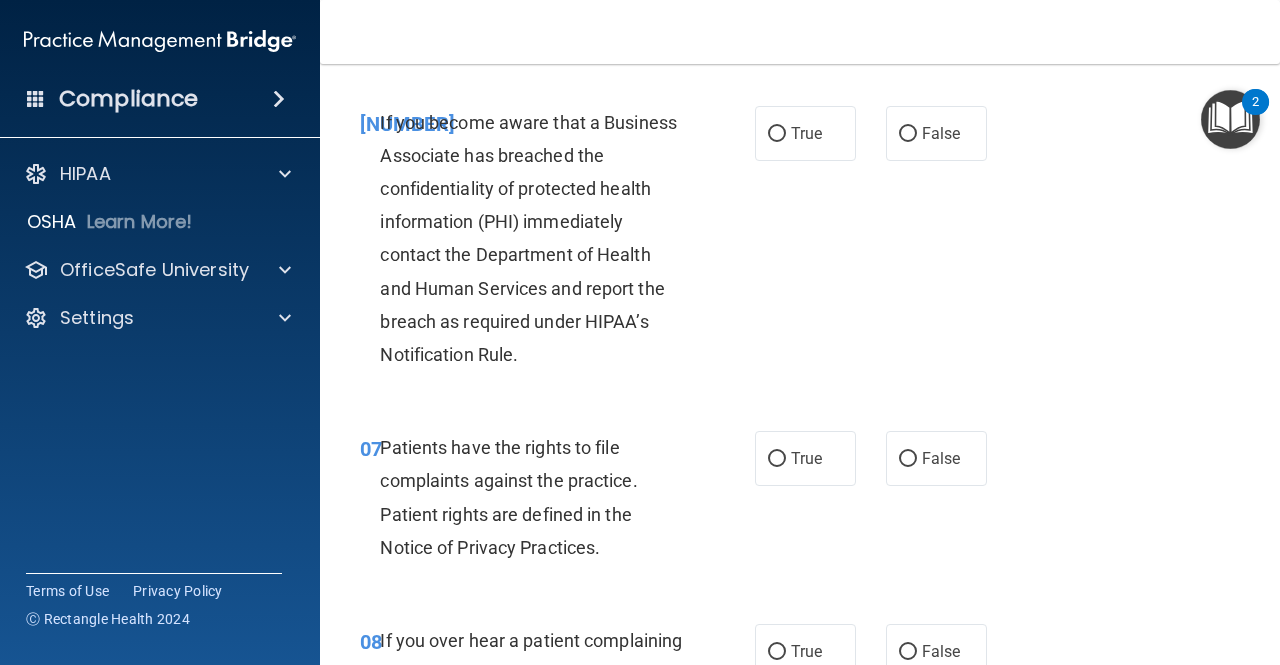scroll, scrollTop: 1287, scrollLeft: 0, axis: vertical 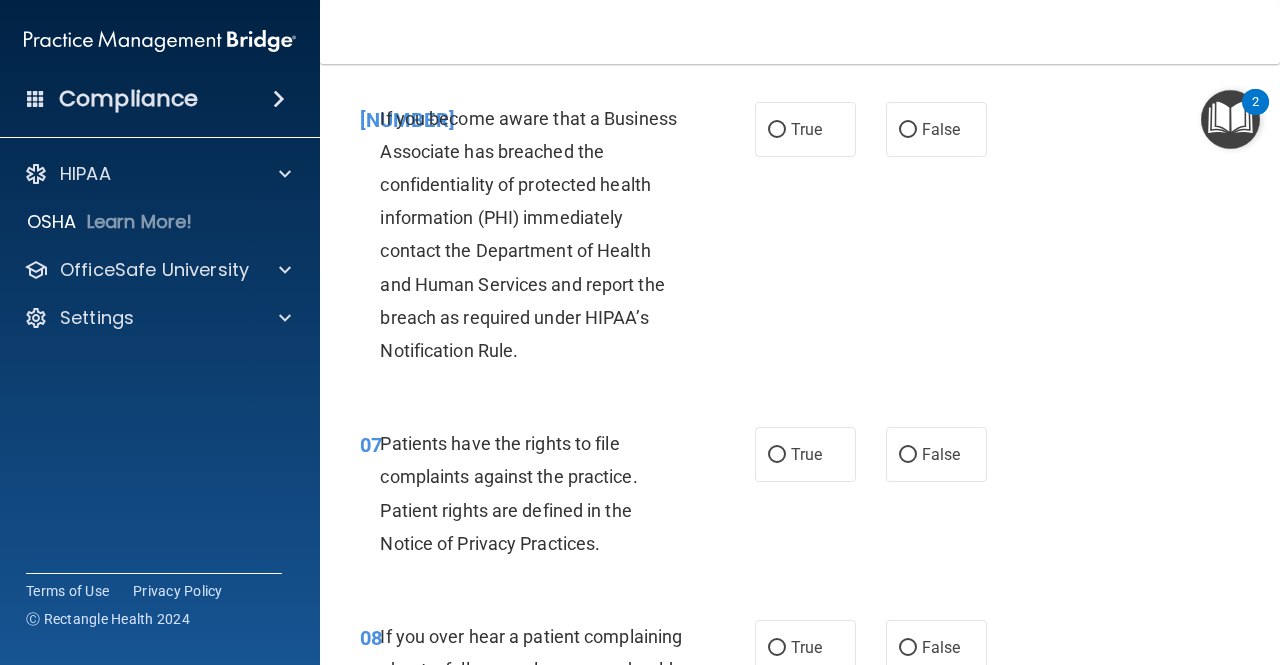 click on "06       If you become aware that a Business Associate has breached the confidentiality of protected health information (PHI) immediately contact the Department of Health and Human Services and report the breach as required under HIPAA’s Notification Rule.                  True           False" at bounding box center (800, 240) 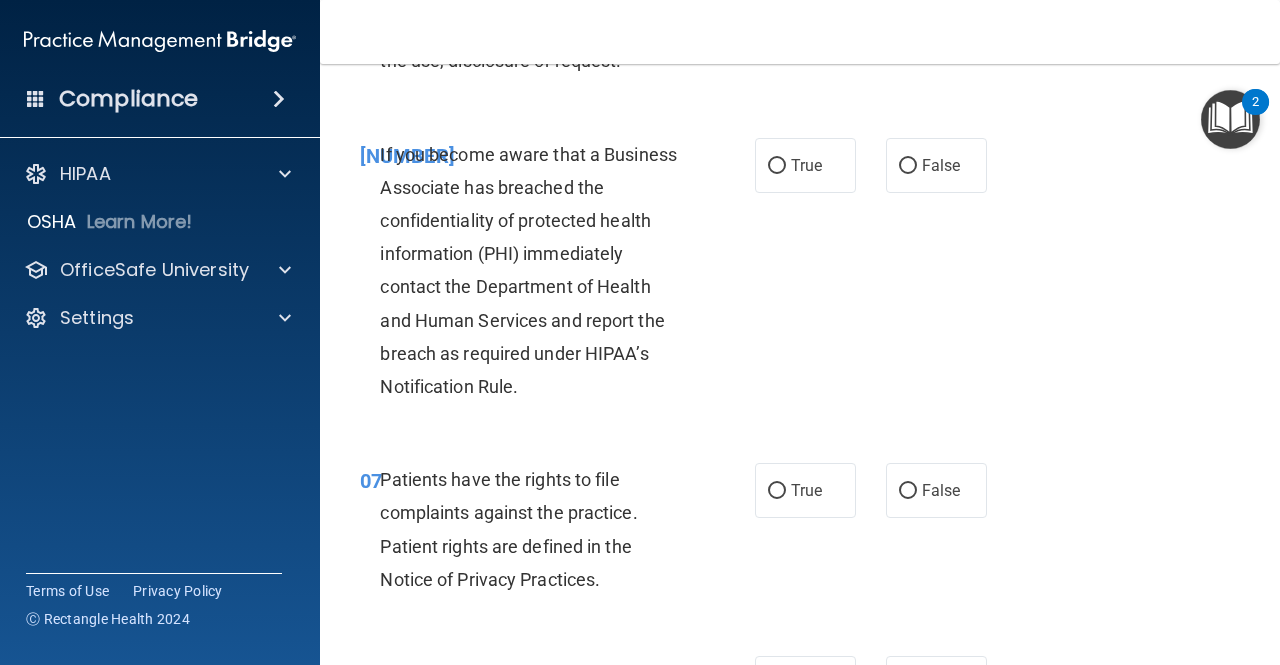 scroll, scrollTop: 1247, scrollLeft: 0, axis: vertical 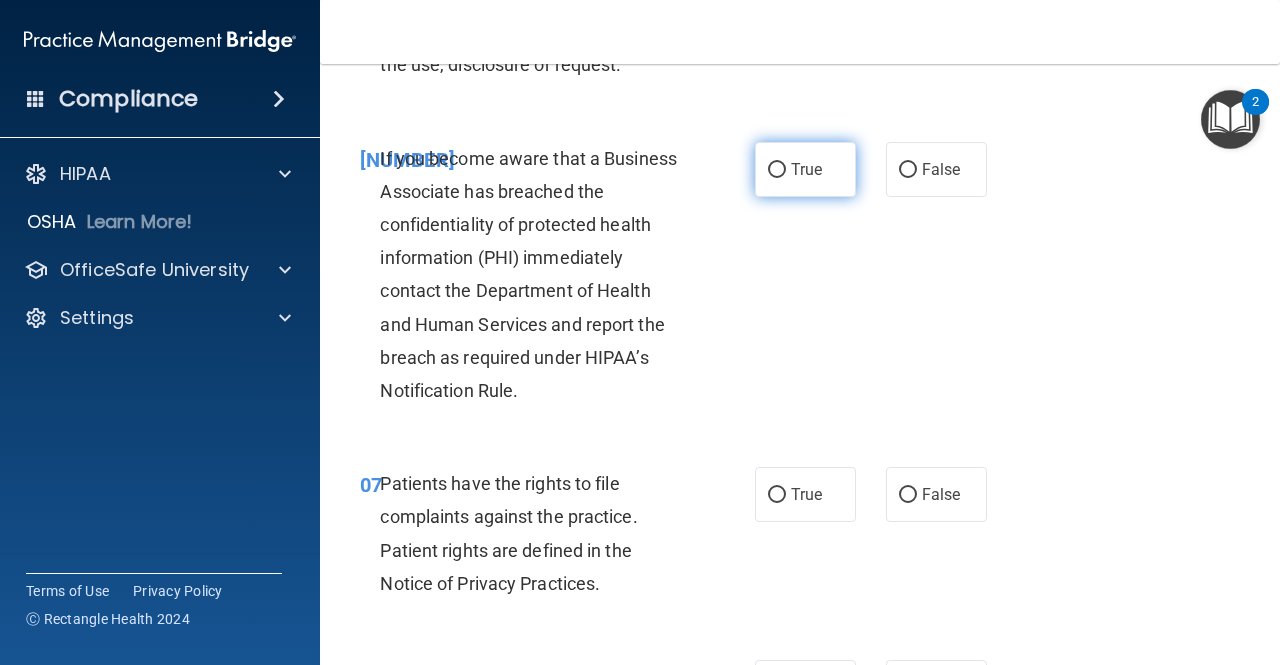 click on "True" at bounding box center [805, 169] 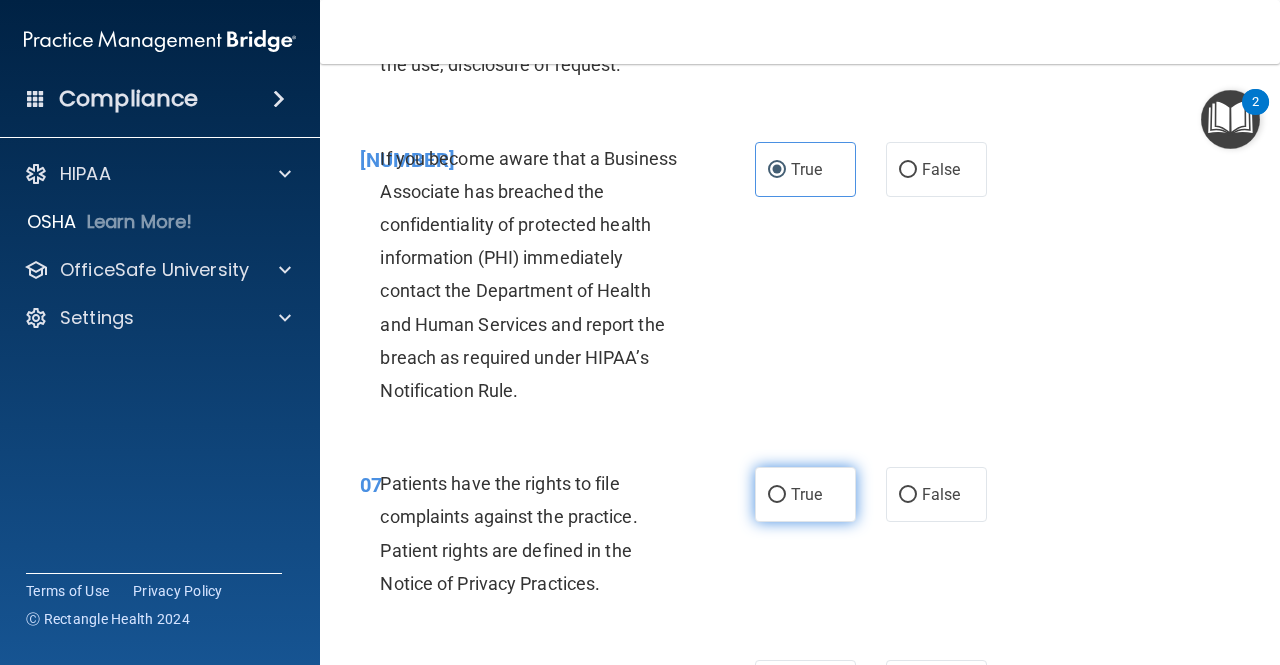 click on "True" at bounding box center [805, 494] 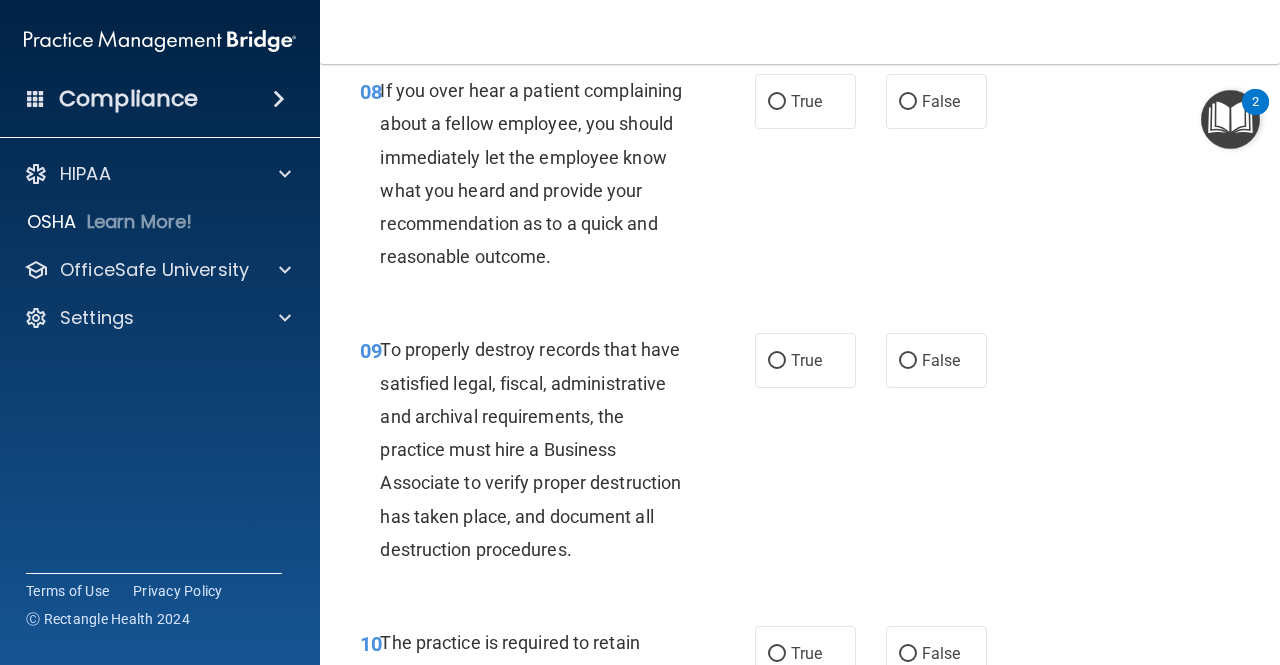 scroll, scrollTop: 1831, scrollLeft: 0, axis: vertical 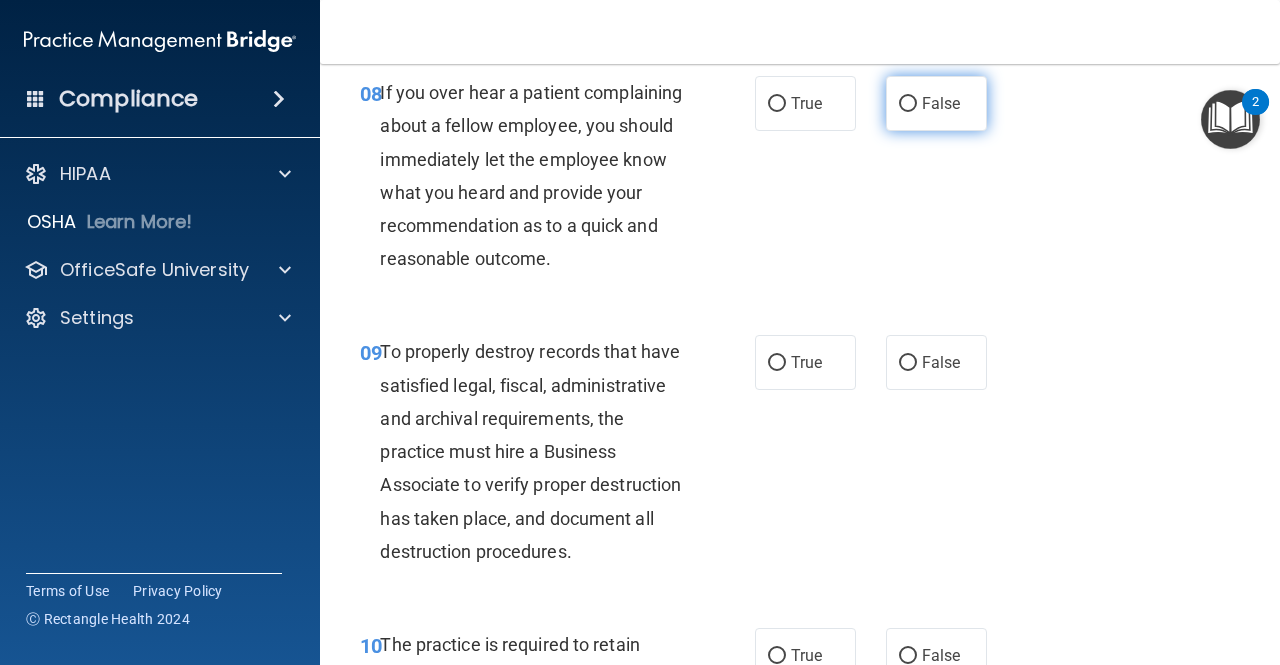 click on "False" at bounding box center (941, 103) 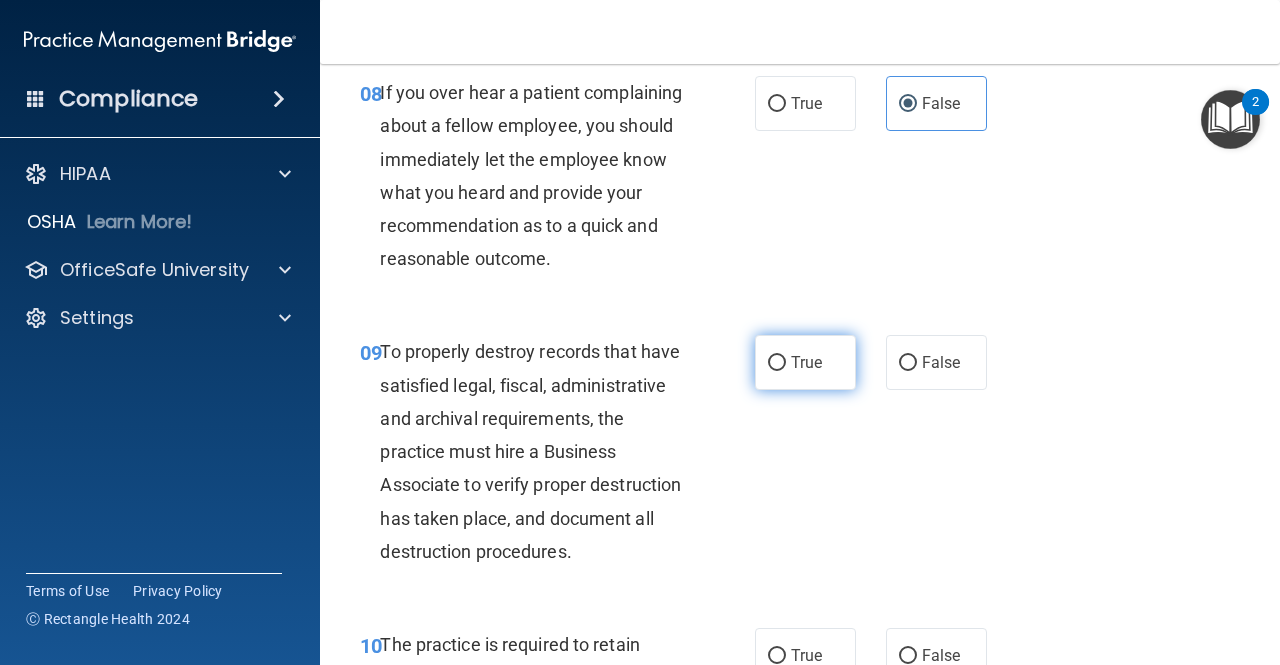click on "True" at bounding box center (806, 362) 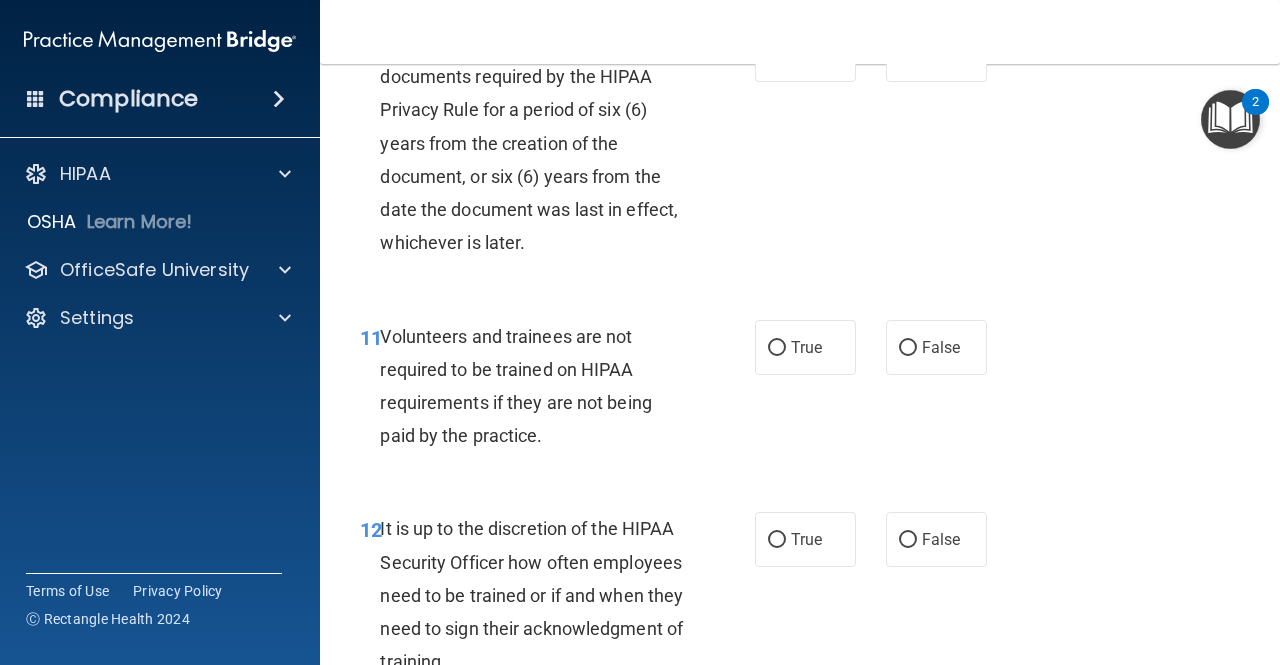 scroll, scrollTop: 2428, scrollLeft: 0, axis: vertical 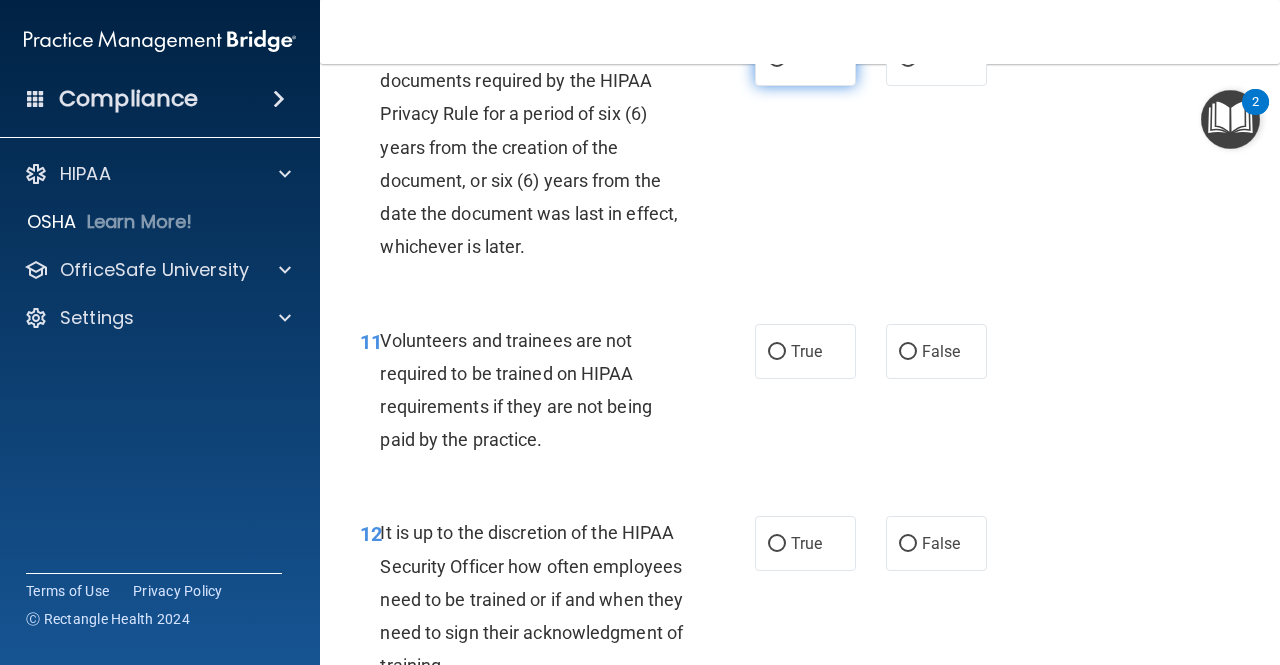 click on "True" at bounding box center [805, 58] 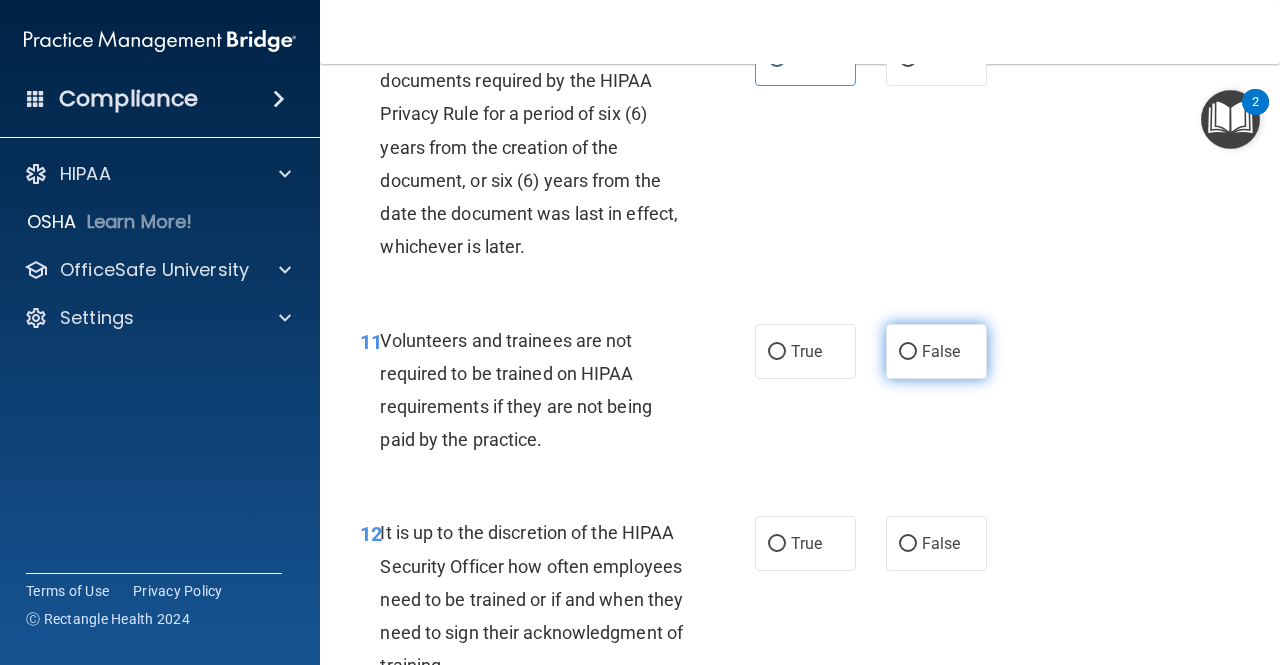click on "False" at bounding box center [941, 351] 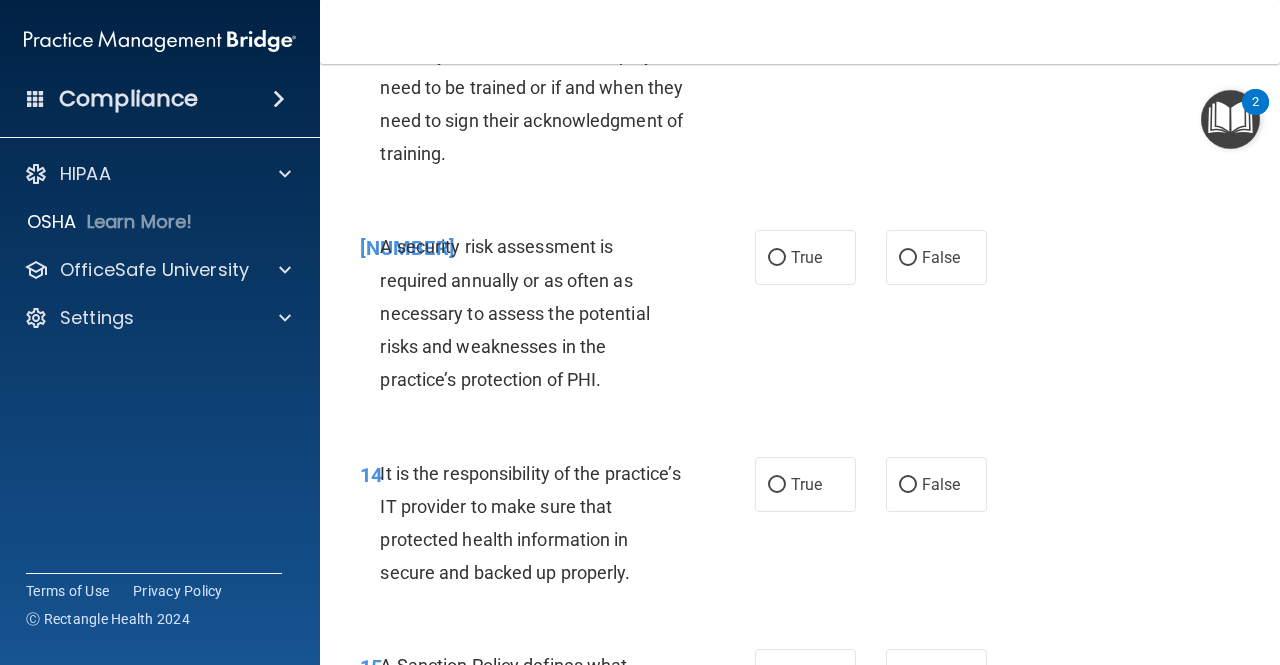 scroll, scrollTop: 2939, scrollLeft: 0, axis: vertical 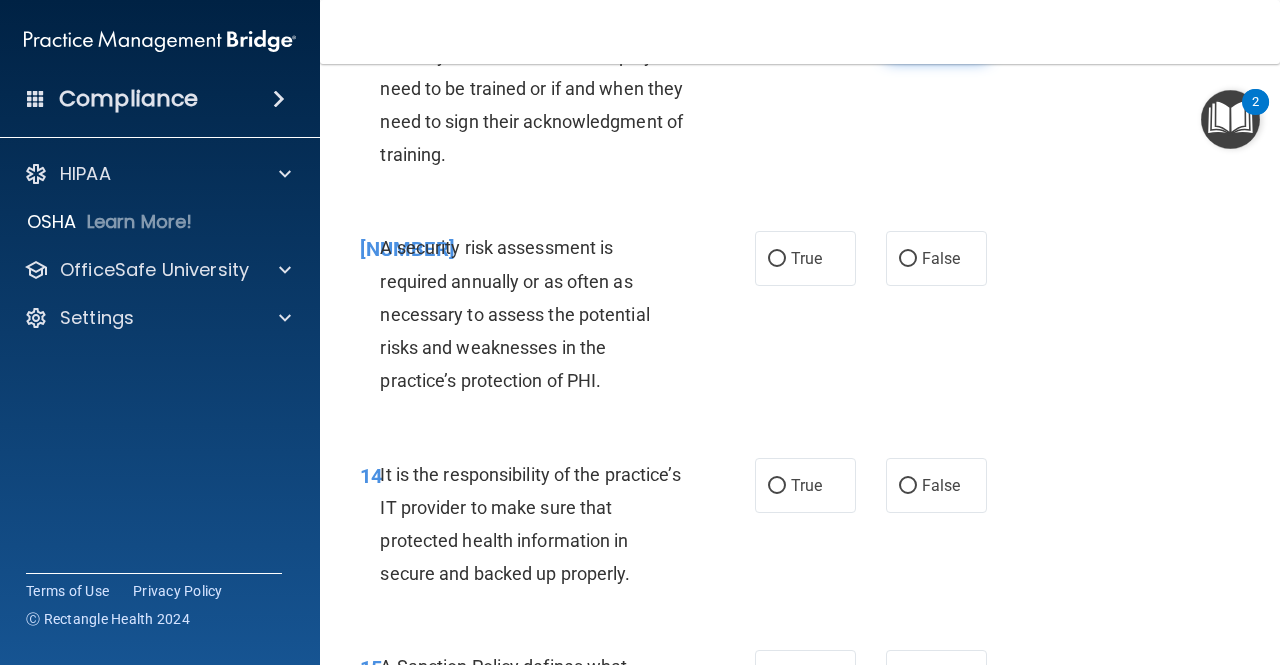 click on "False" at bounding box center [941, 32] 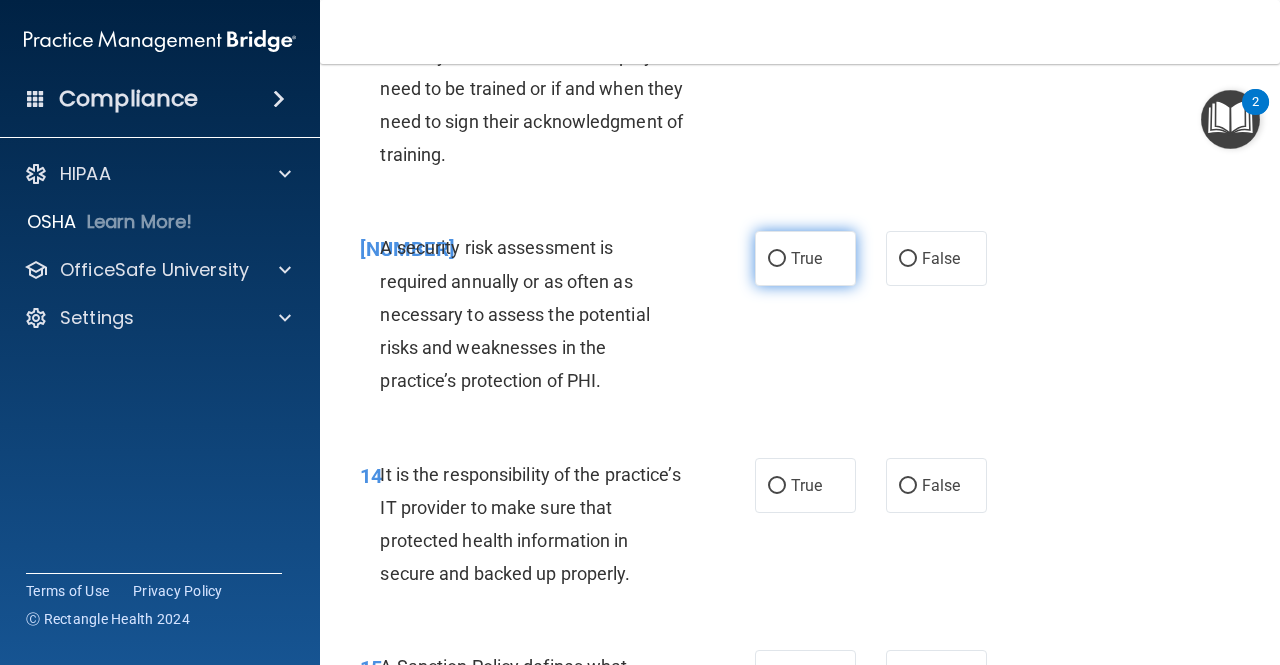 click on "True" at bounding box center (805, 258) 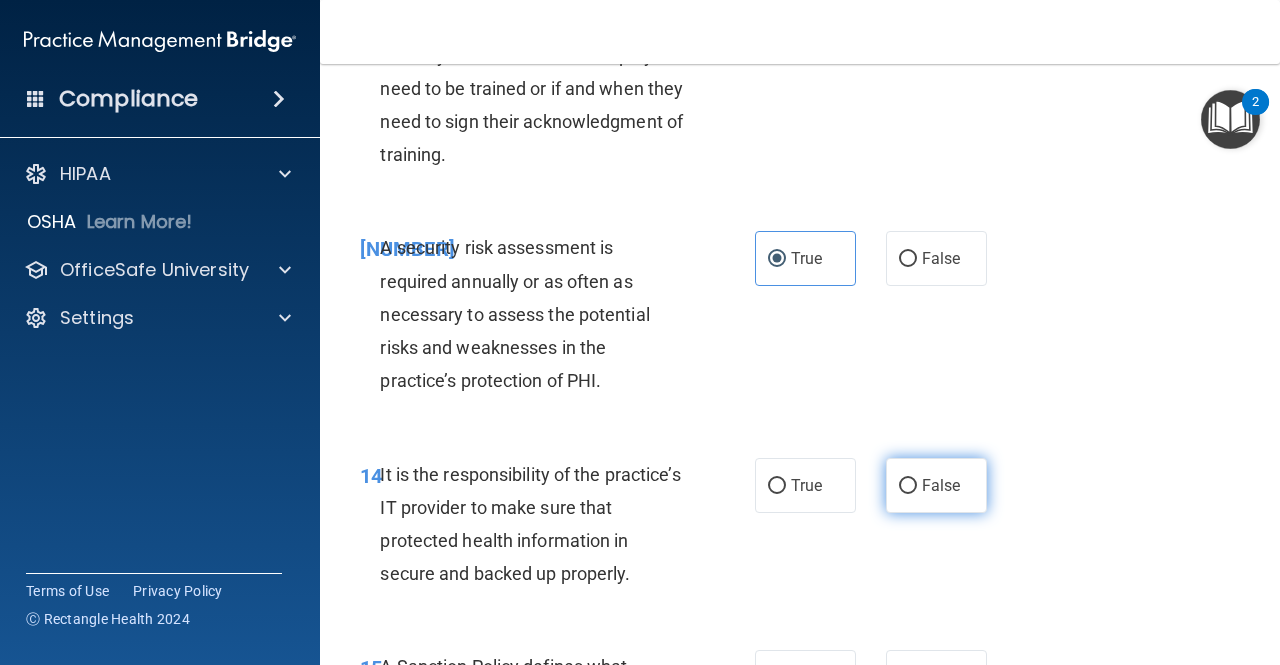 click on "False" at bounding box center (936, 485) 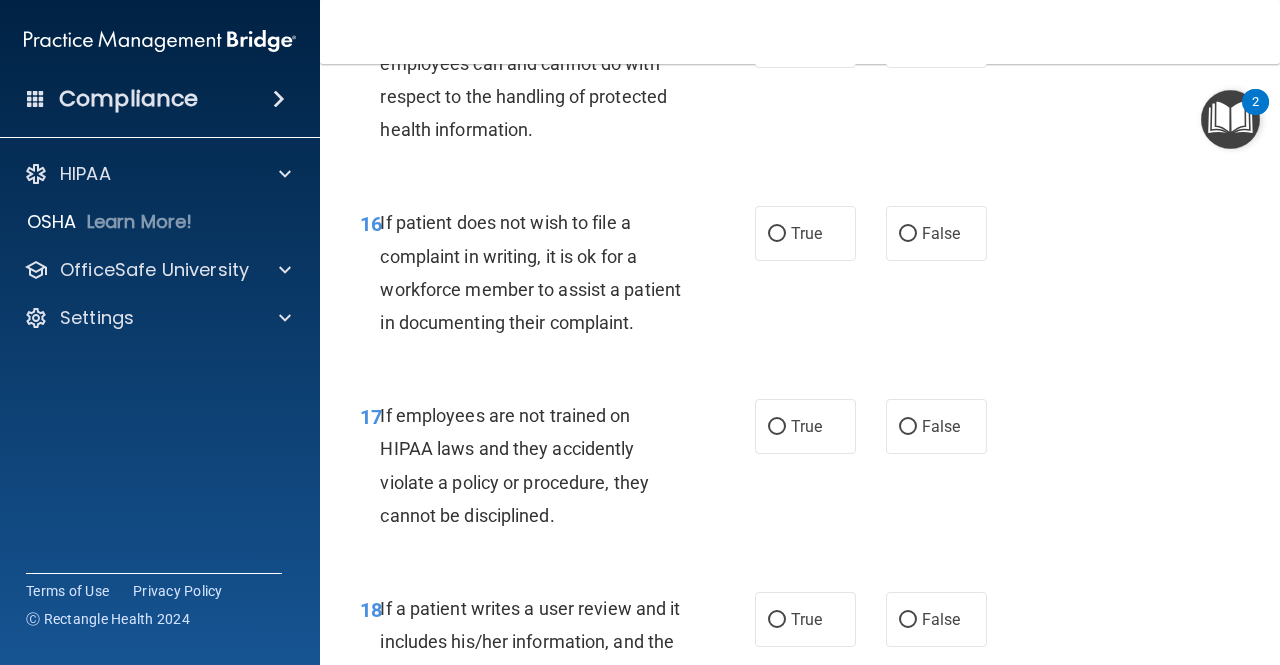 scroll, scrollTop: 3574, scrollLeft: 0, axis: vertical 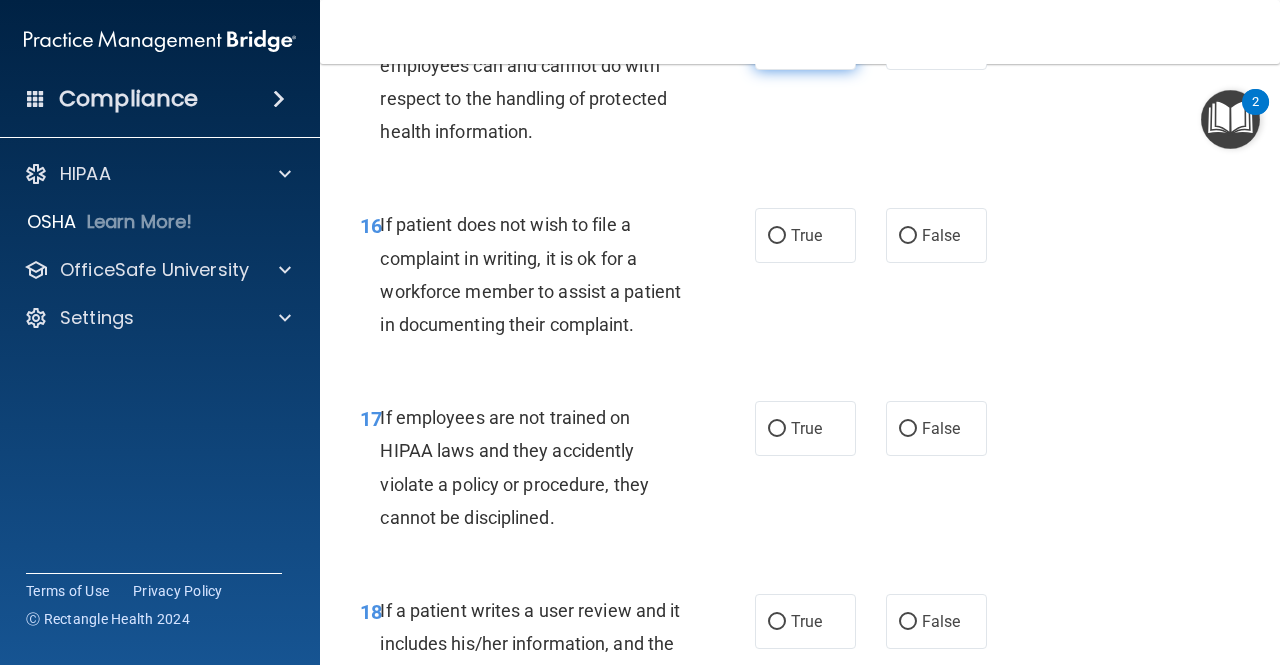 click on "True" at bounding box center (805, 42) 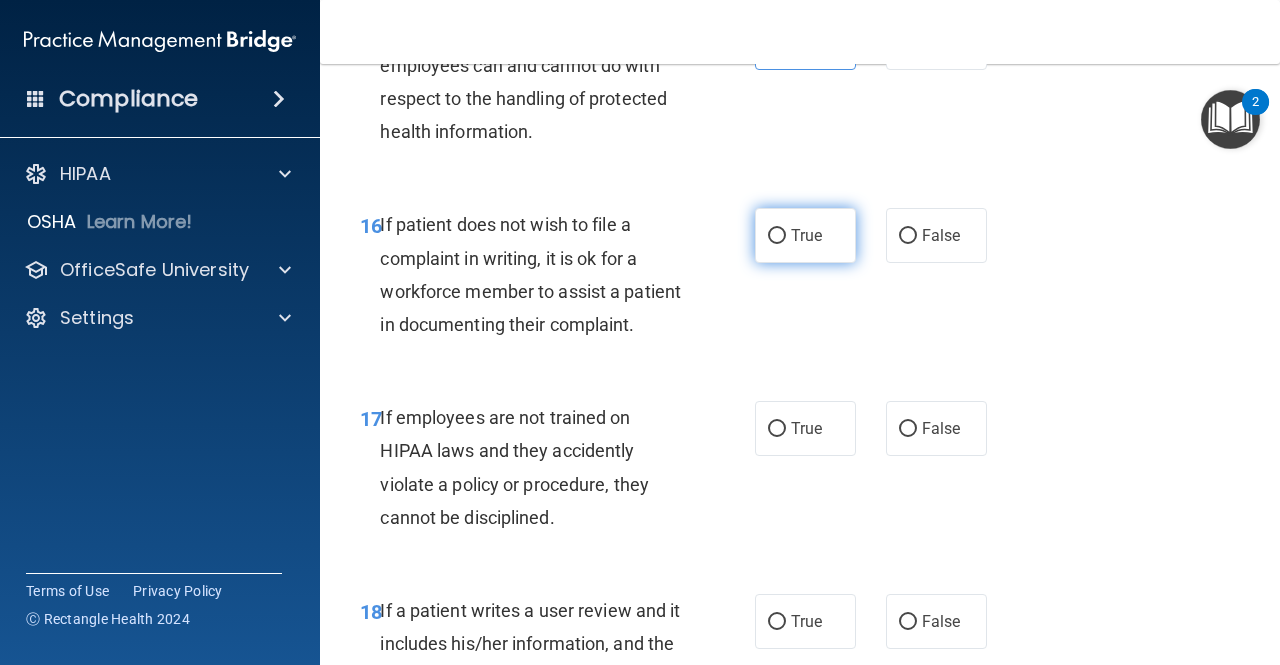click on "True" at bounding box center [805, 235] 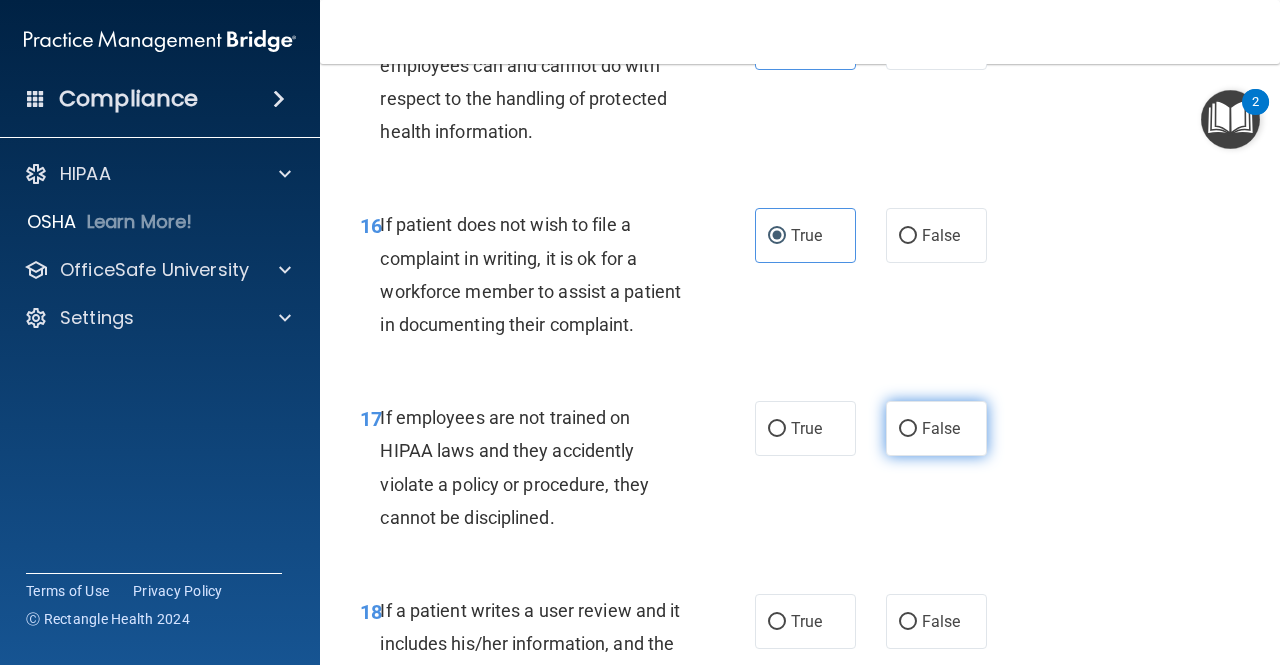 click on "False" at bounding box center [936, 428] 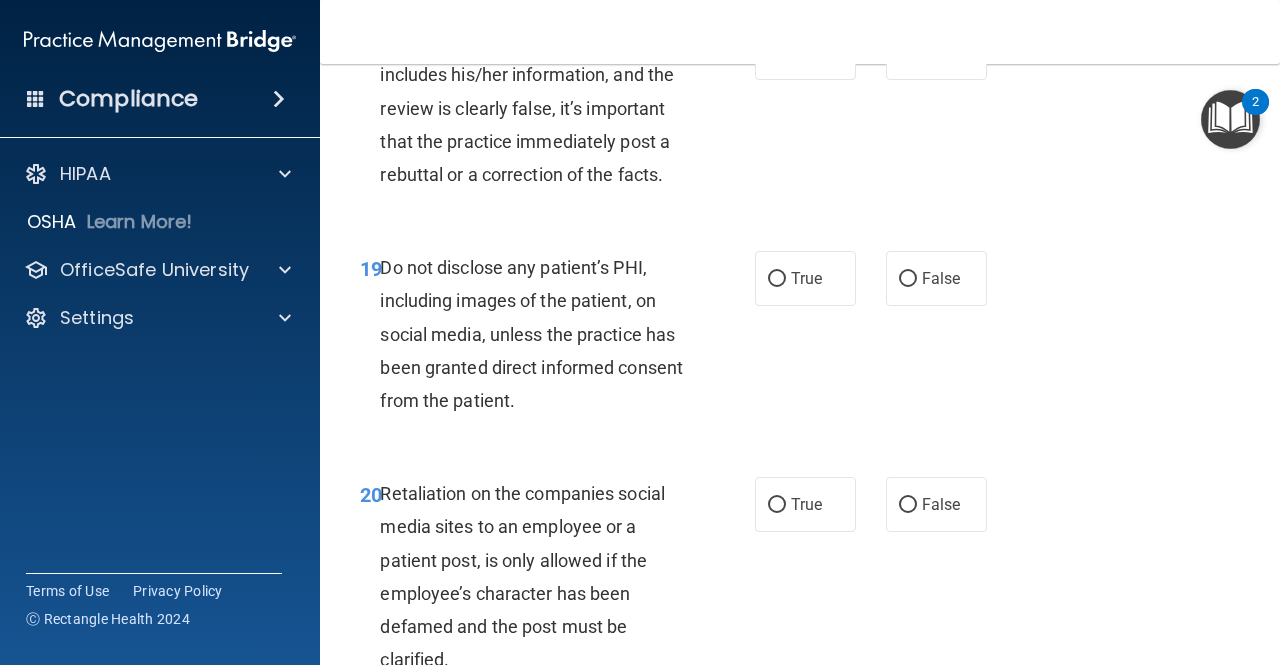 scroll, scrollTop: 4140, scrollLeft: 0, axis: vertical 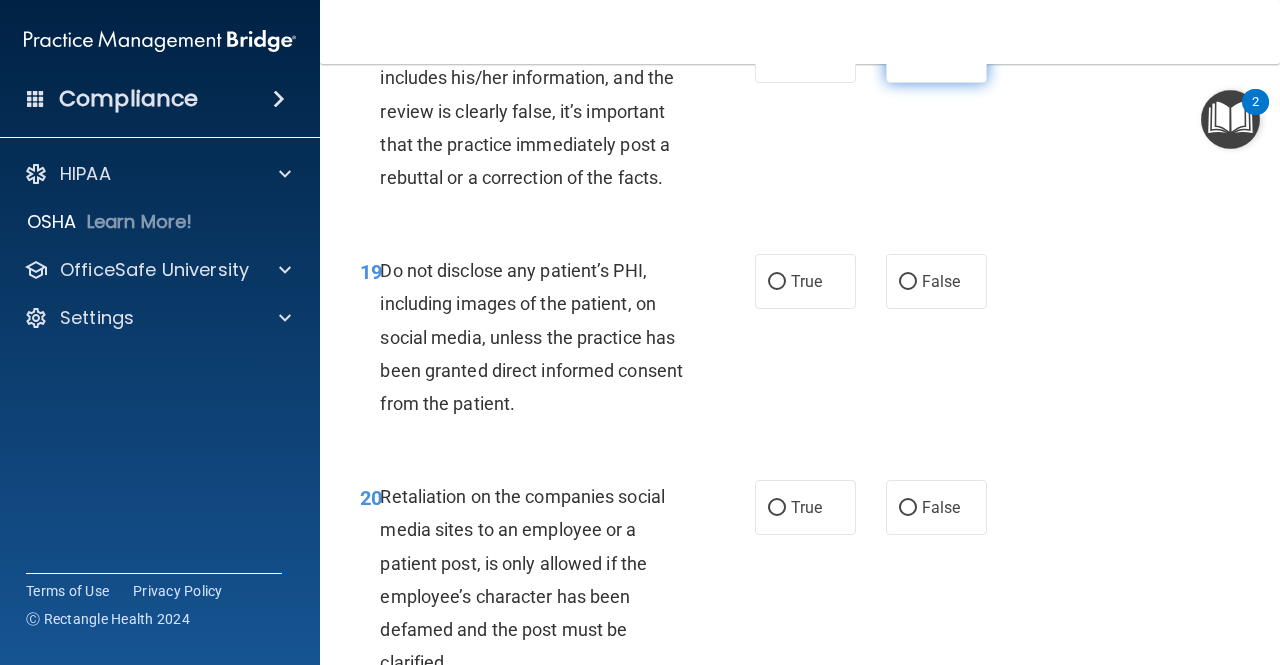 click on "False" at bounding box center [941, 55] 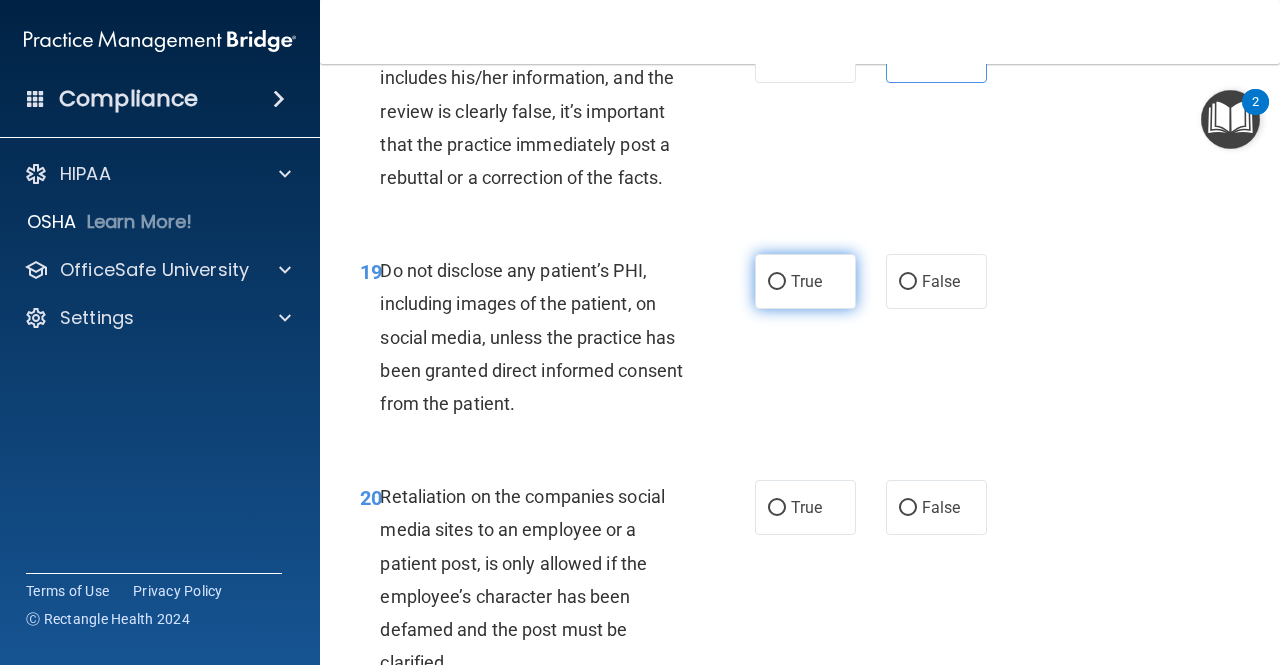 click on "True" at bounding box center [805, 281] 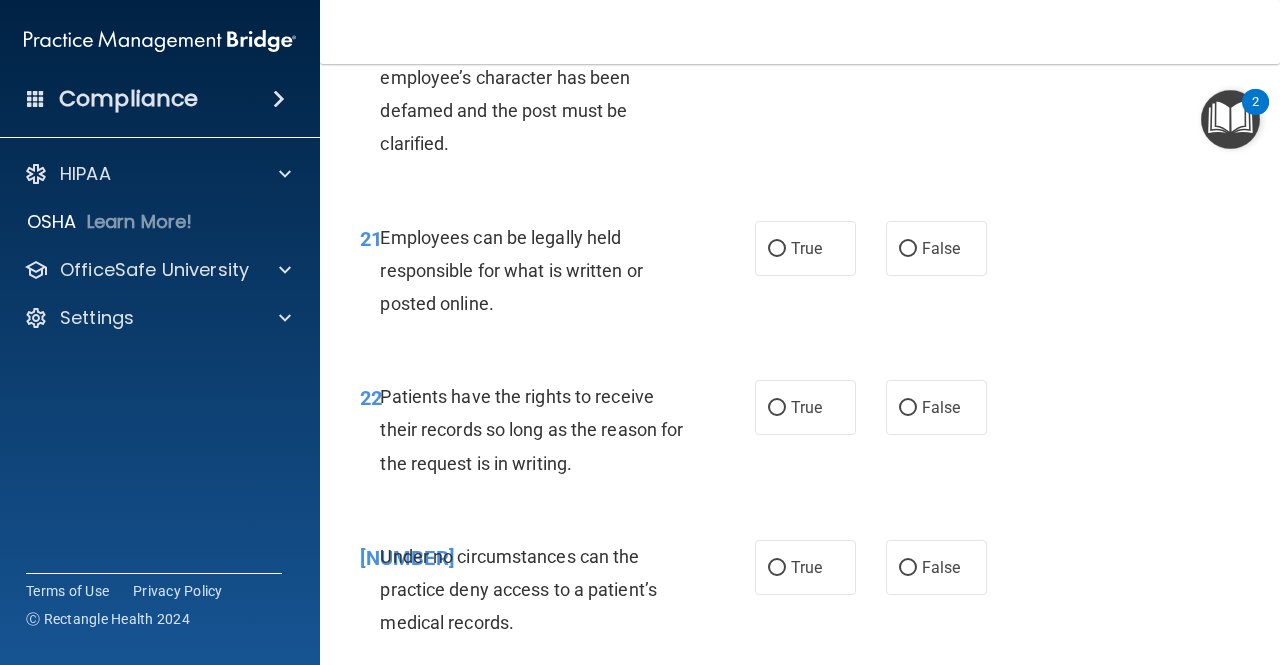 scroll, scrollTop: 4660, scrollLeft: 0, axis: vertical 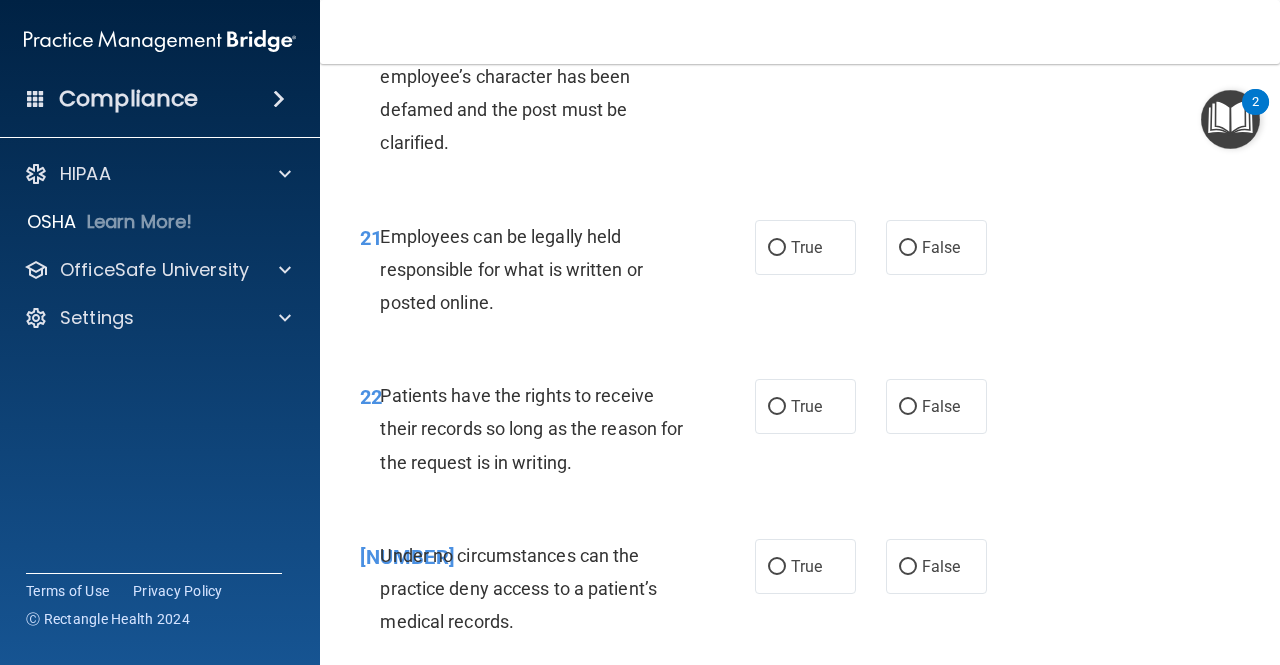 click on "False" at bounding box center [936, -13] 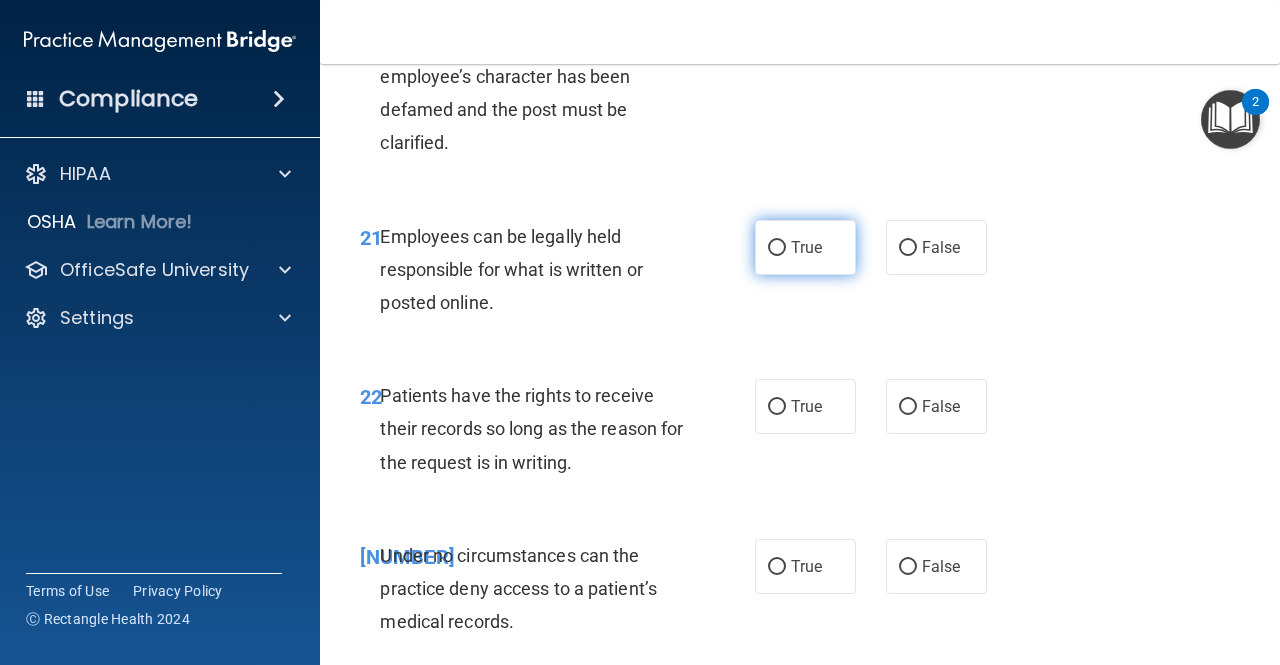 click on "True" at bounding box center (777, 248) 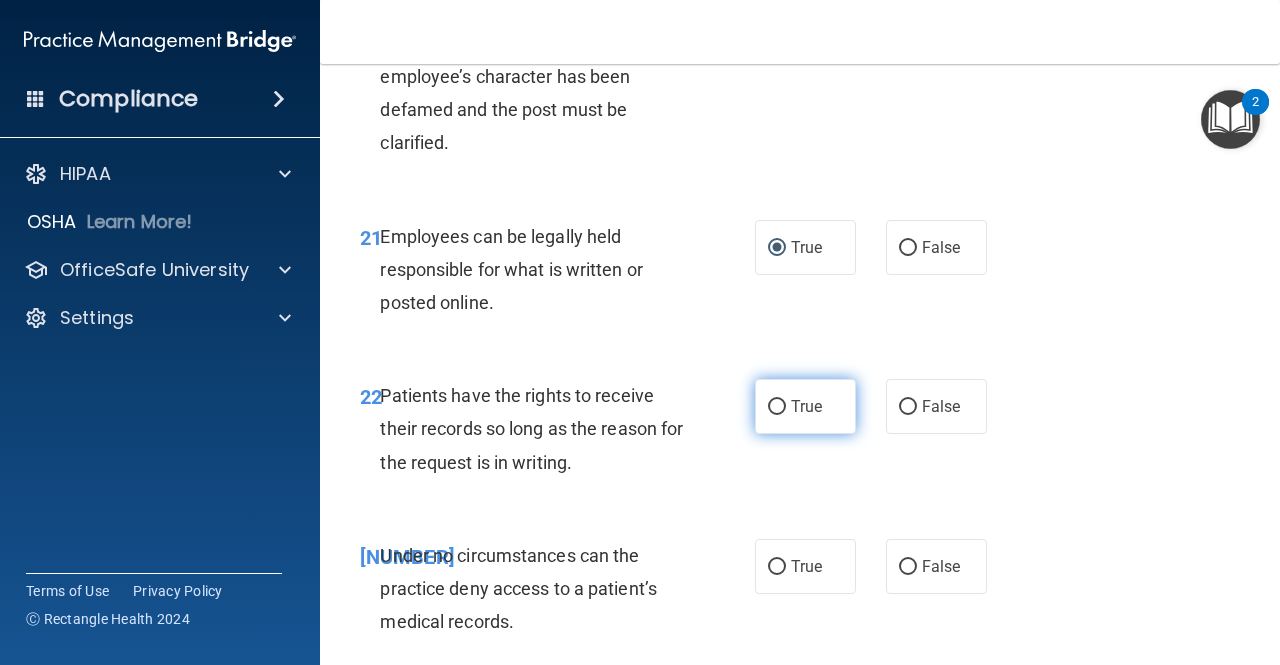 click on "True" at bounding box center [777, 407] 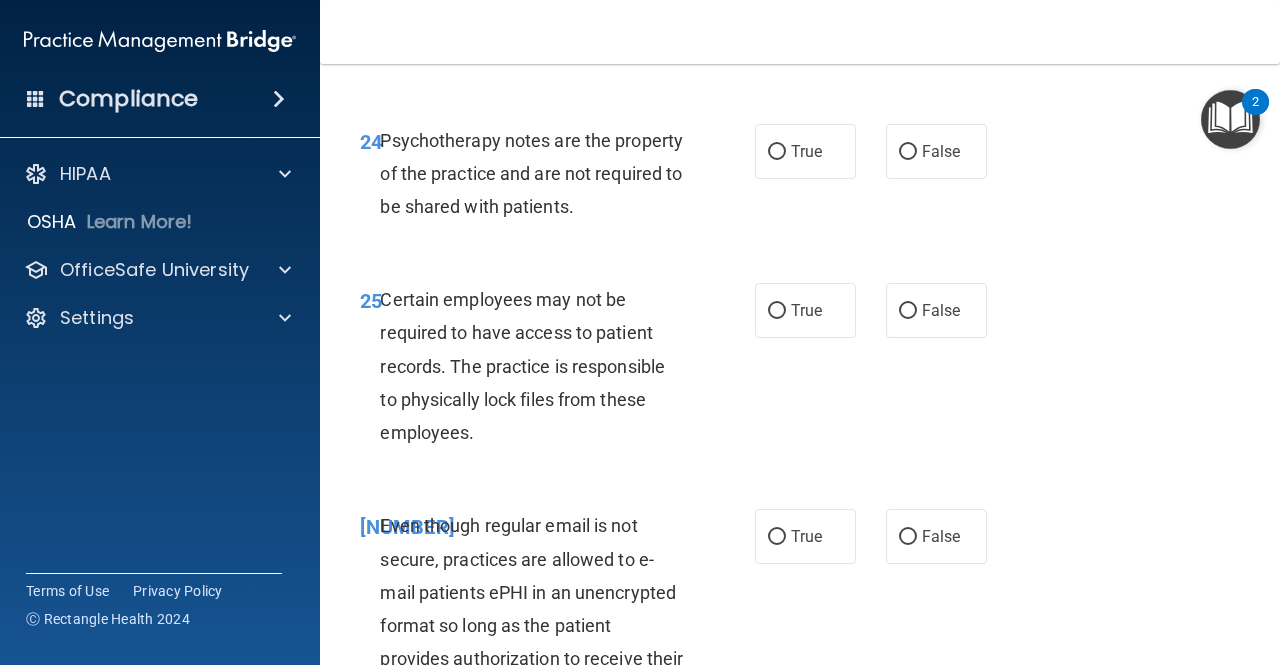scroll, scrollTop: 5234, scrollLeft: 0, axis: vertical 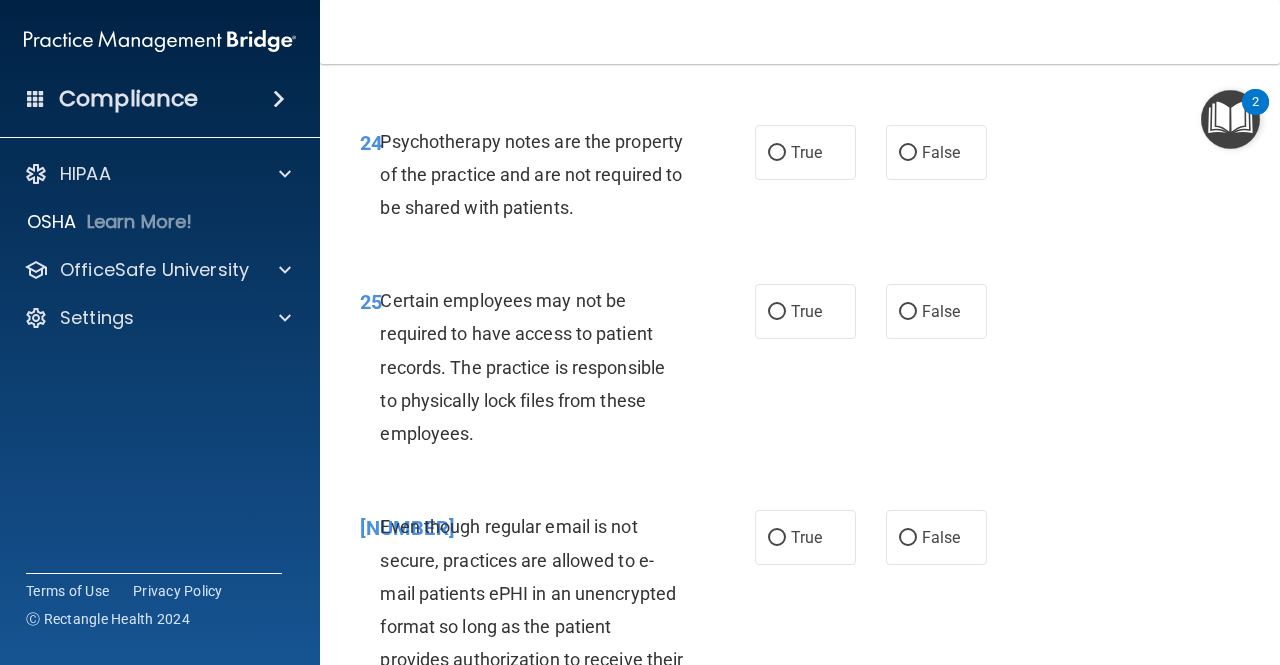 click on "False" at bounding box center (936, -8) 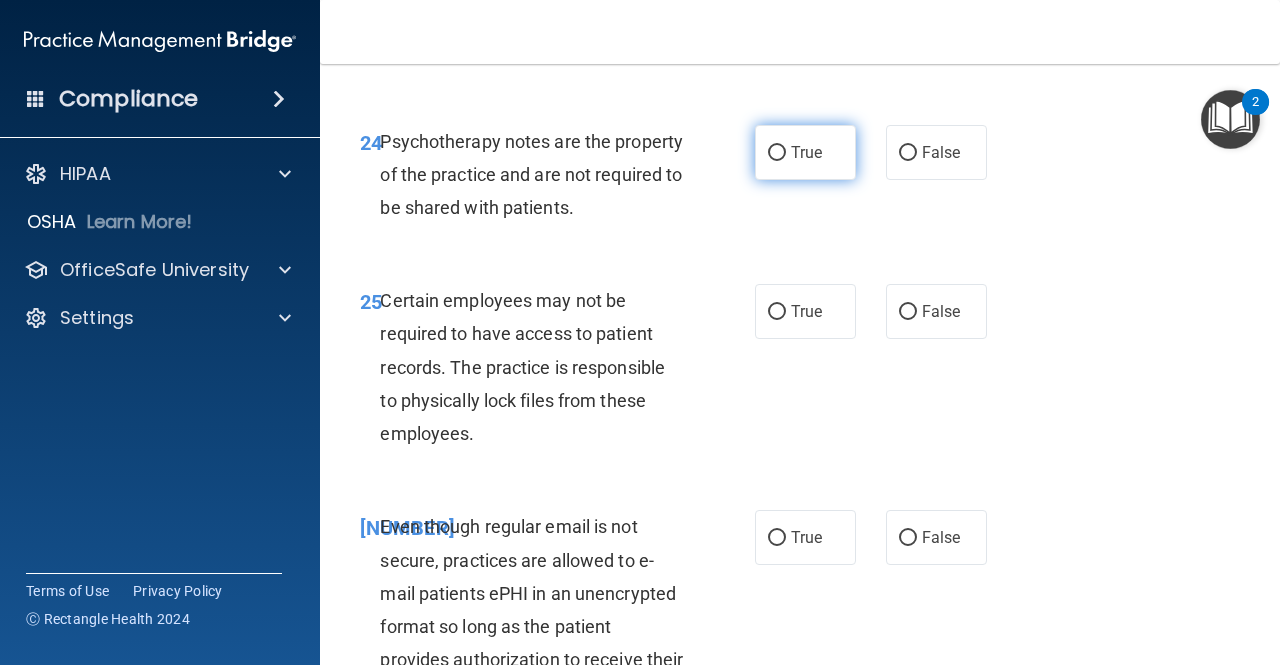 click on "True" at bounding box center [805, 152] 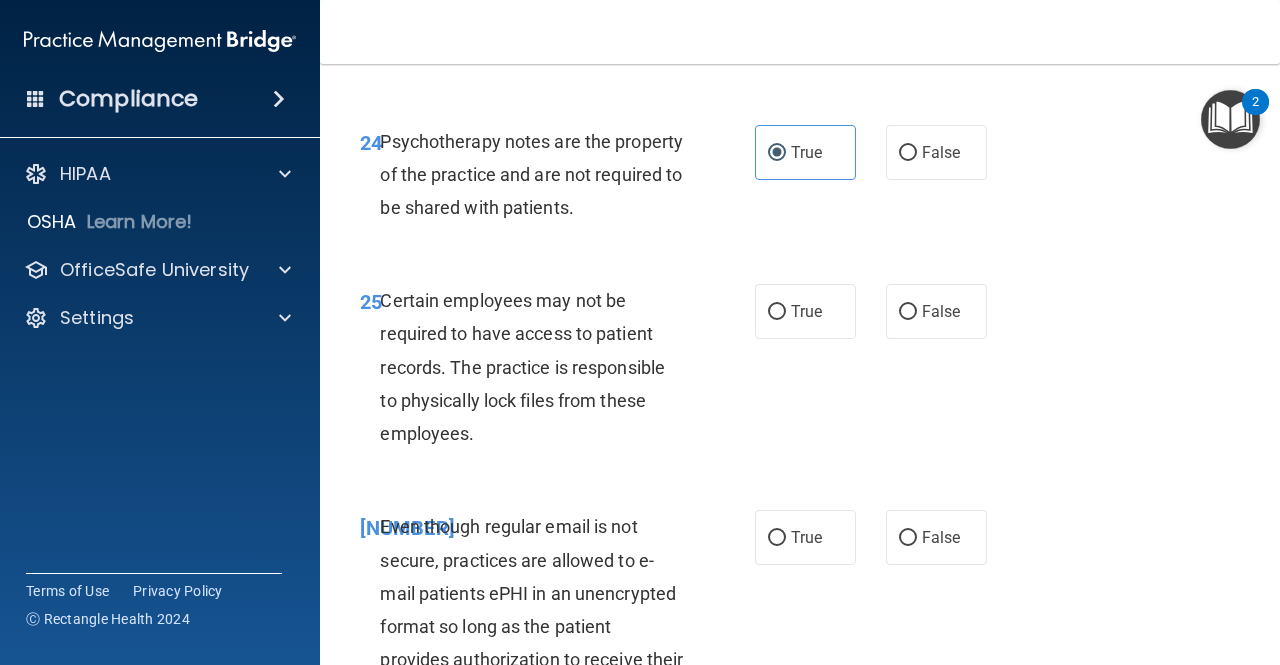 click on "25       Certain employees may not be required to have access to patient records.  The practice is responsible to physically lock files from these employees.                  True           False" at bounding box center [800, 372] 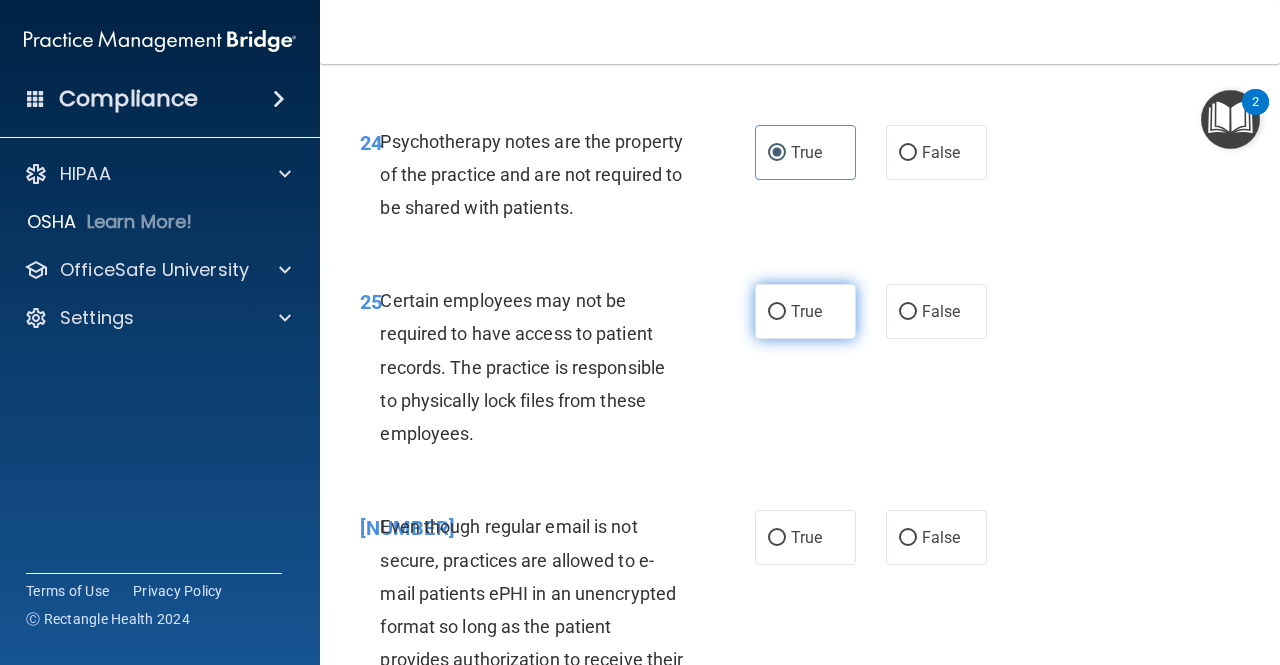 click on "True" at bounding box center [805, 311] 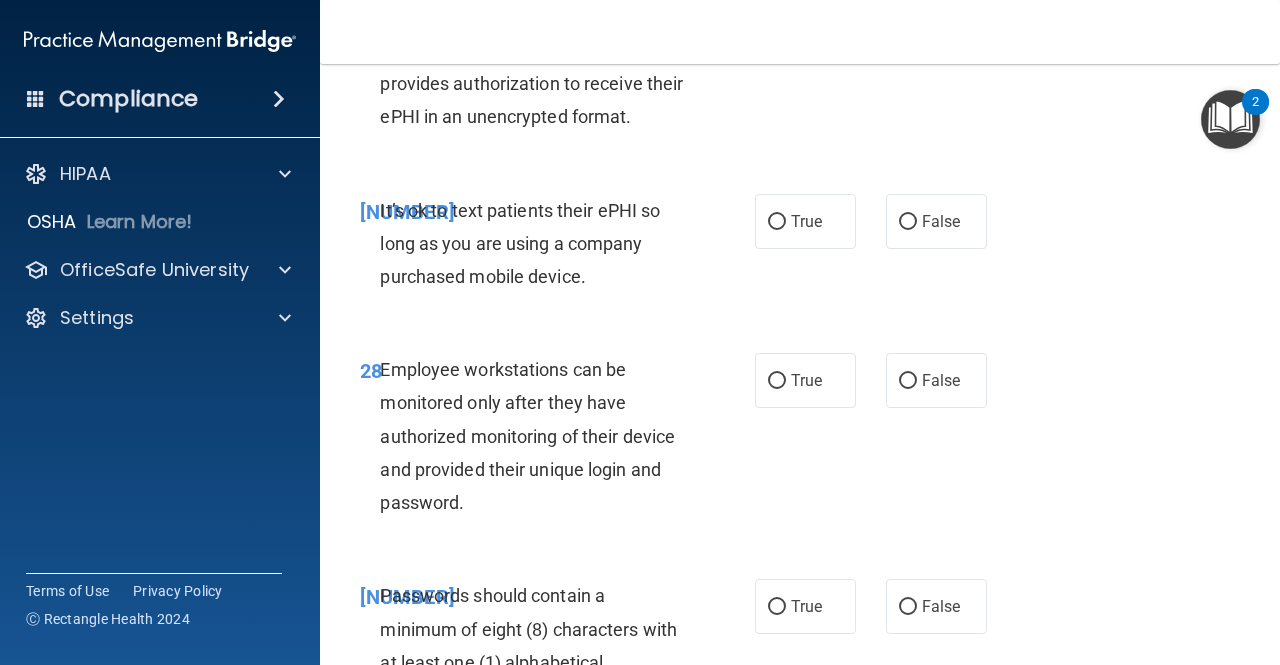 scroll, scrollTop: 5809, scrollLeft: 0, axis: vertical 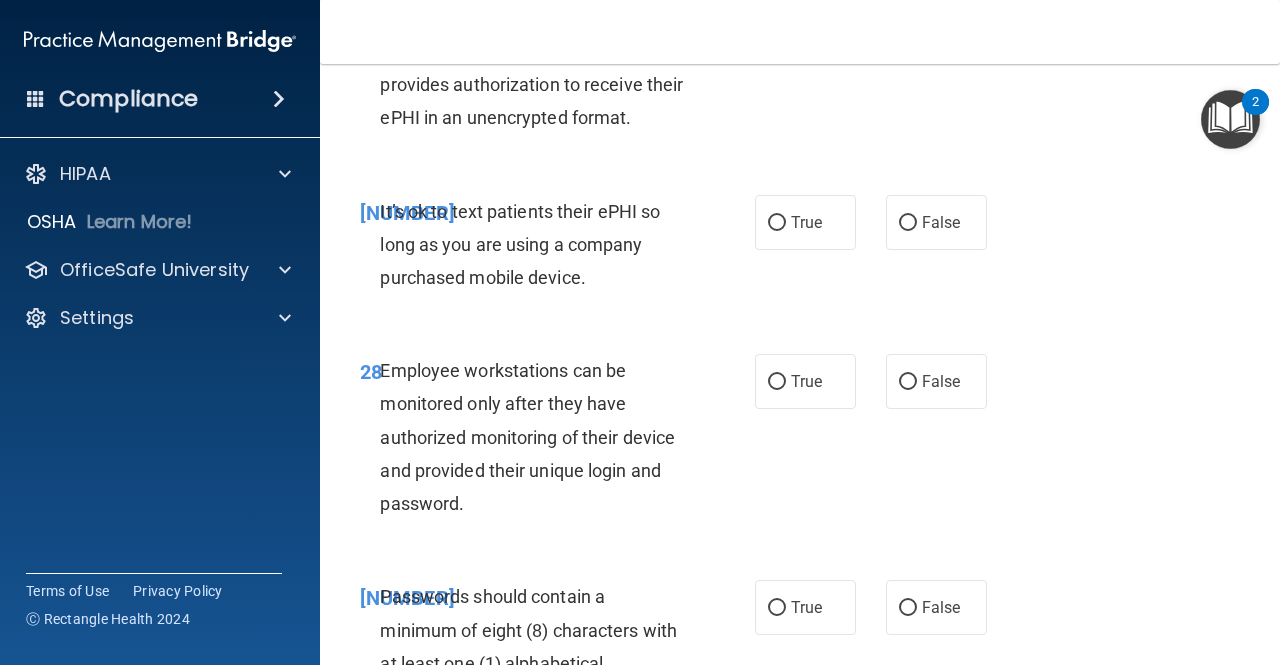 click on "False" at bounding box center [908, -37] 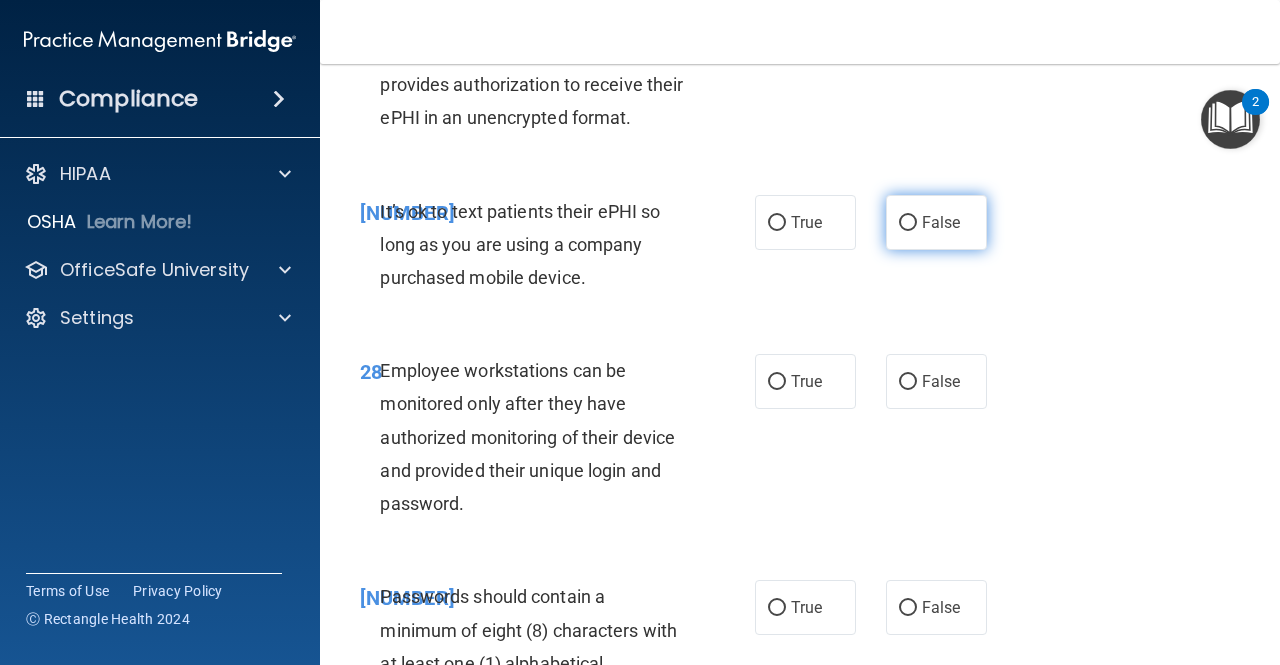 click on "False" at bounding box center (936, 222) 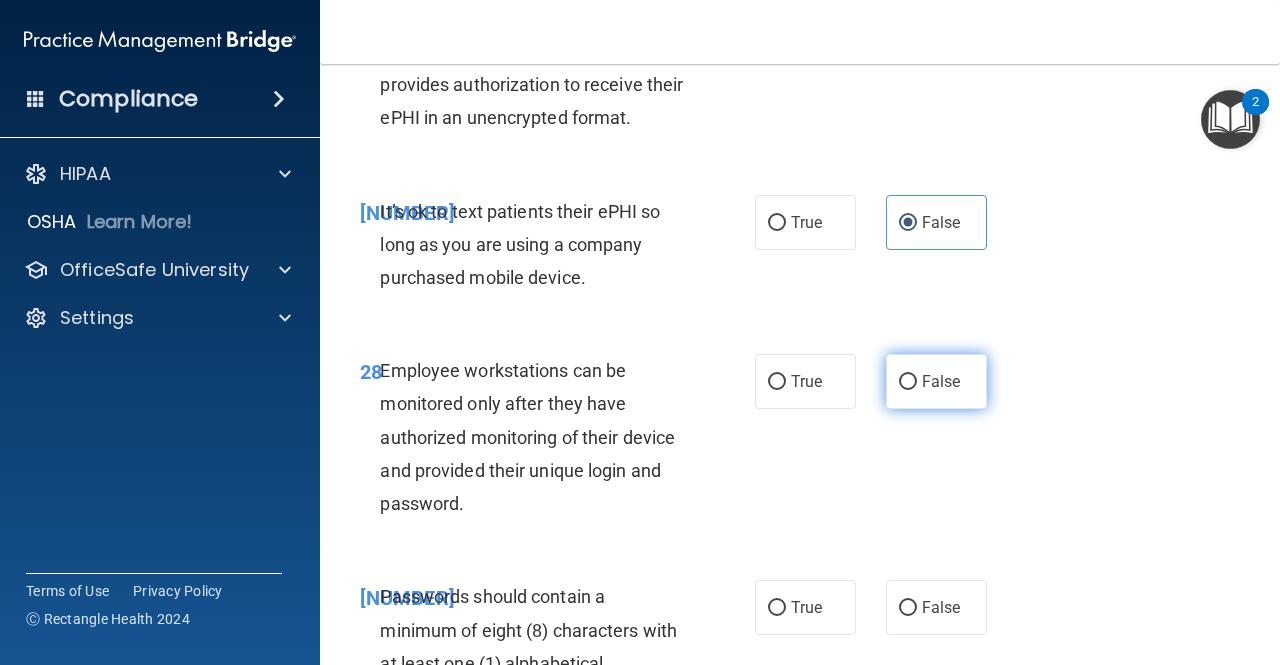click on "False" at bounding box center (941, 381) 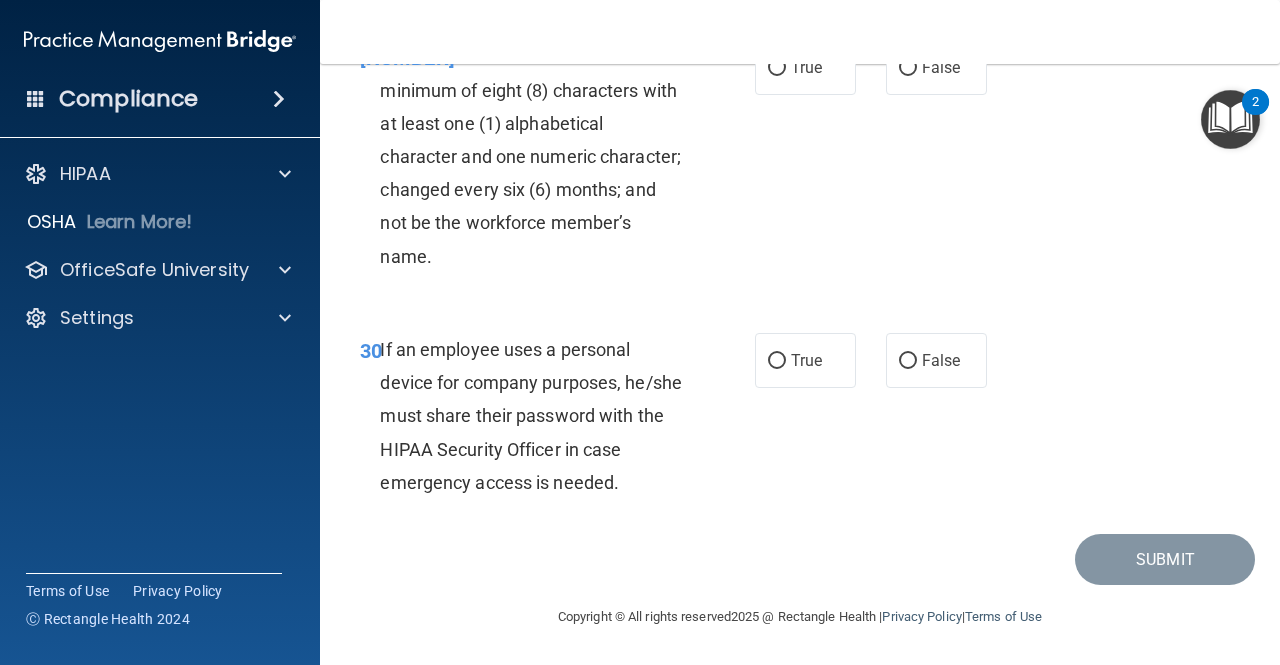 scroll, scrollTop: 6406, scrollLeft: 0, axis: vertical 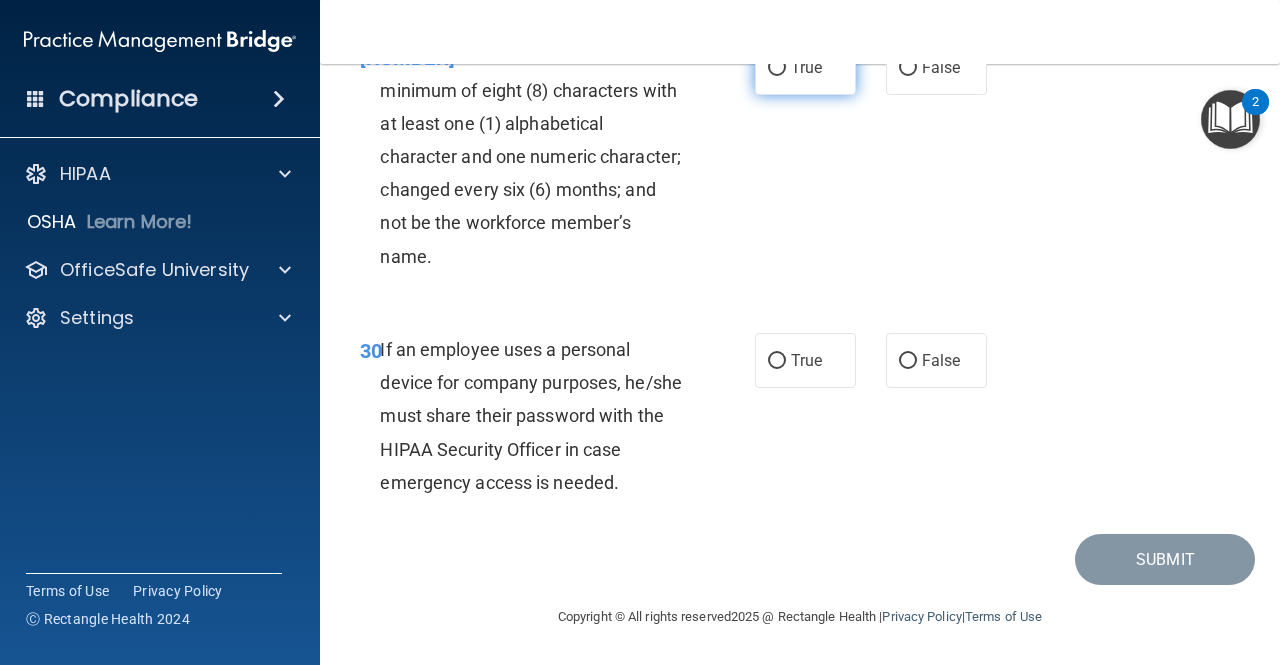 click on "True" at bounding box center [805, 67] 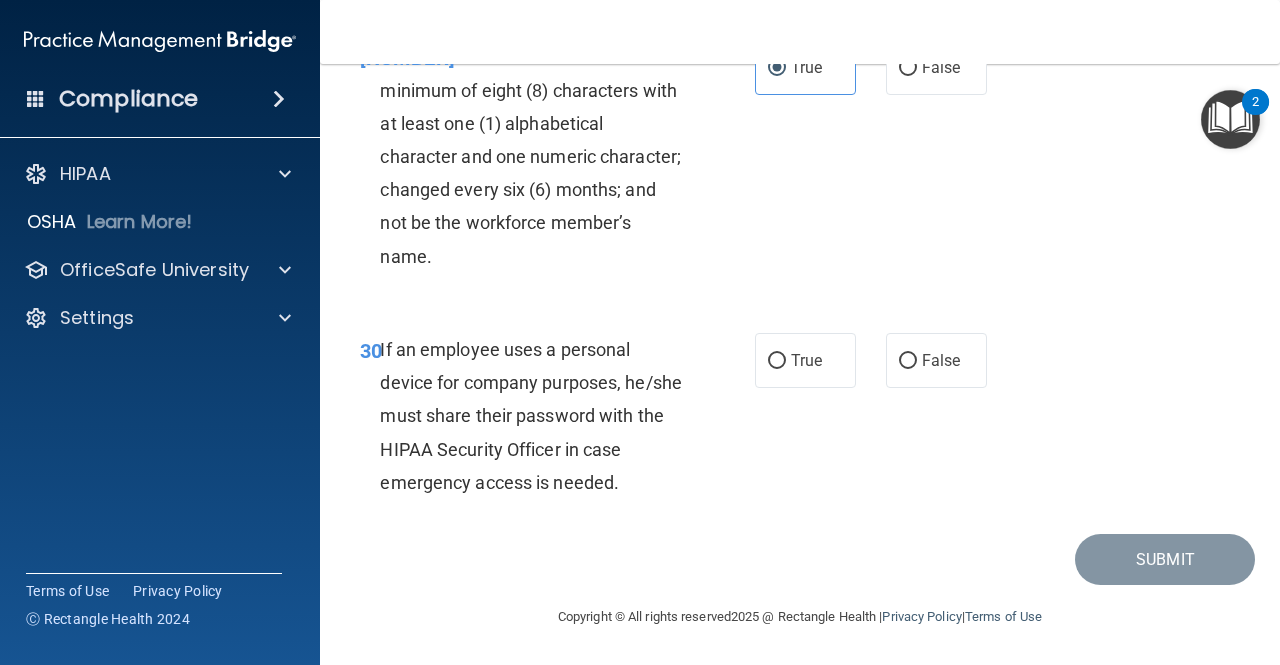 scroll, scrollTop: 6480, scrollLeft: 0, axis: vertical 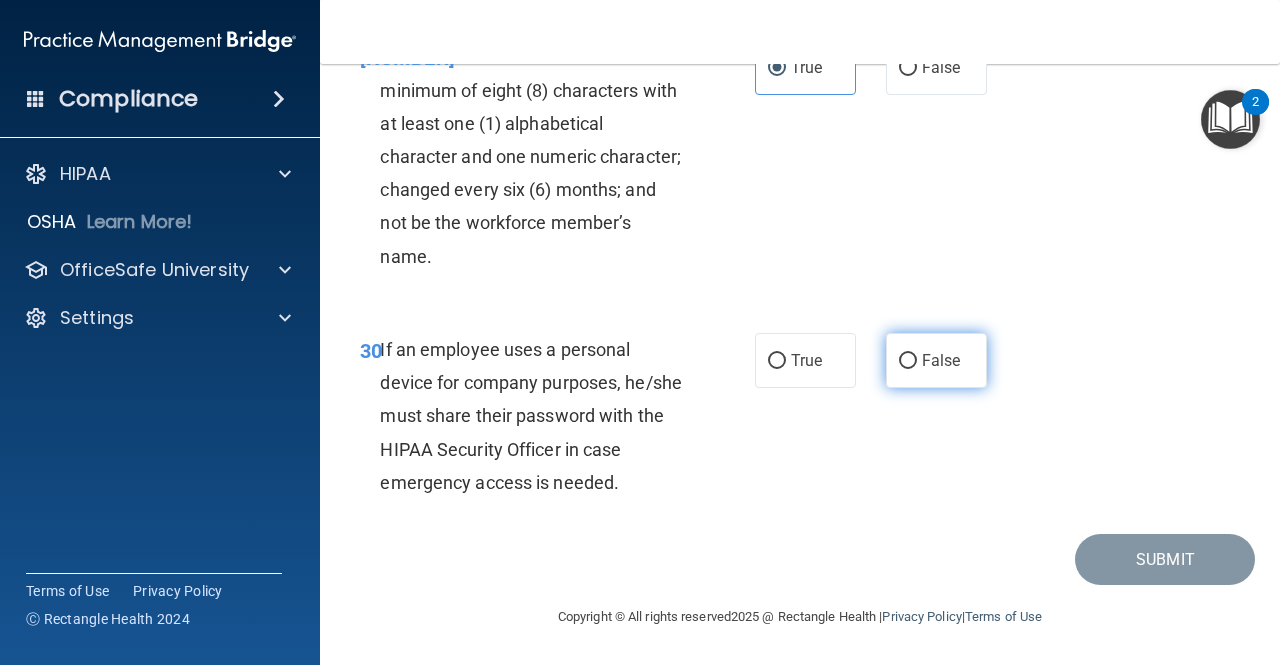 click on "False" at bounding box center [941, 360] 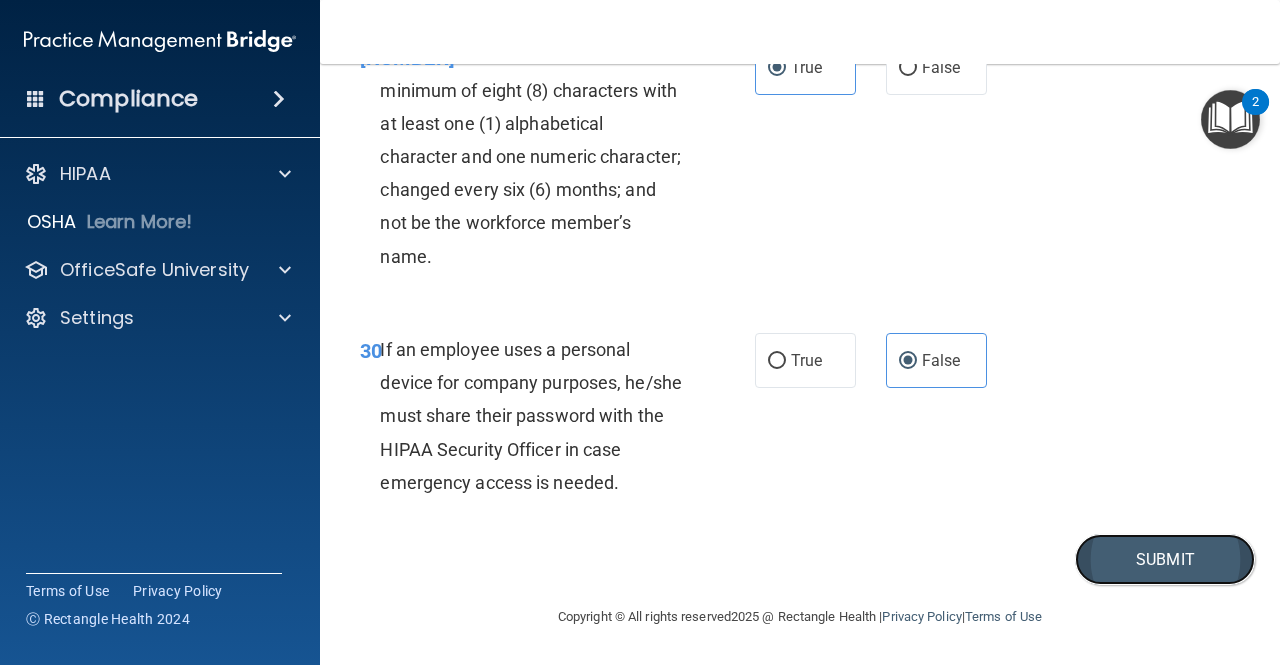 click on "Submit" at bounding box center (1165, 559) 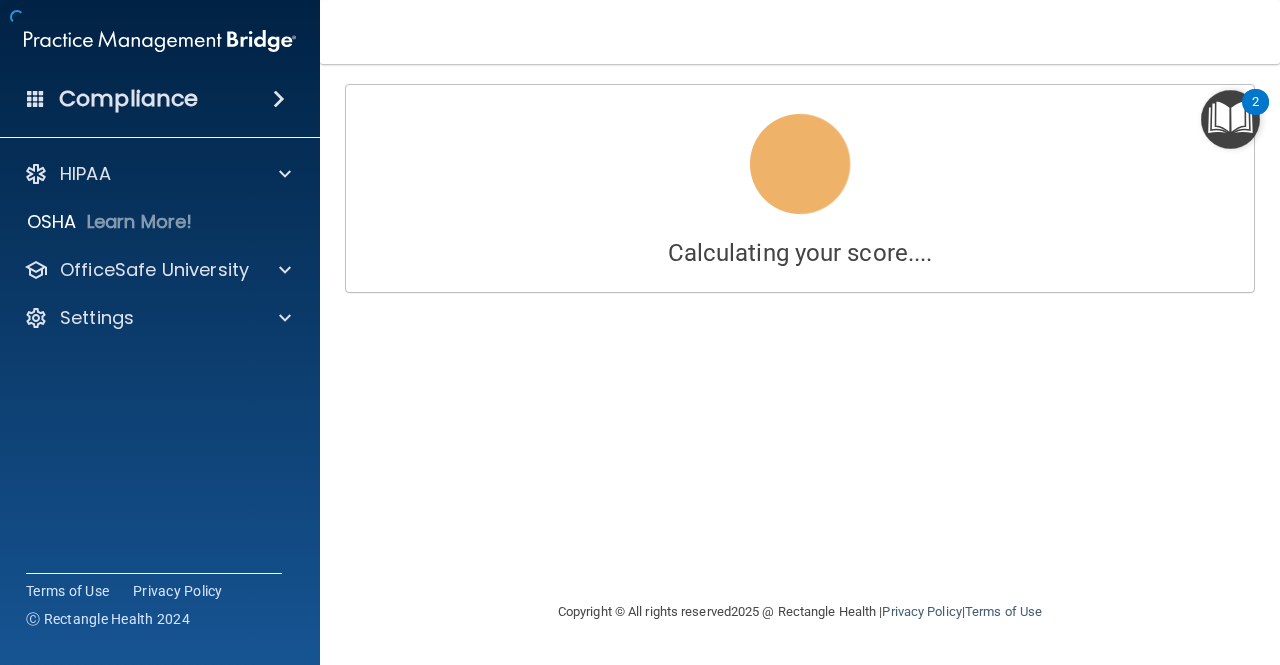 scroll, scrollTop: 0, scrollLeft: 0, axis: both 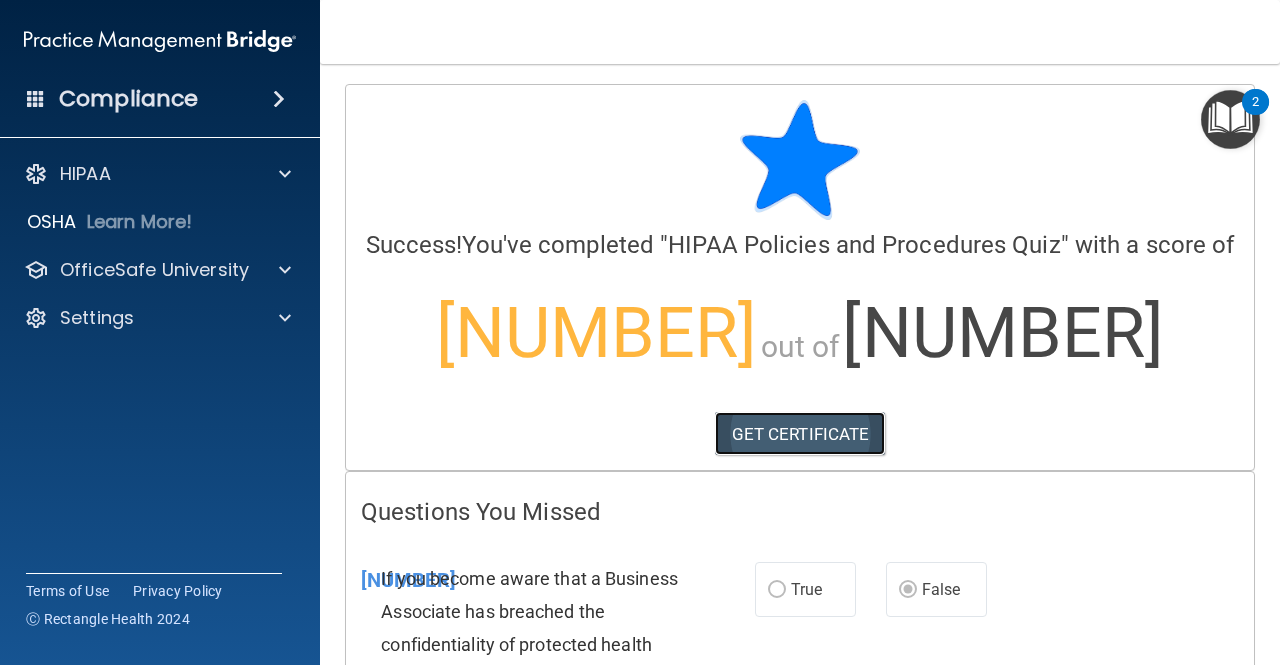 click on "GET CERTIFICATE" at bounding box center [800, 434] 